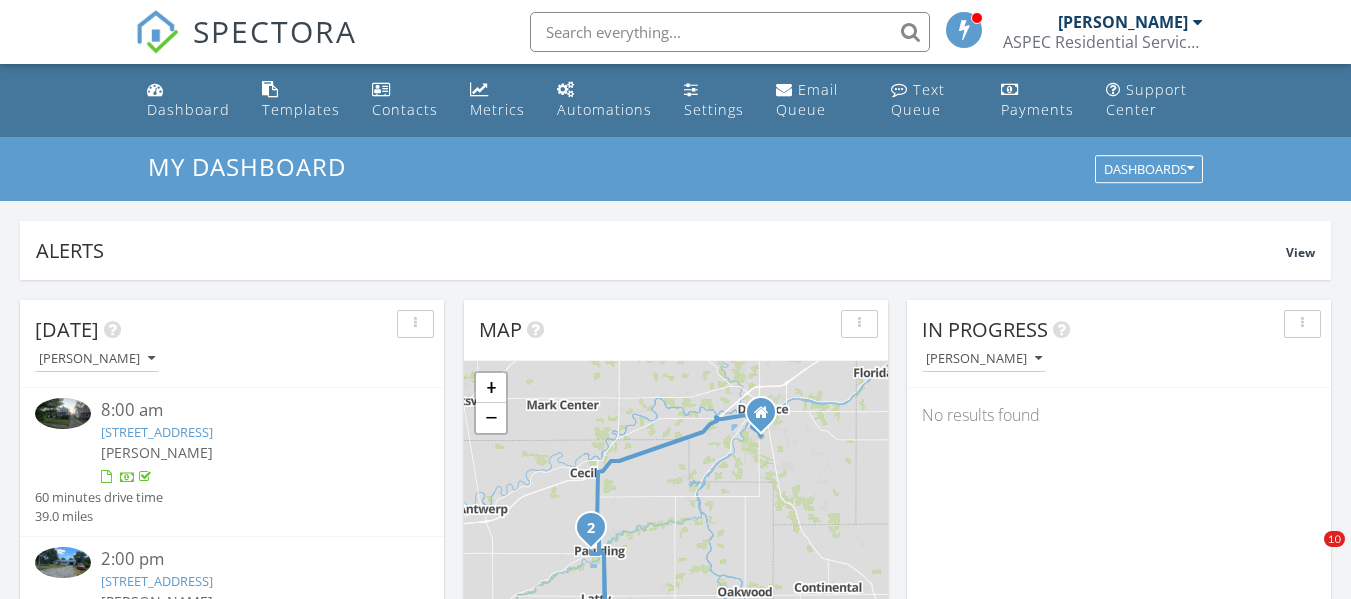 scroll, scrollTop: 961, scrollLeft: 0, axis: vertical 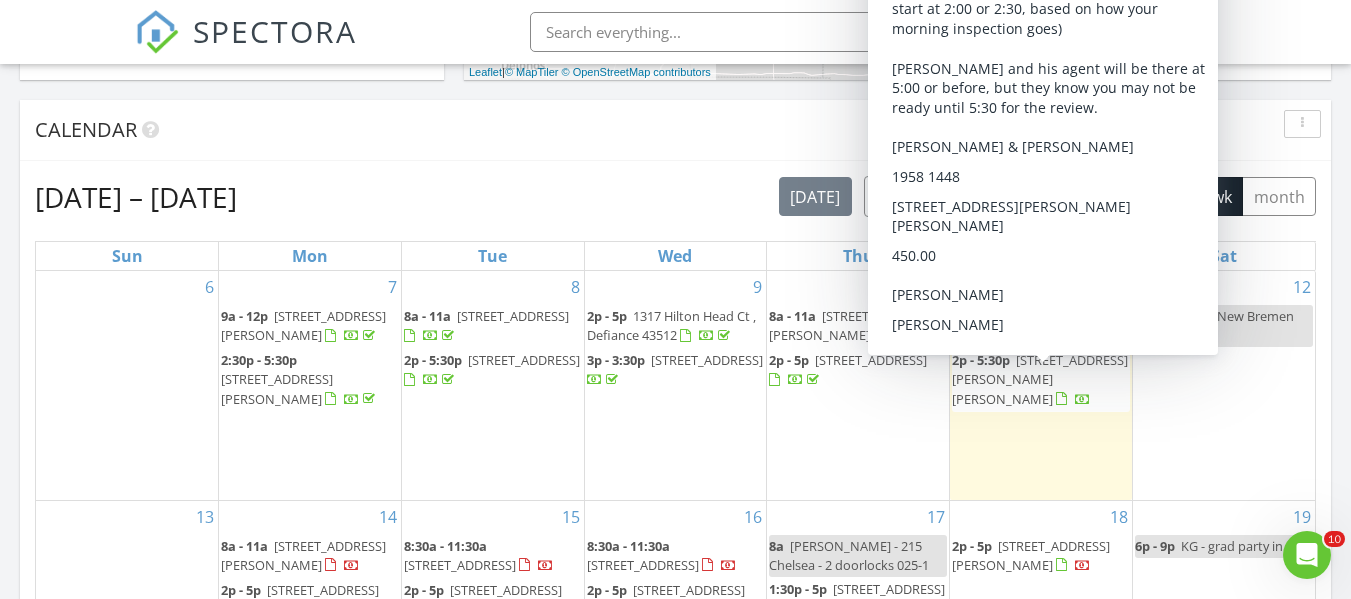 click on "9943 Wayne Road , Wayne 43466" at bounding box center (1040, 379) 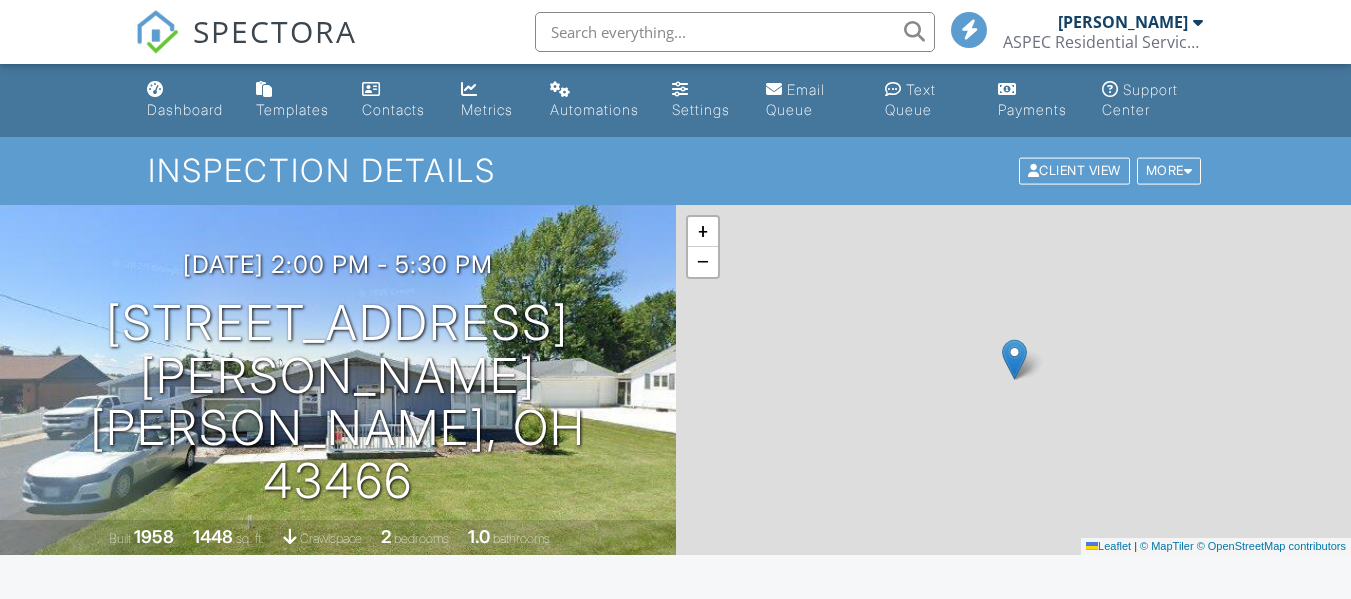 scroll, scrollTop: 800, scrollLeft: 0, axis: vertical 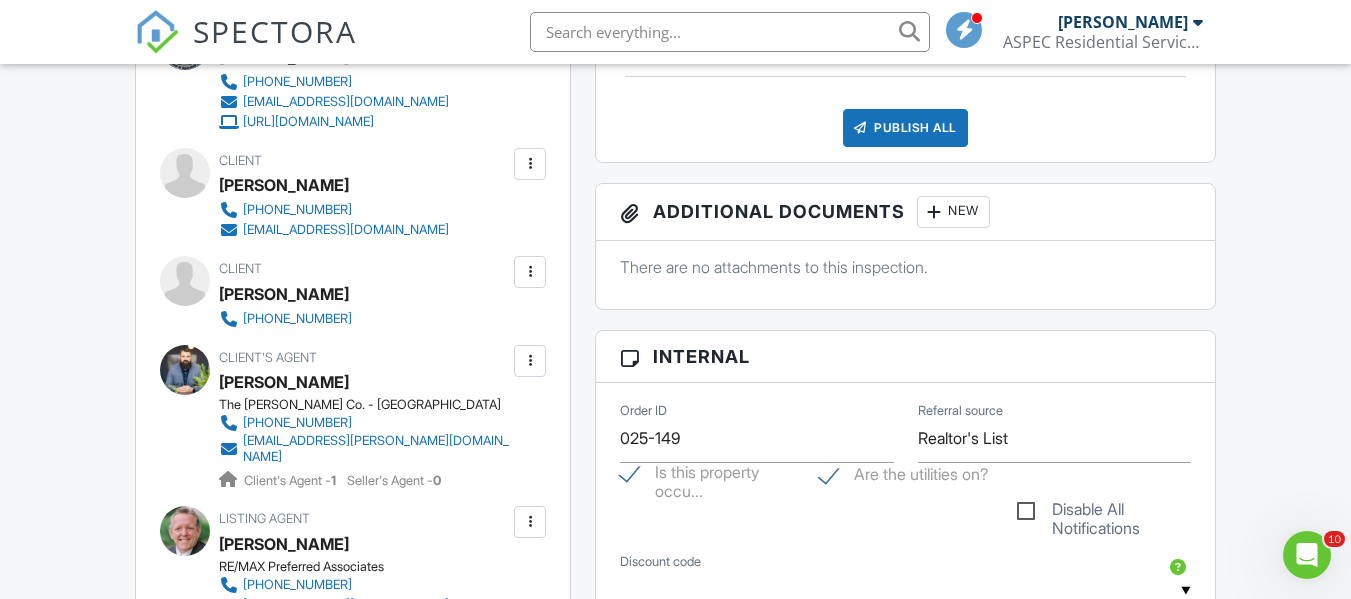 click at bounding box center (530, 272) 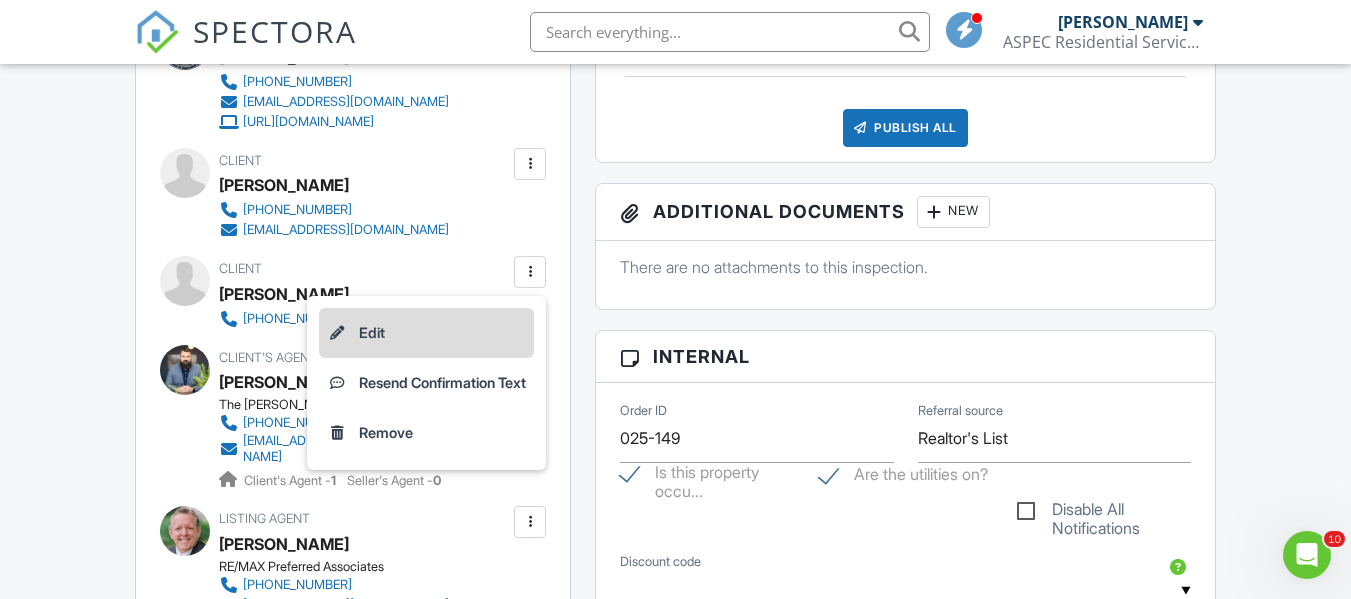 click on "Edit" at bounding box center [426, 333] 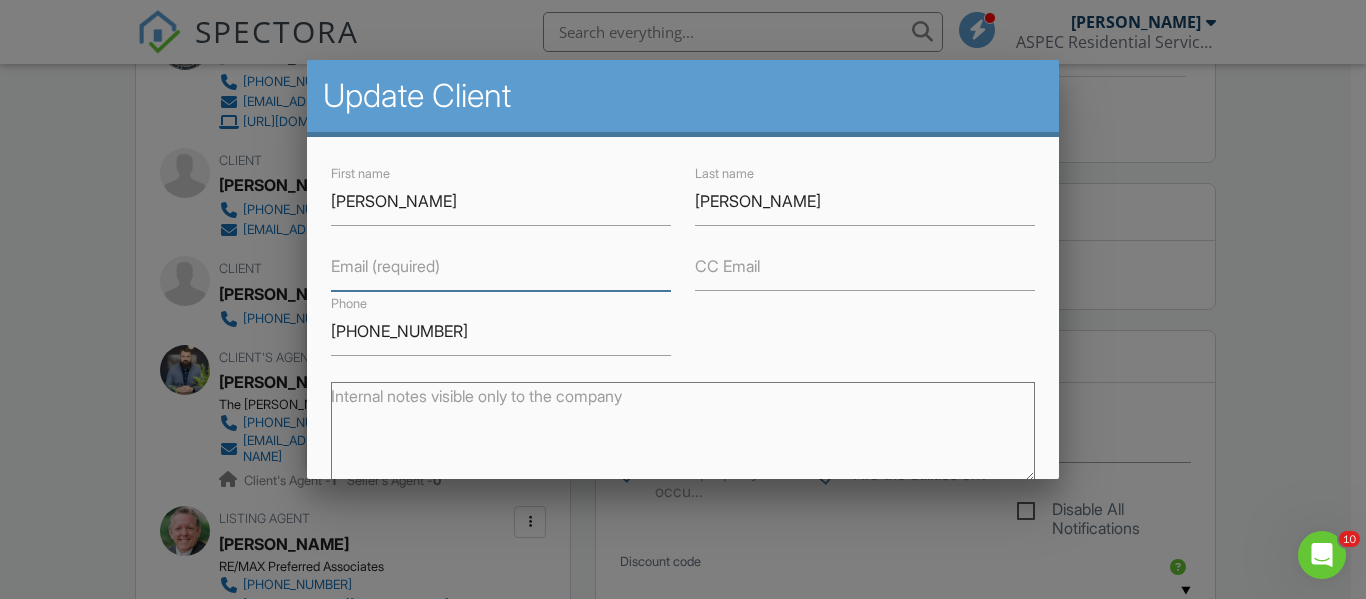 click on "Email (required)" at bounding box center [501, 266] 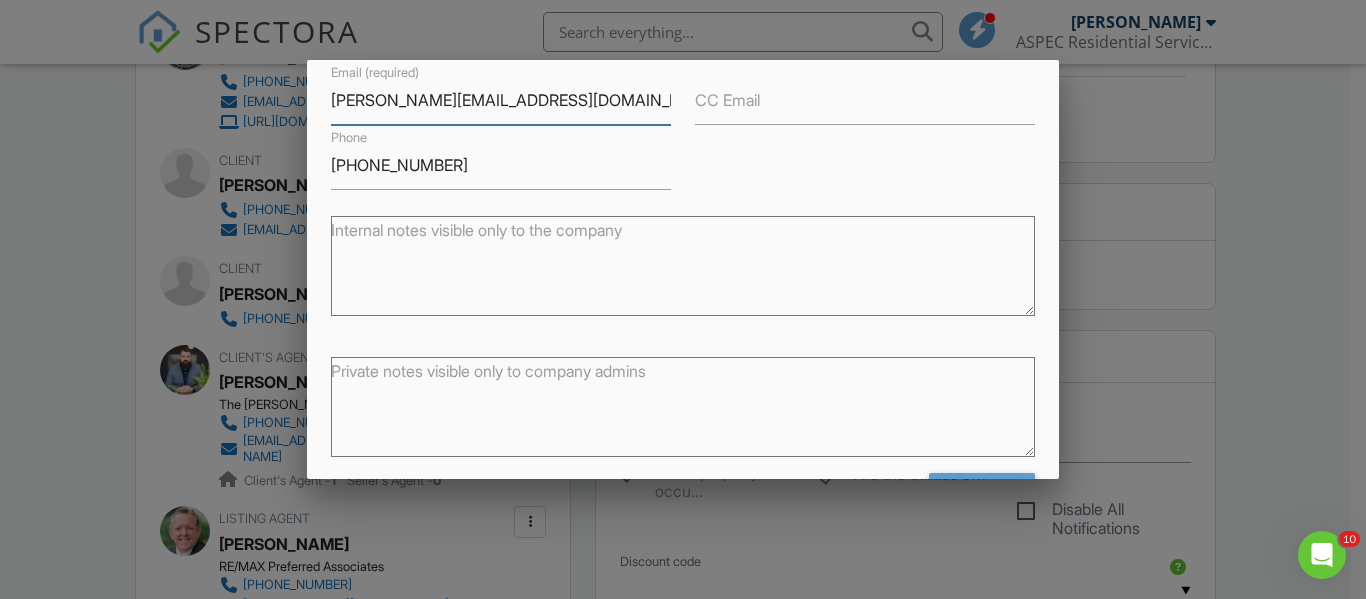 scroll, scrollTop: 235, scrollLeft: 0, axis: vertical 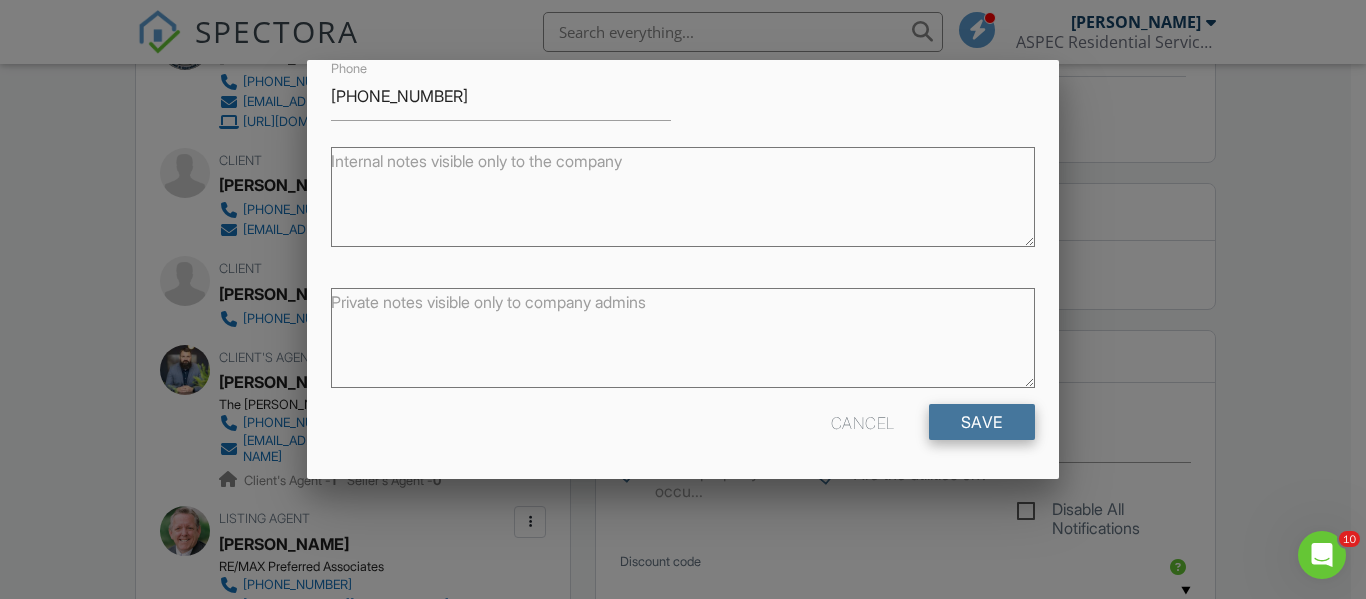 type on "[PERSON_NAME][EMAIL_ADDRESS][DOMAIN_NAME]" 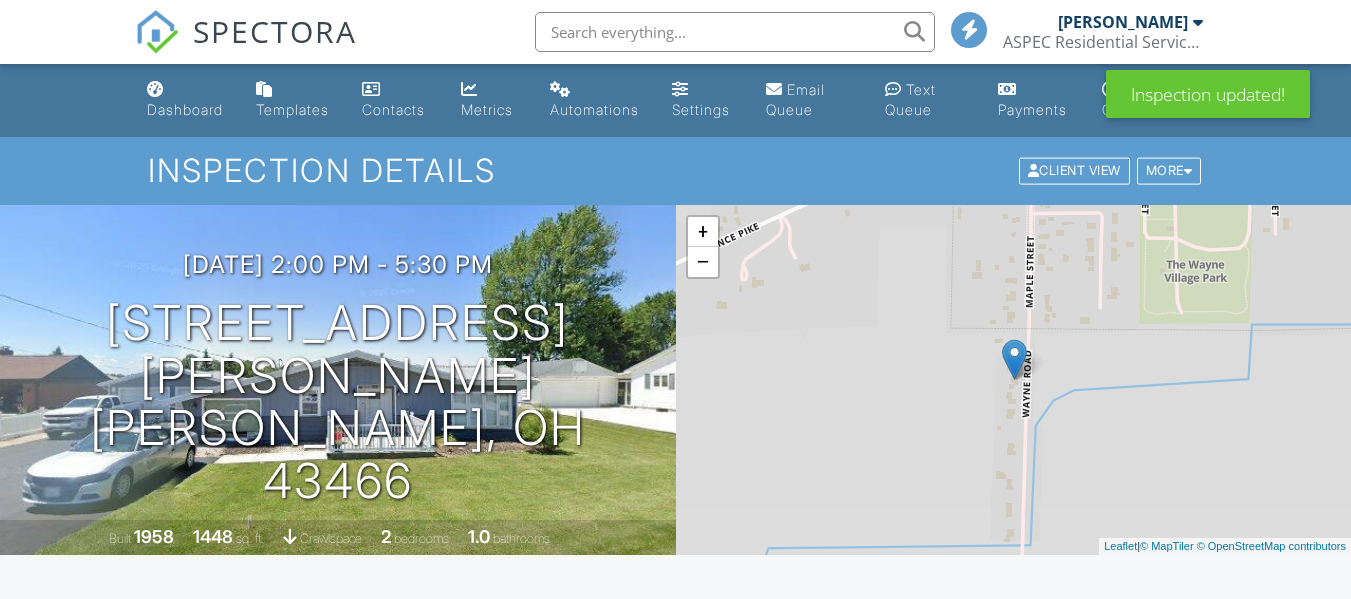 click on "Dismiss" at bounding box center [1154, 631] 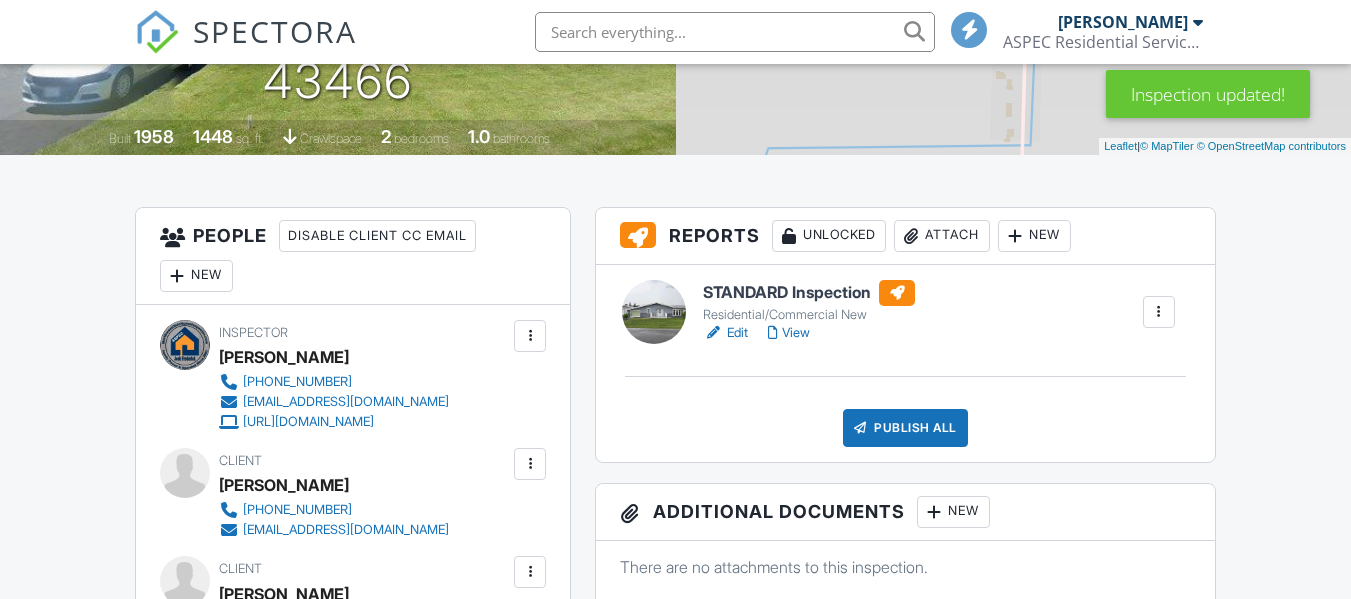 scroll, scrollTop: 400, scrollLeft: 0, axis: vertical 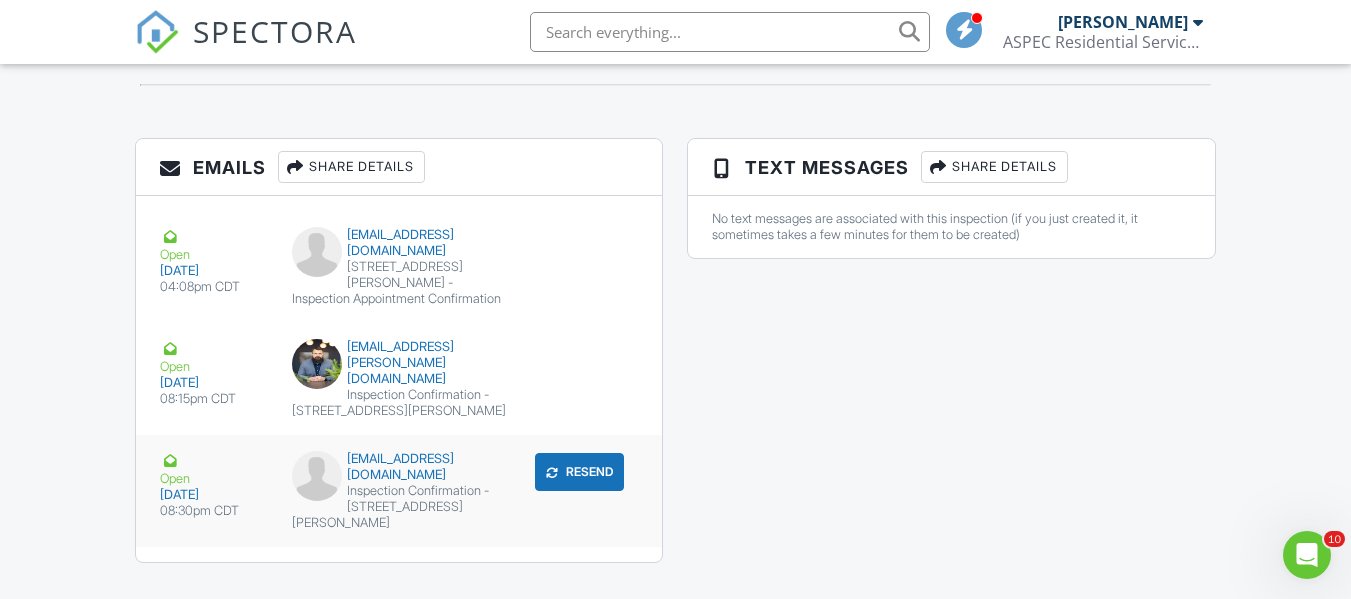 click on "Inspection Confirmation - [STREET_ADDRESS][PERSON_NAME]" at bounding box center [399, 507] 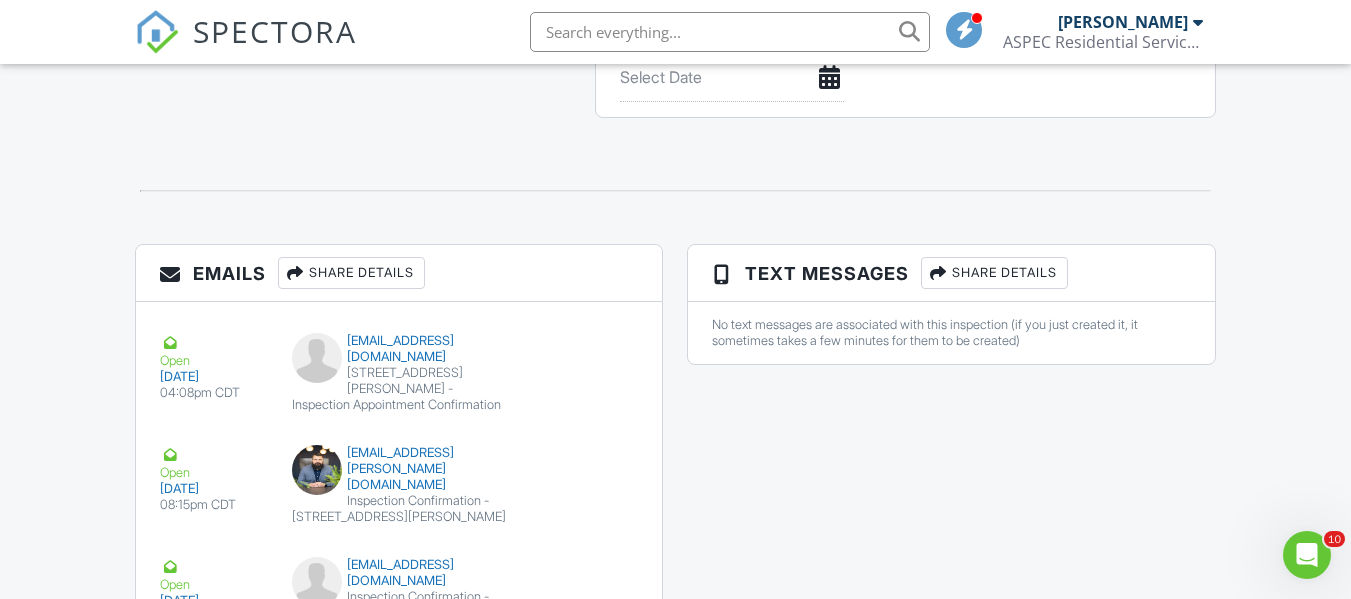 scroll, scrollTop: 2216, scrollLeft: 0, axis: vertical 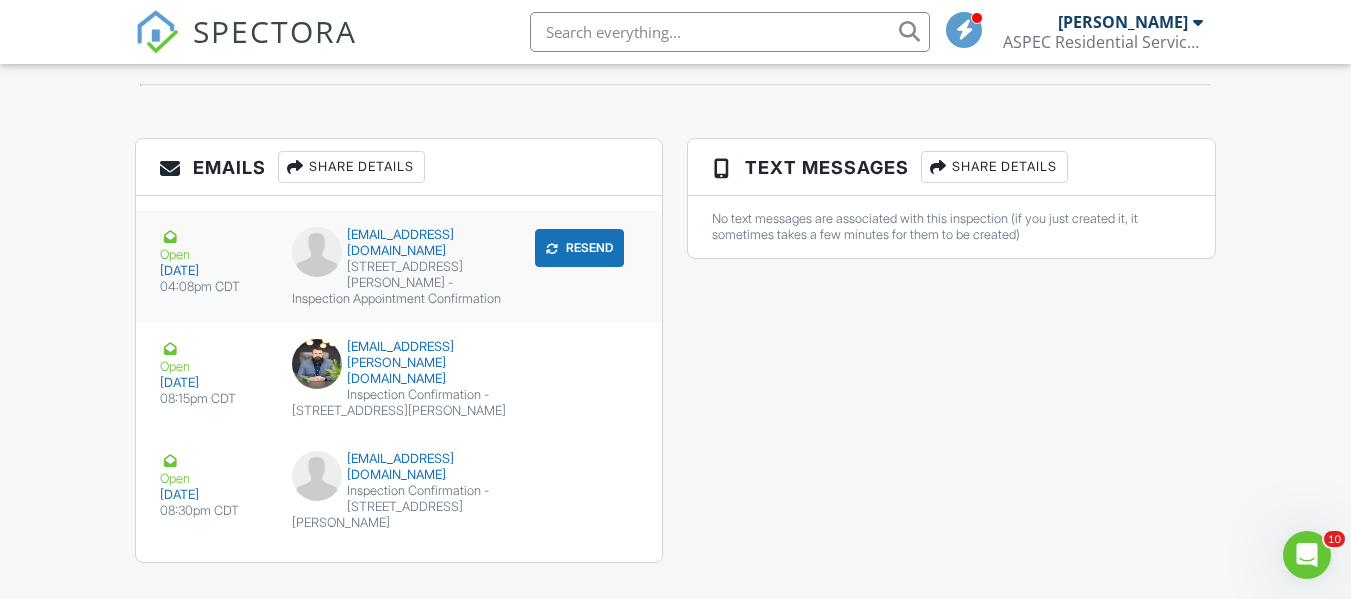 click on "[STREET_ADDRESS][PERSON_NAME] - Inspection Appointment Confirmation" at bounding box center (399, 283) 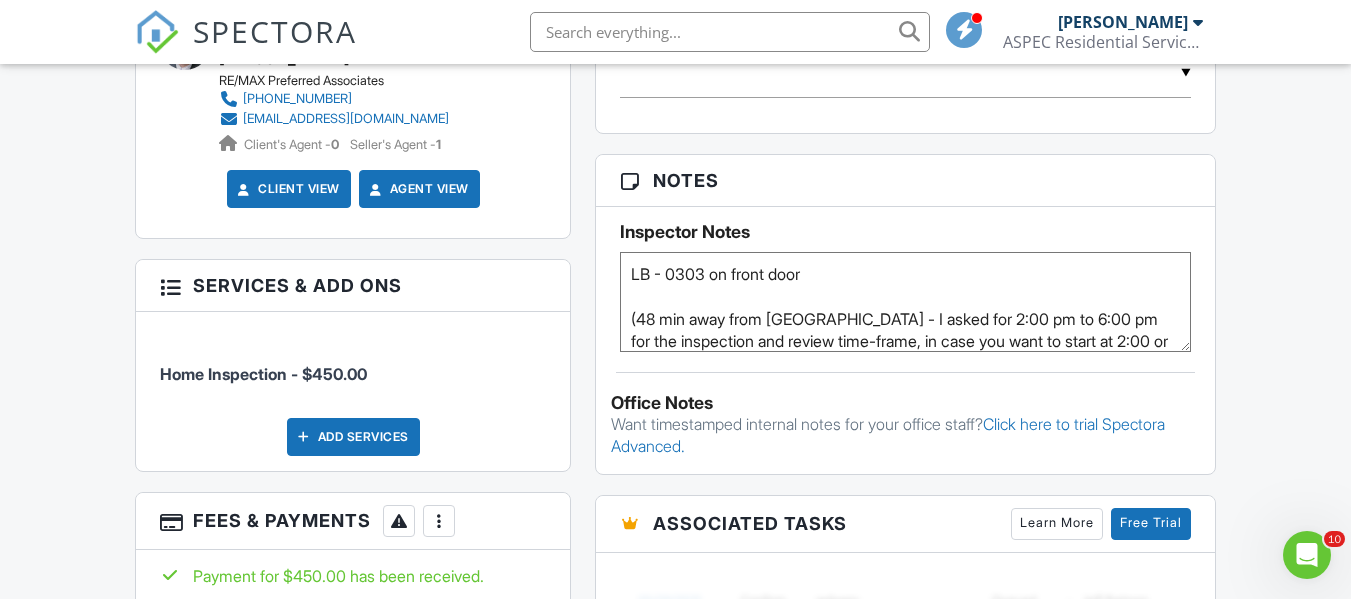 scroll, scrollTop: 1216, scrollLeft: 0, axis: vertical 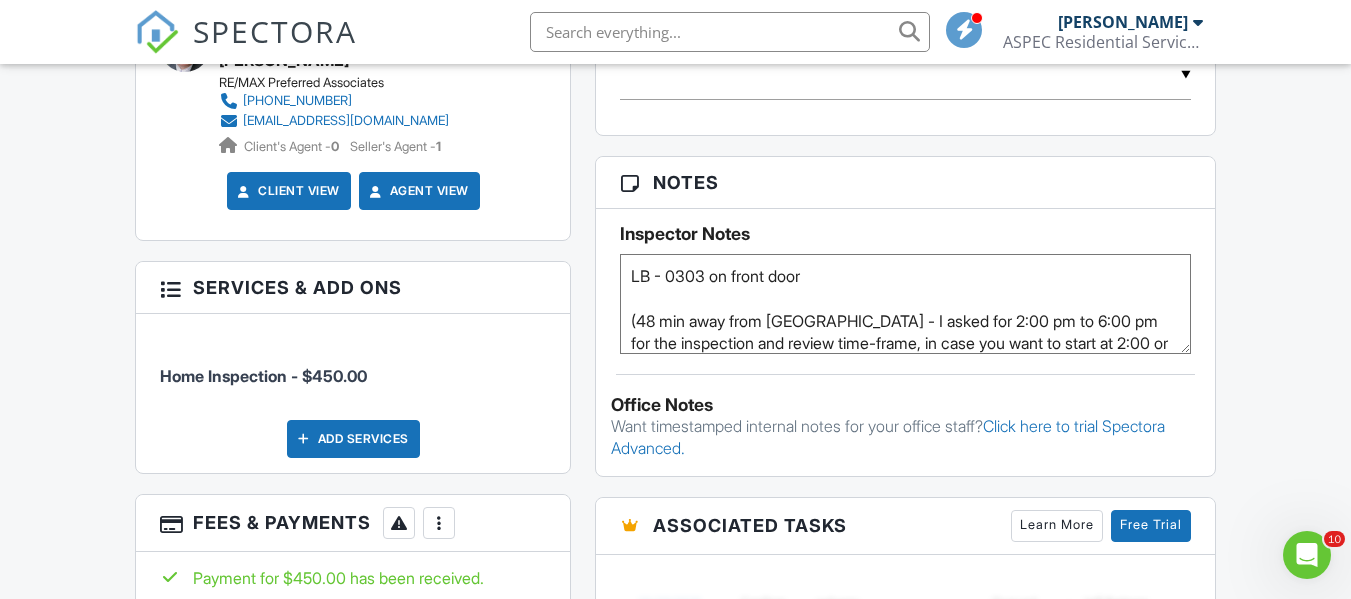 click on "SPECTORA" at bounding box center (275, 31) 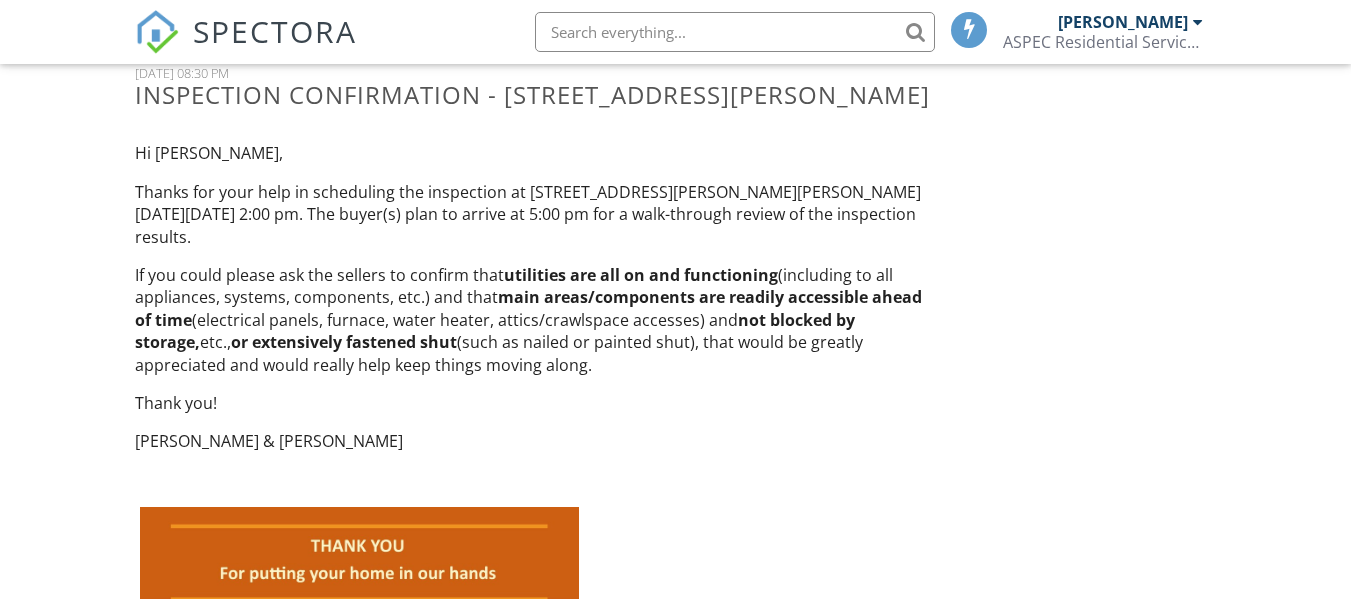scroll, scrollTop: 0, scrollLeft: 0, axis: both 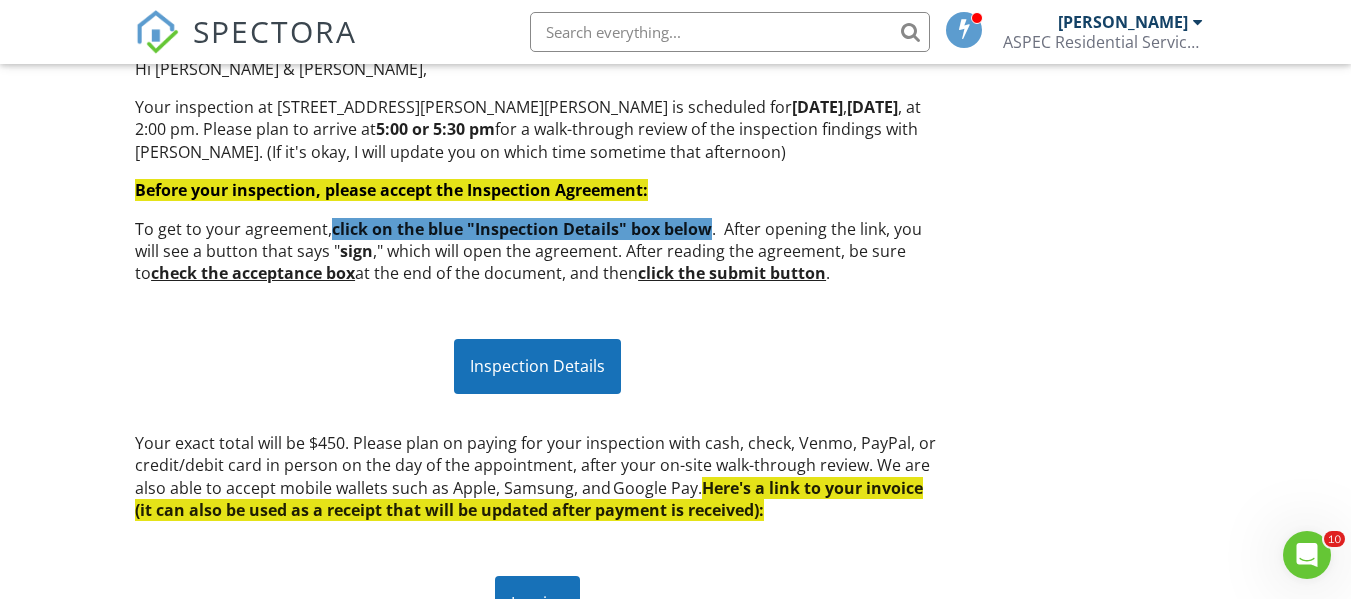 click on "Invoice" at bounding box center [537, 603] 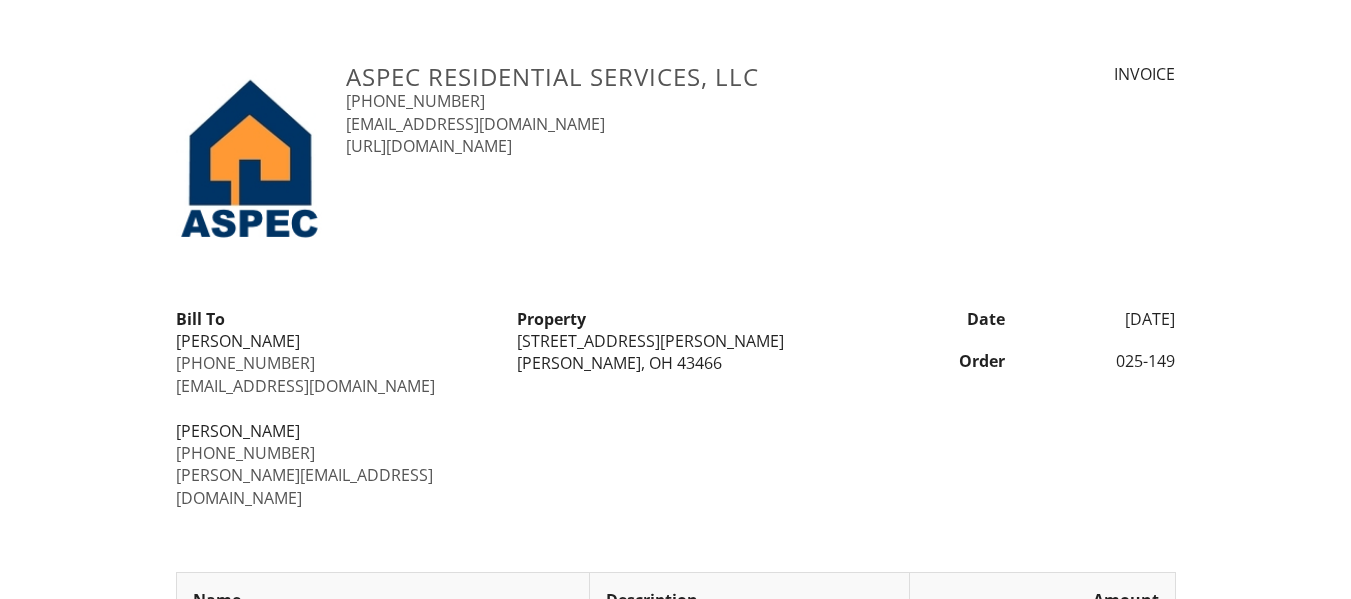 scroll, scrollTop: 0, scrollLeft: 0, axis: both 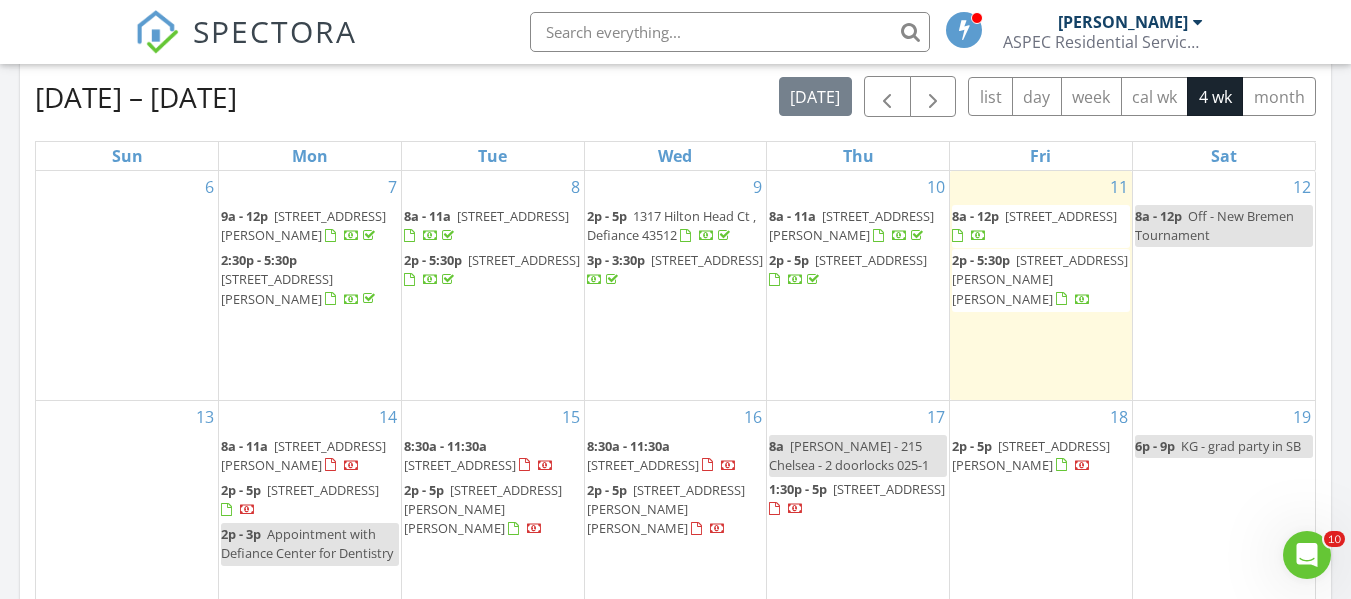click on "[STREET_ADDRESS][PERSON_NAME][PERSON_NAME]" at bounding box center [1040, 279] 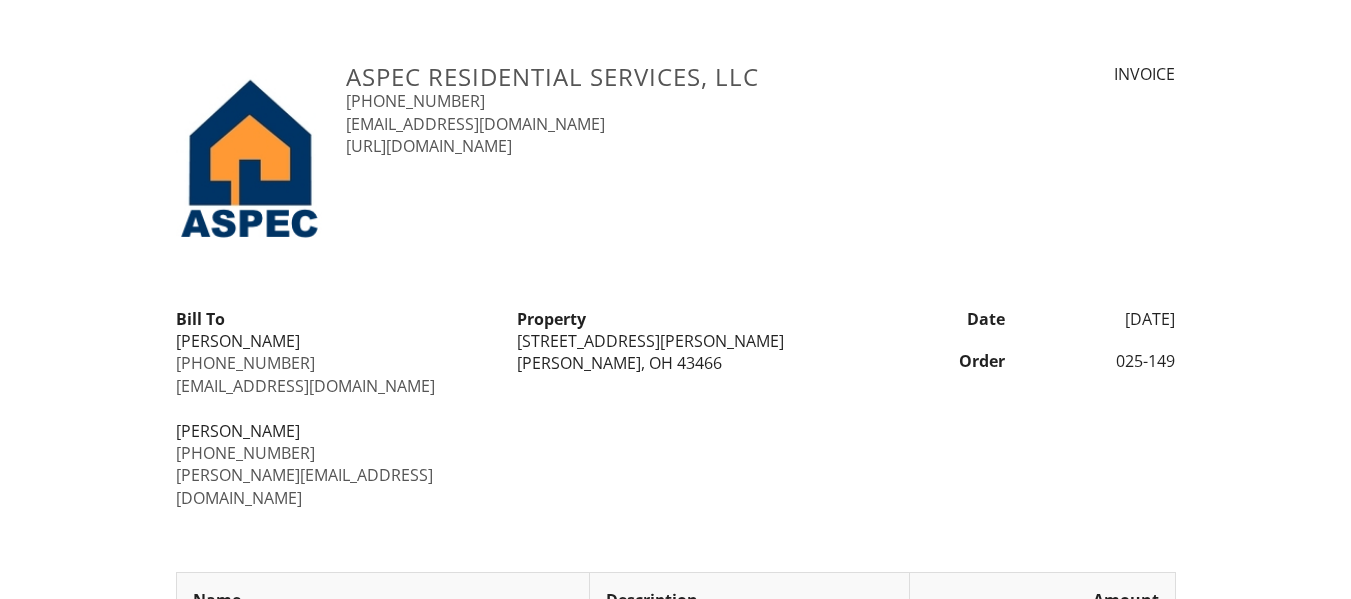scroll, scrollTop: 0, scrollLeft: 0, axis: both 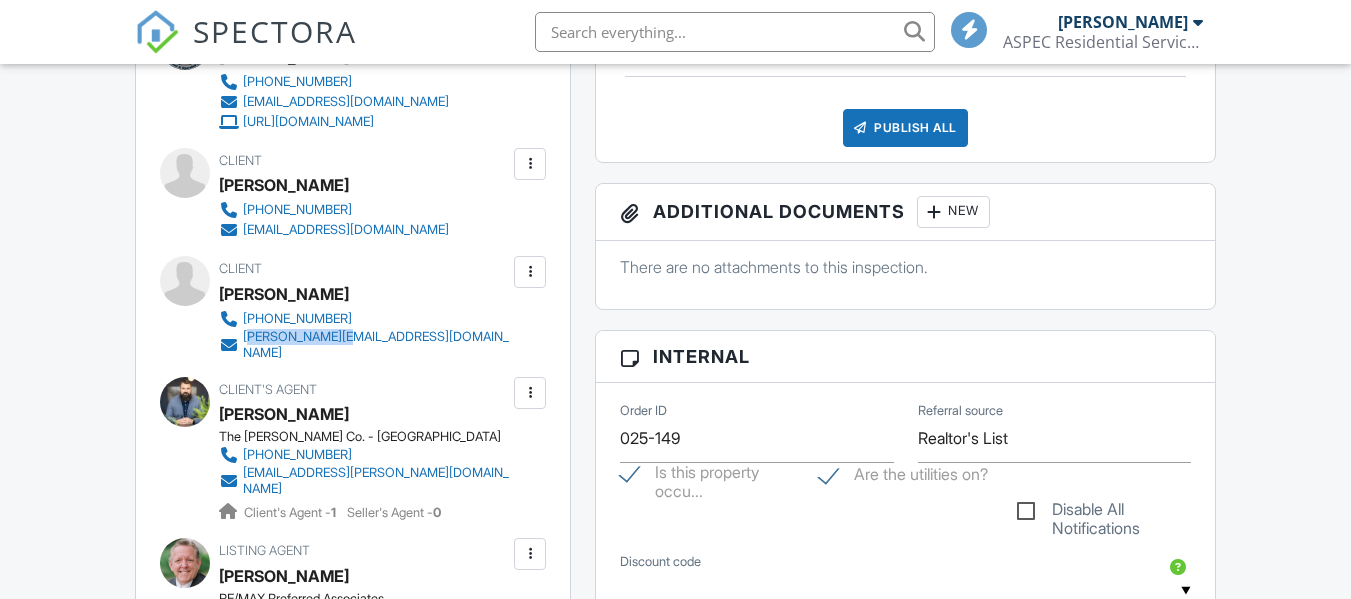 drag, startPoint x: 367, startPoint y: 346, endPoint x: 250, endPoint y: 332, distance: 117.83463 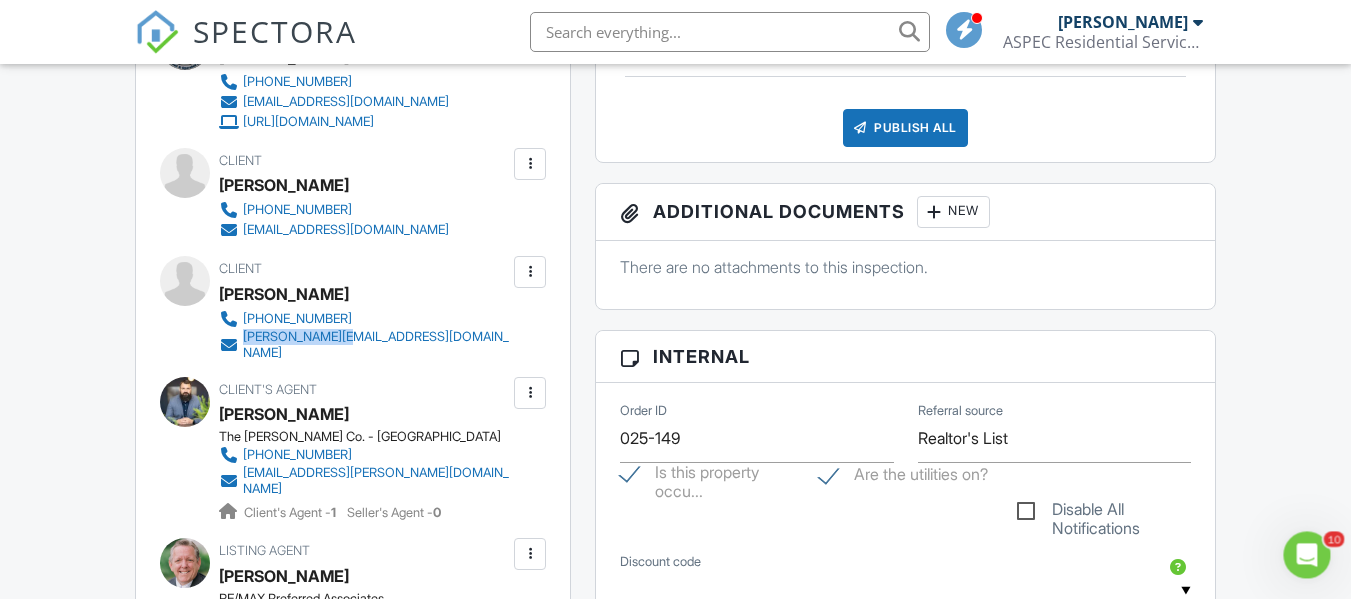 scroll, scrollTop: 0, scrollLeft: 0, axis: both 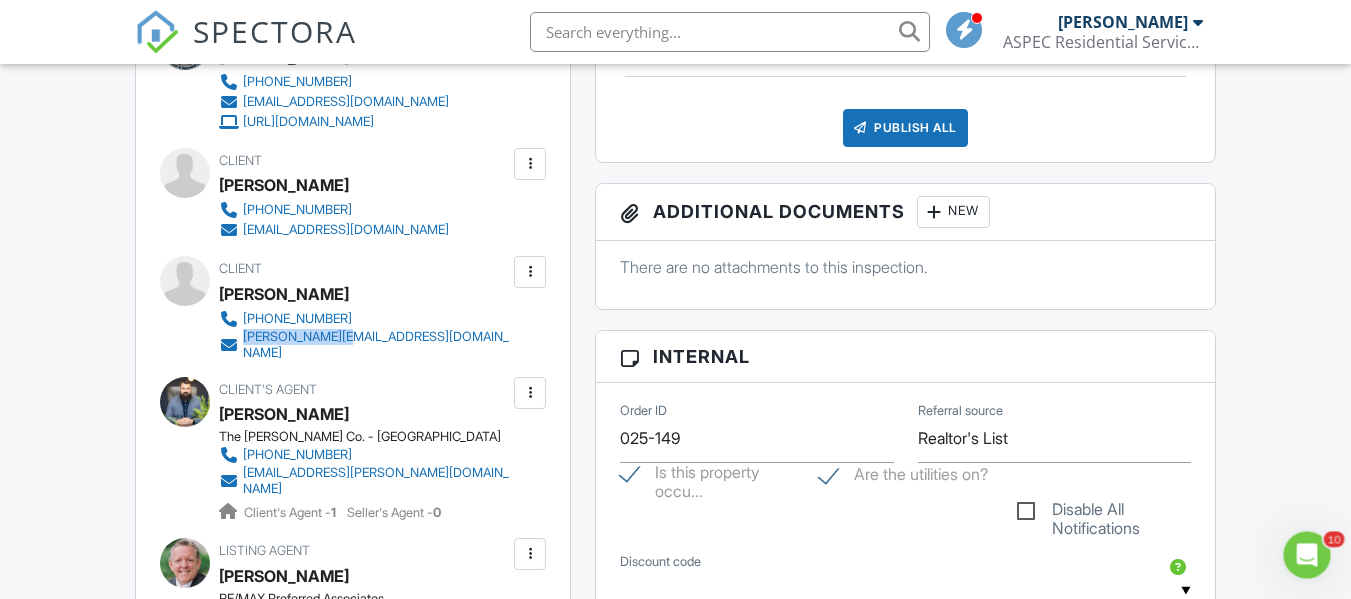 drag, startPoint x: 379, startPoint y: 333, endPoint x: 243, endPoint y: 343, distance: 136.36716 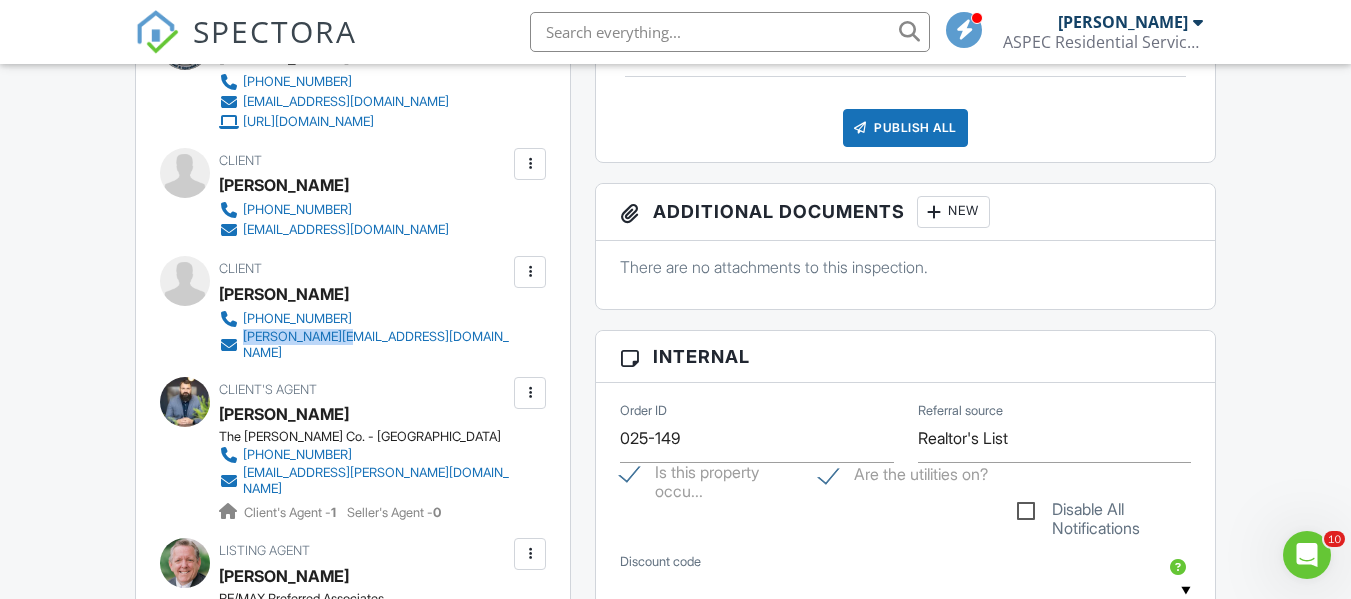 copy on "[PERSON_NAME][EMAIL_ADDRESS][DOMAIN_NAME]" 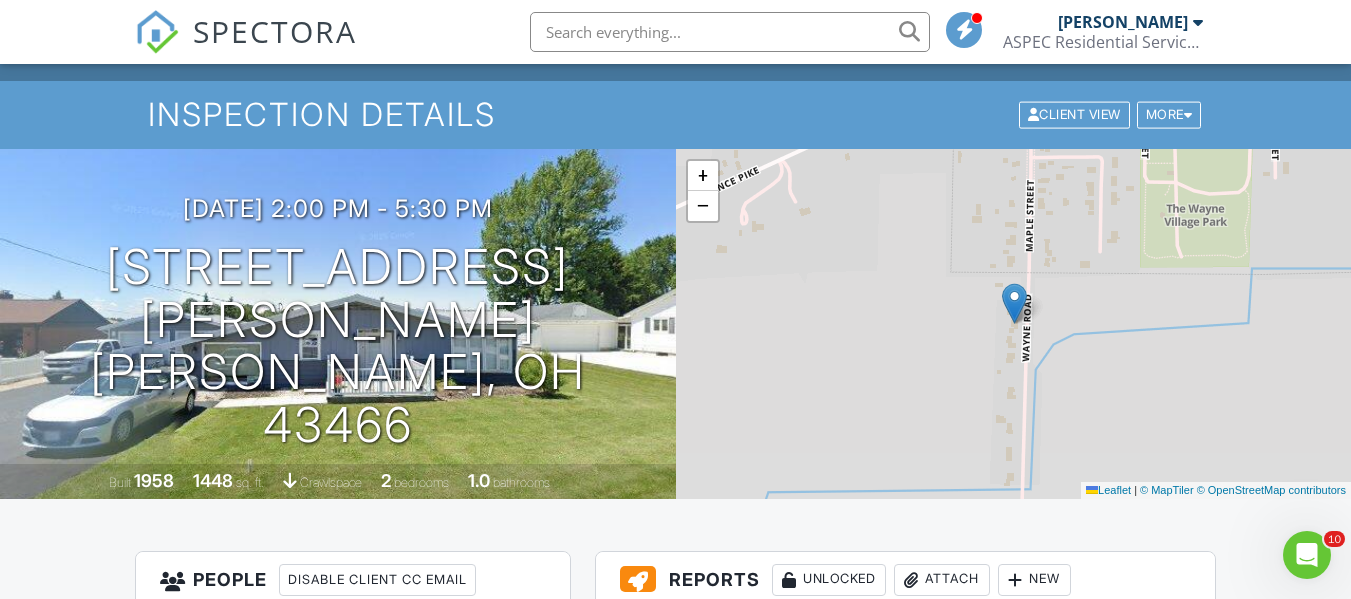 scroll, scrollTop: 0, scrollLeft: 0, axis: both 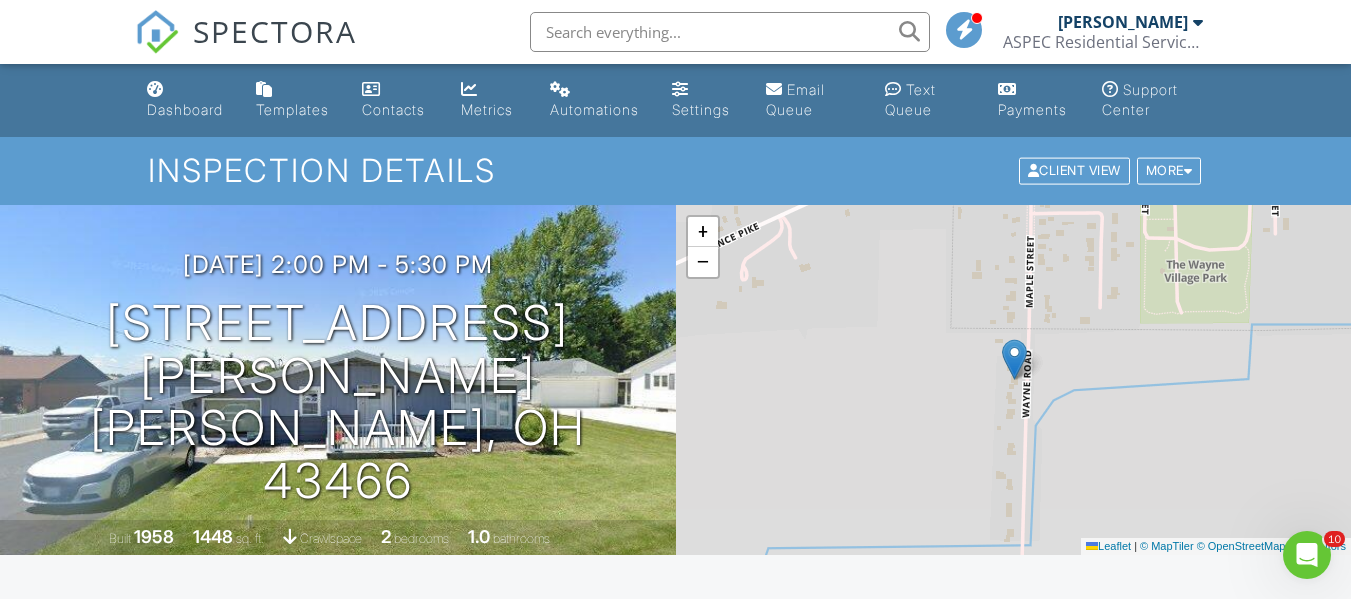click on "SPECTORA" at bounding box center [275, 31] 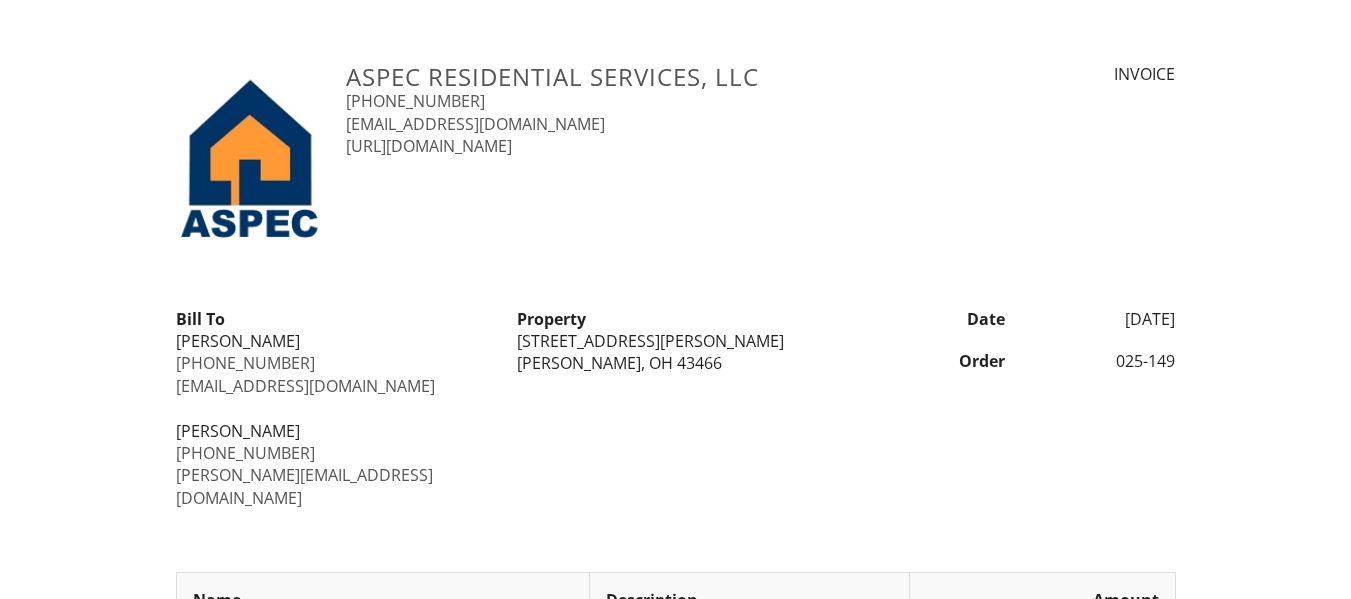 scroll, scrollTop: 0, scrollLeft: 0, axis: both 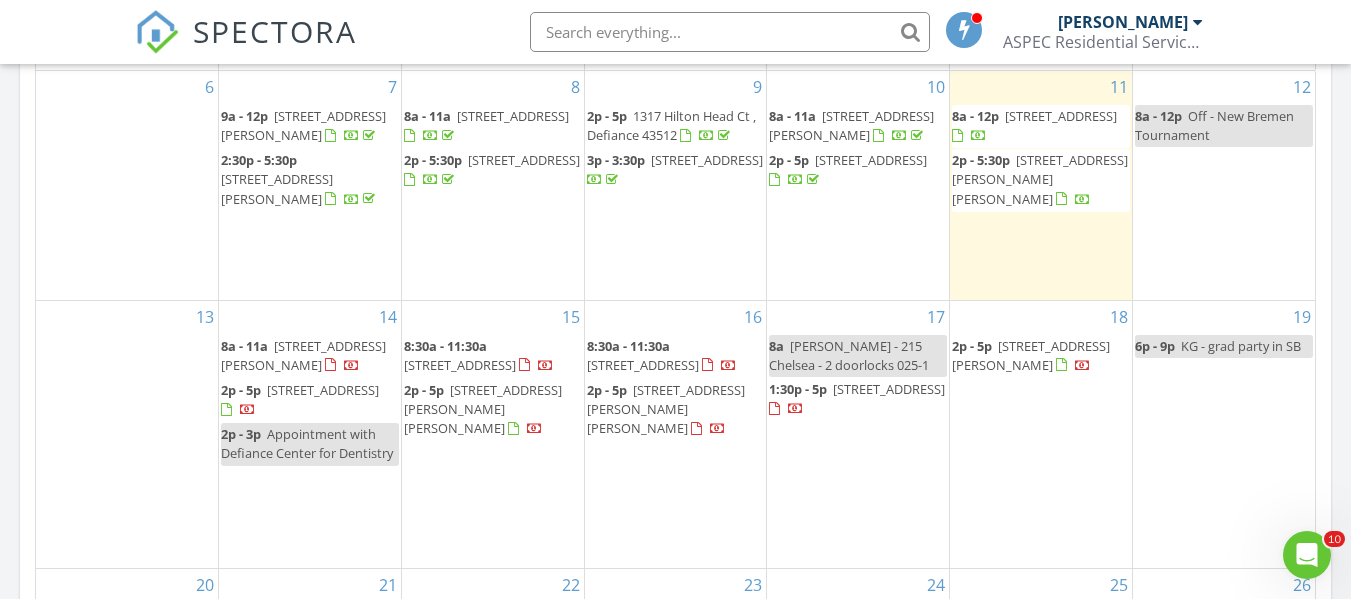 click on "Appointment with Defiance Center for Dentistry" at bounding box center (307, 443) 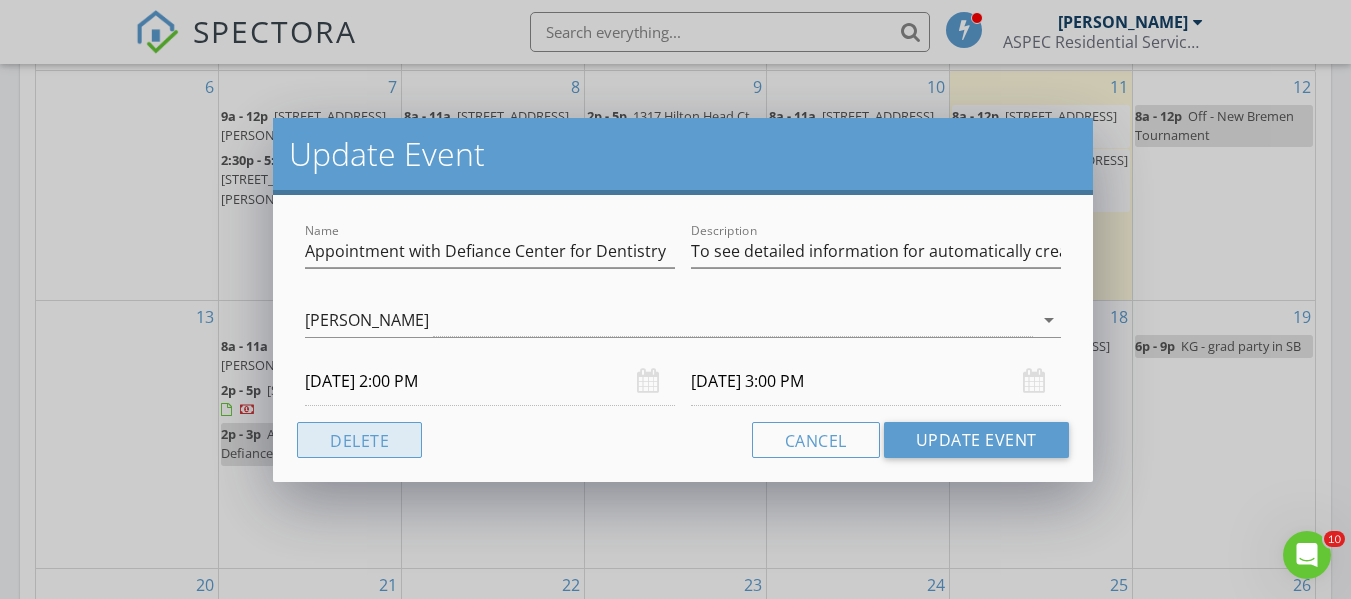 click on "Delete" at bounding box center (359, 440) 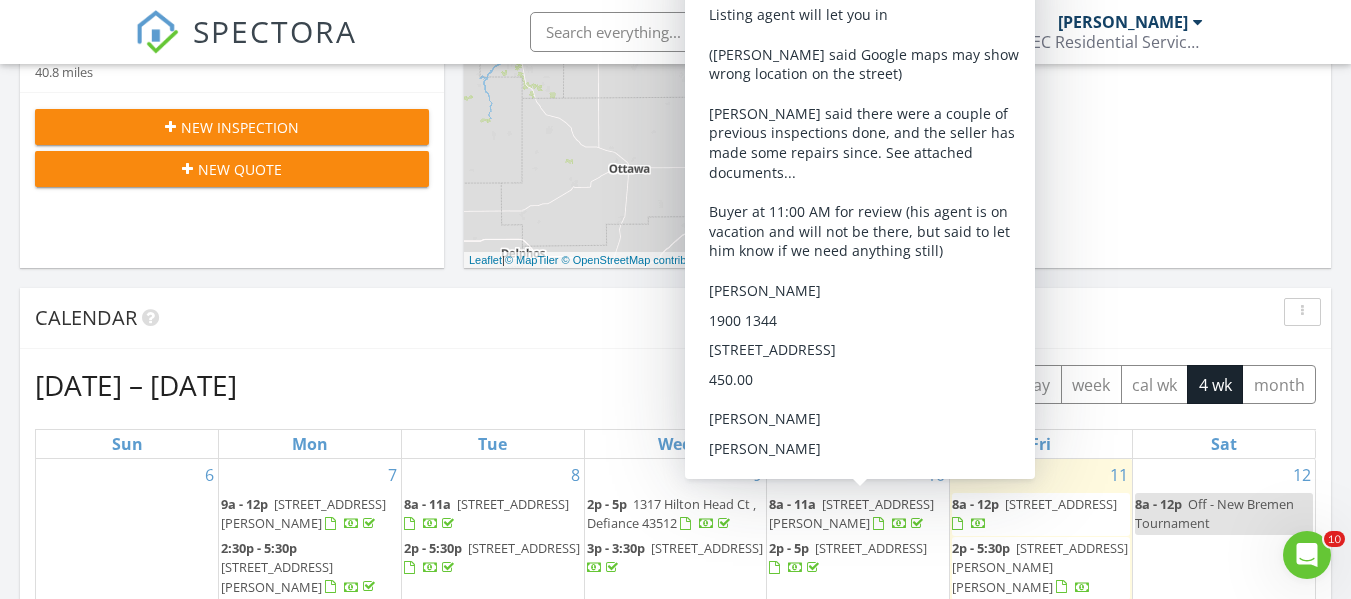 scroll, scrollTop: 600, scrollLeft: 0, axis: vertical 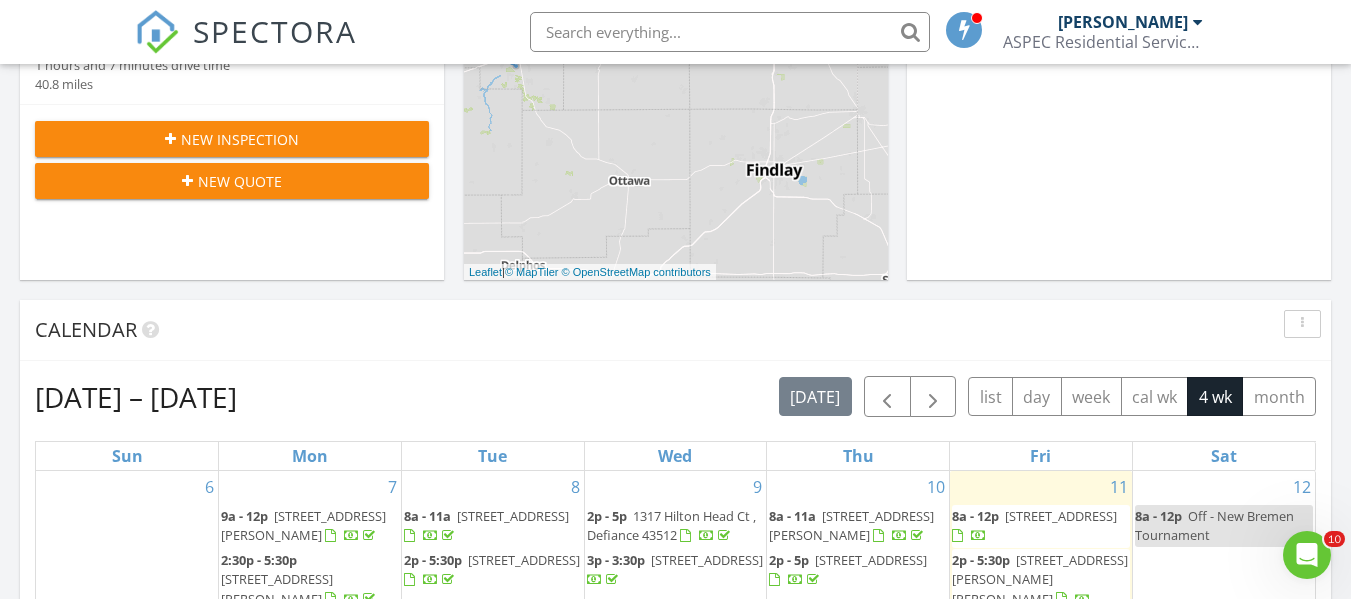 click on "Today
Josh Frederick
8:00 am
9-208 County Road T , Liberty Center, OH 43532
Josh Frederick
39 minutes drive time   25.4 miles       2:00 pm
9943 Wayne Road , Wayne, OH 43466
Josh Frederick
1 hours and 7 minutes drive time   40.8 miles       New Inspection     New Quote         Map               1 2 + − US 24, US 6; US 24, US 6, McCutcheonville Road 106.6 km, 1 h 46 min Head north on Royal Oak Avenue 80 m Turn left onto East Rosewood Avenue 200 m Turn right onto South Jefferson Avenue (SR 66) 3.5 km Turn left onto West 2nd Street (SR 15) 250 m Turn right onto Clinton Street (SR 15) 2.5 km Take the ramp on the right 500 m Merge left onto US 24 25 km Keep right towards US 6 East: Bowling Green 400 m Take exit 44A towards CR 424: Napoleon 450 m Turn left onto Canal Road (CR 424) 550 m Turn left onto TR 10 3.5 km 1.5 km" at bounding box center [675, 590] 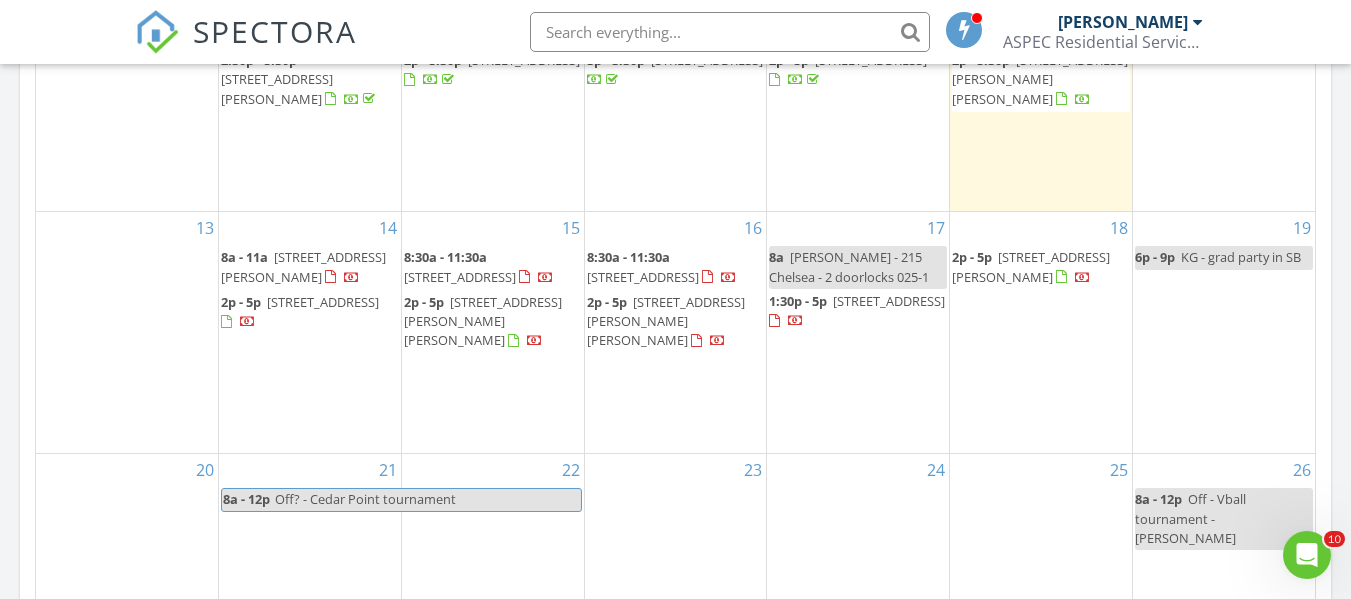 scroll, scrollTop: 1000, scrollLeft: 0, axis: vertical 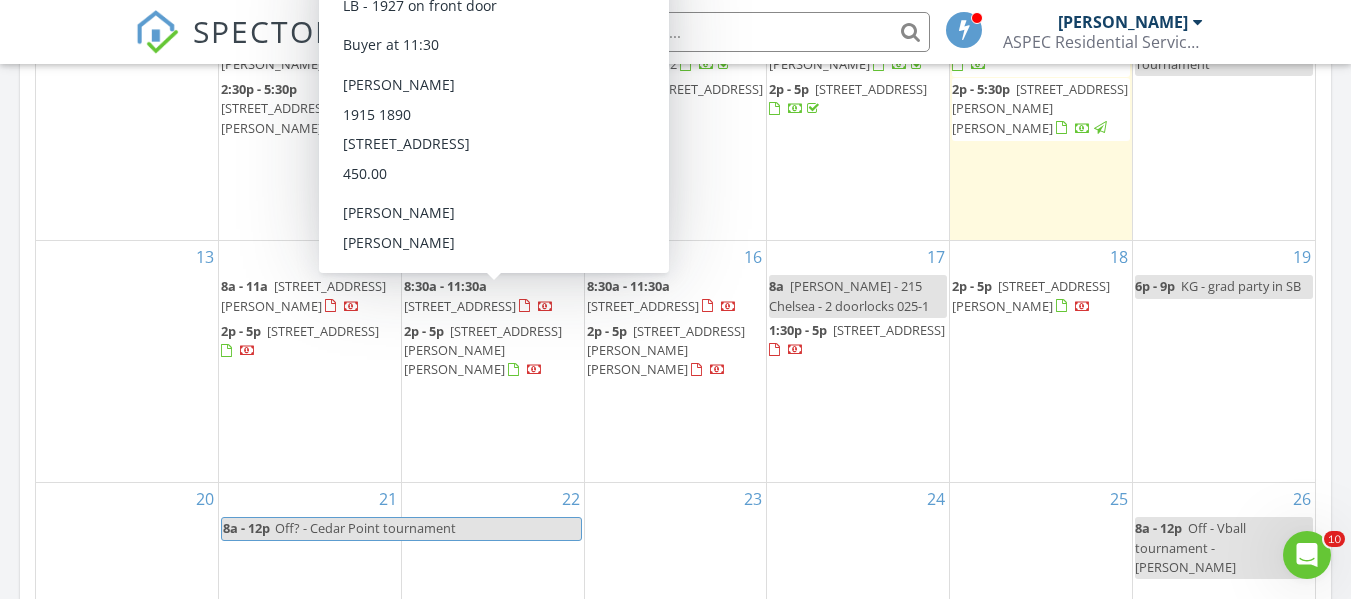 click on "[STREET_ADDRESS]" at bounding box center (460, 306) 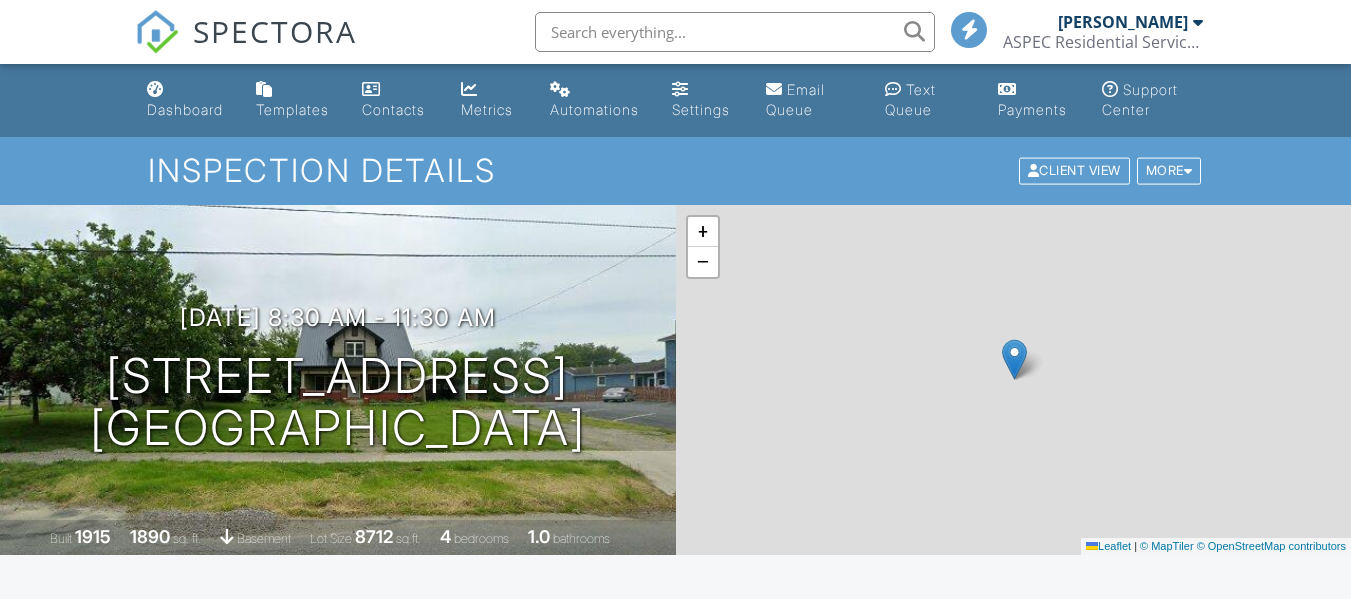 scroll, scrollTop: 700, scrollLeft: 0, axis: vertical 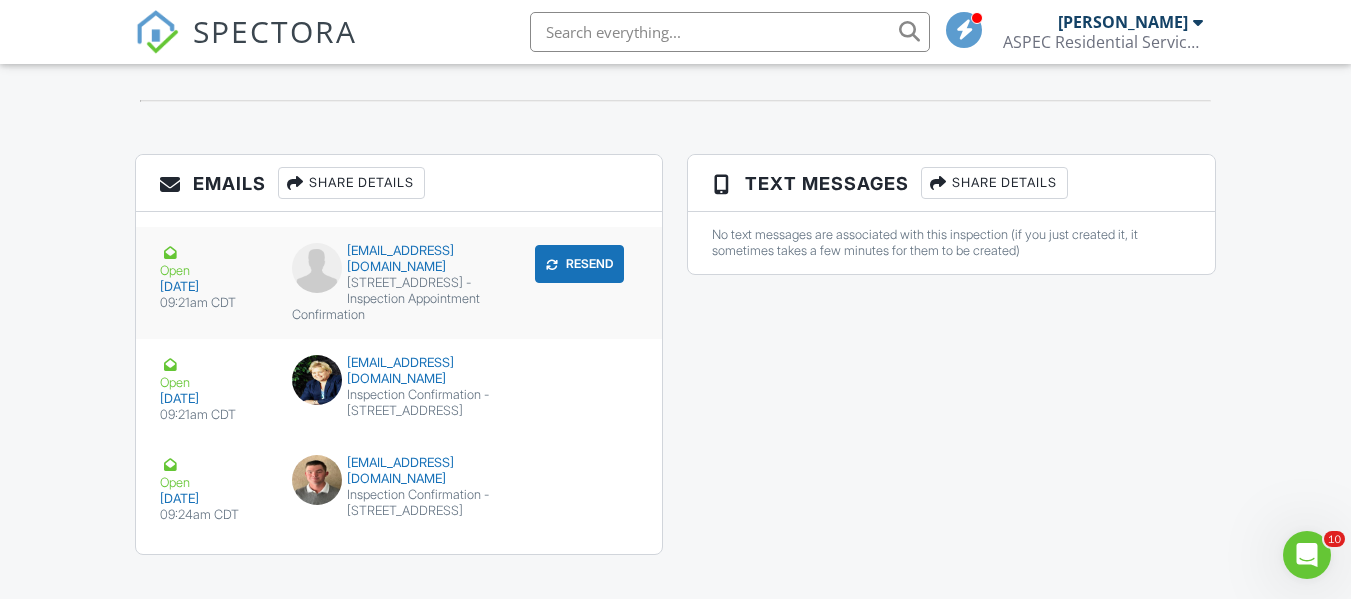 click on "206 W River Street - Inspection Appointment Confirmation" at bounding box center (399, 299) 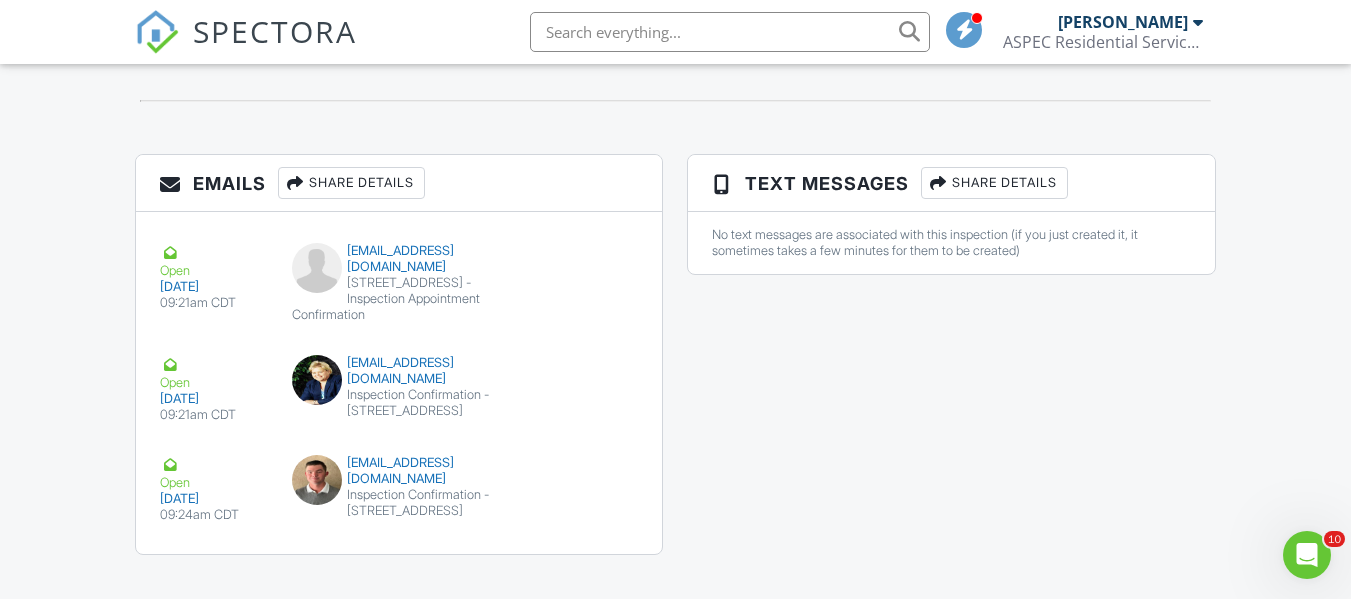 click on "SPECTORA" at bounding box center [275, 31] 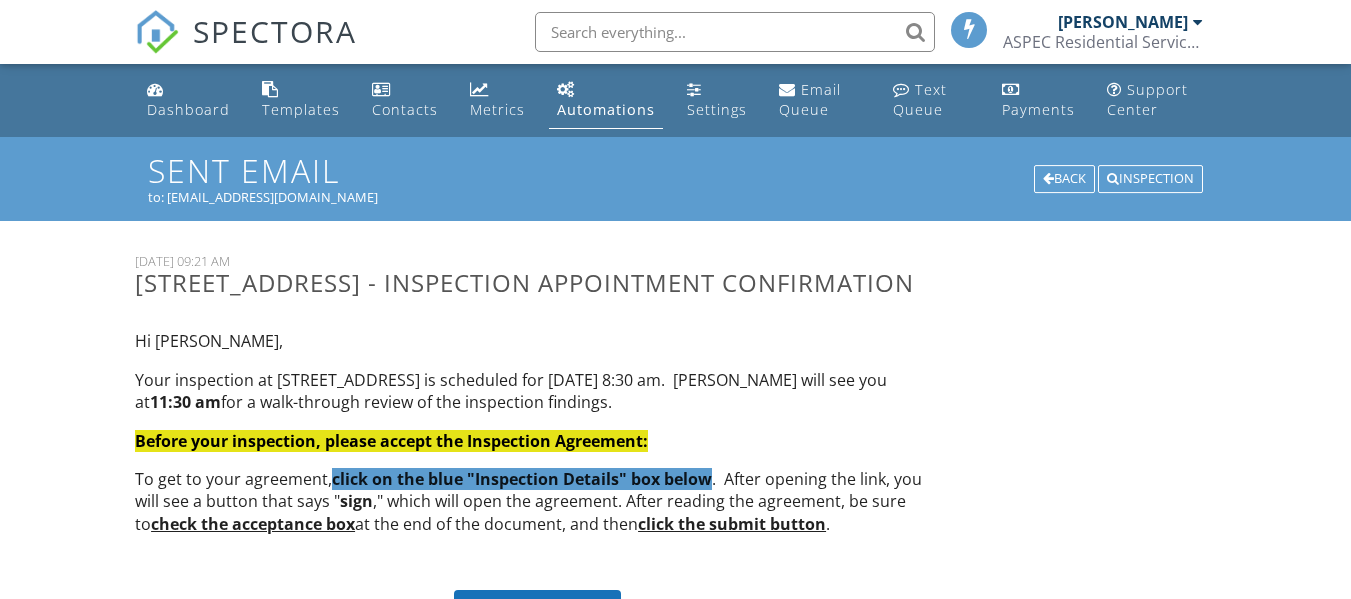 scroll, scrollTop: 0, scrollLeft: 0, axis: both 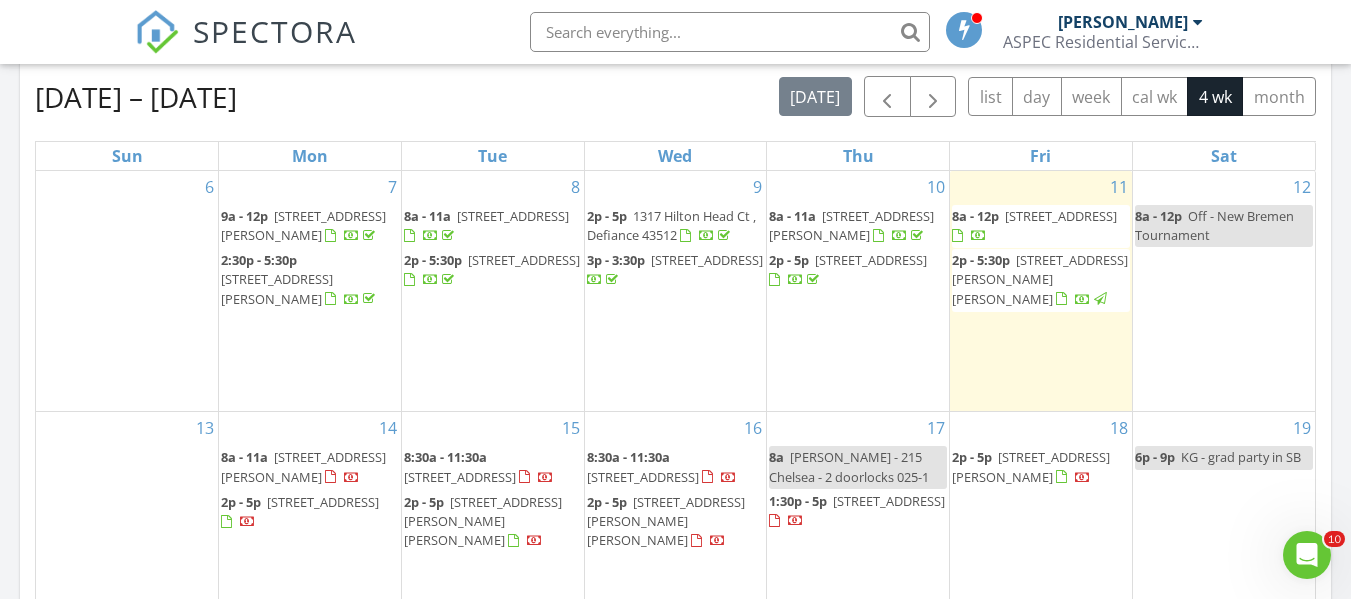 click on "9-208 County Road T , Liberty Center 43532" at bounding box center [1061, 216] 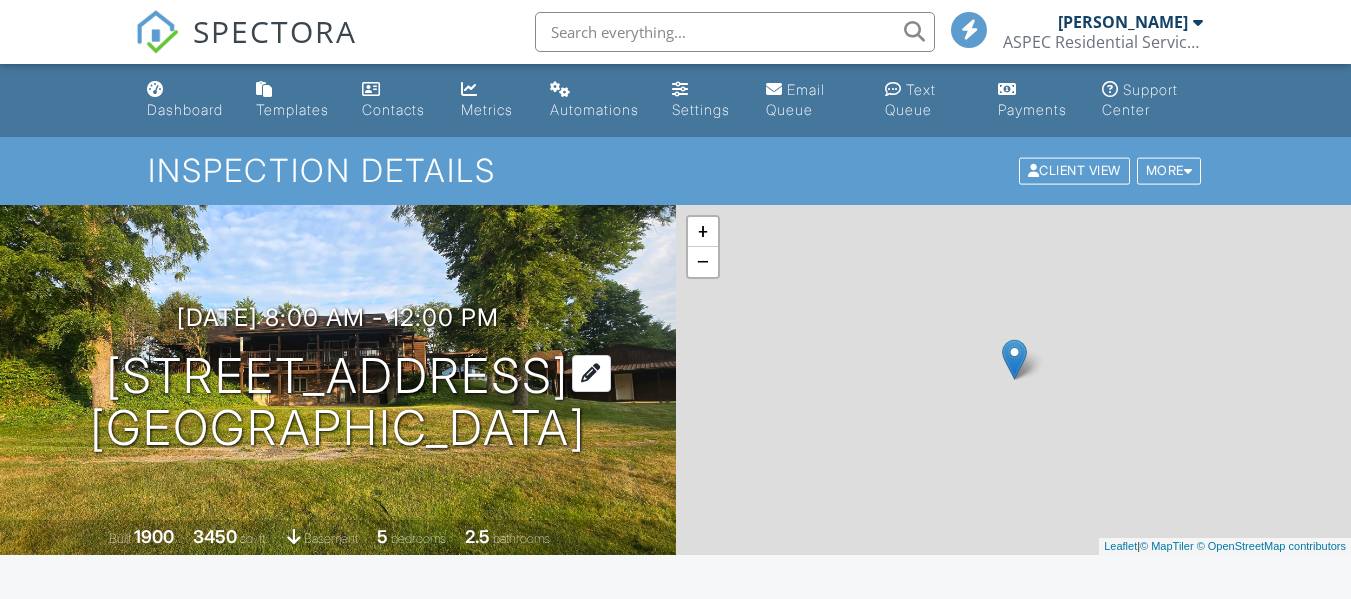 scroll, scrollTop: 0, scrollLeft: 0, axis: both 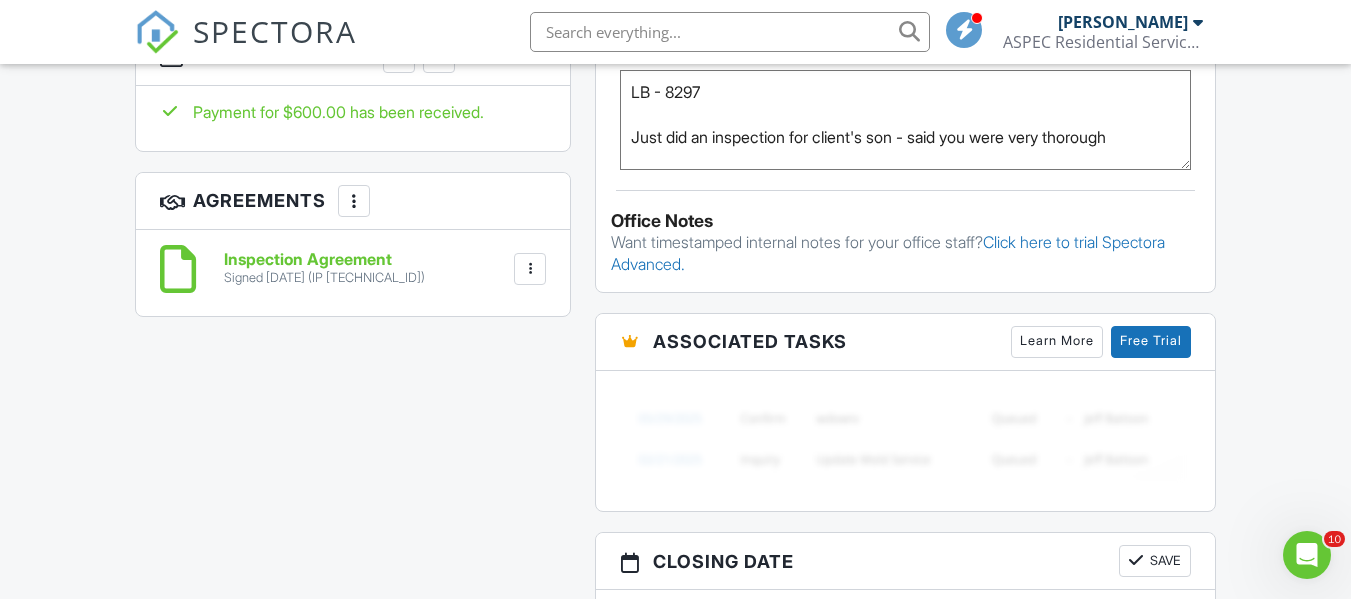 click on "Signed 07/07/2025 (IP 76.34.101.34)" at bounding box center [324, 278] 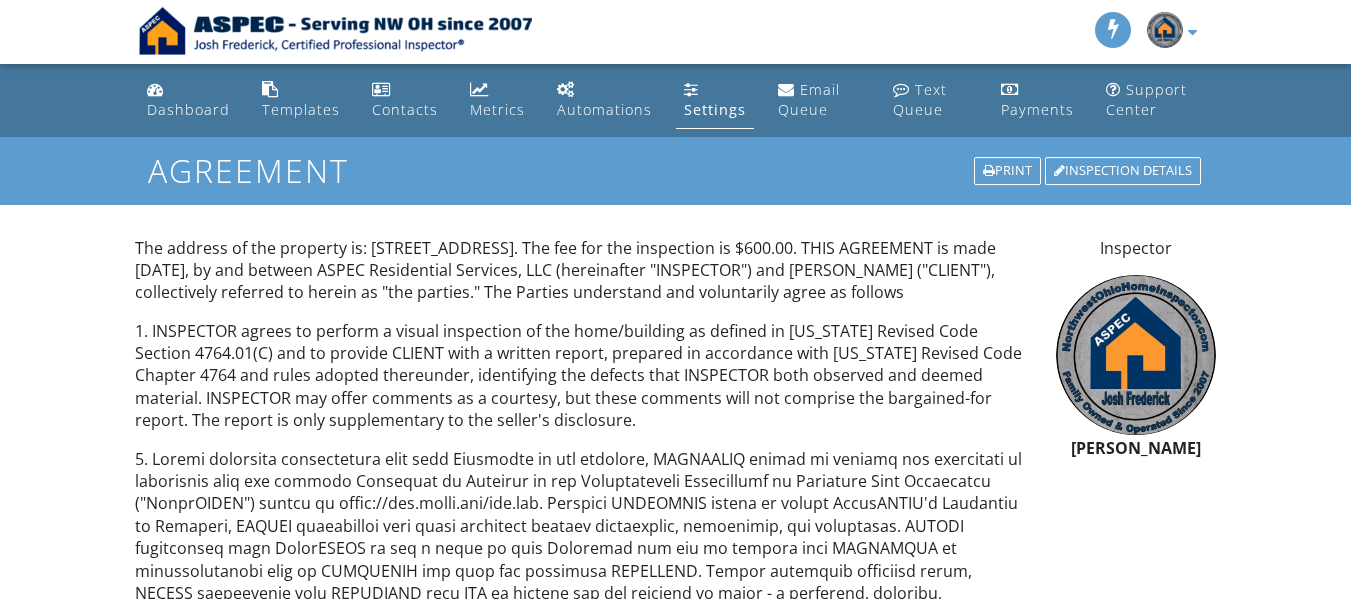 scroll, scrollTop: 0, scrollLeft: 0, axis: both 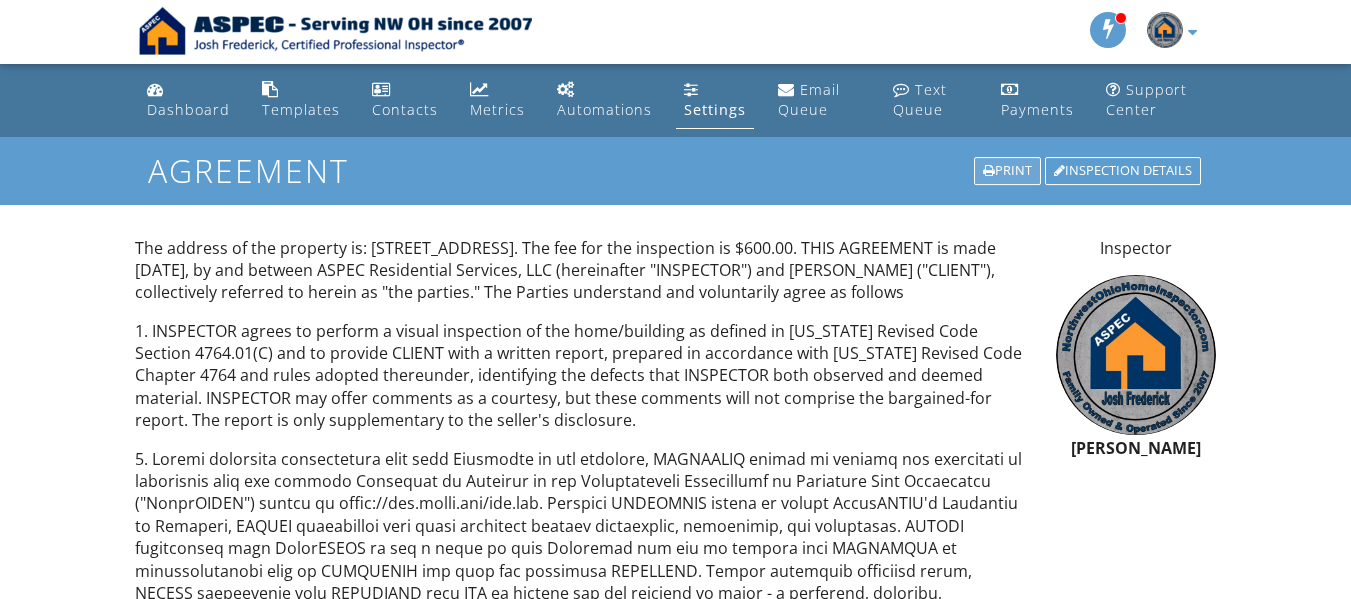 click on "Print" at bounding box center (1007, 171) 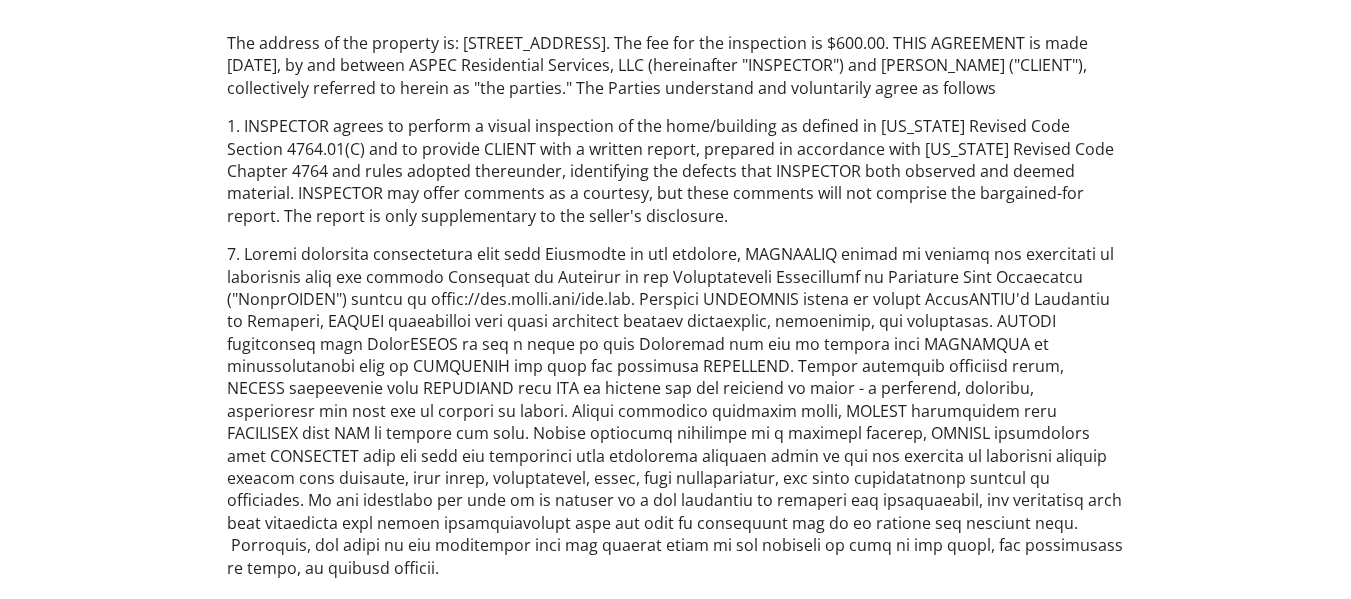 scroll, scrollTop: 0, scrollLeft: 0, axis: both 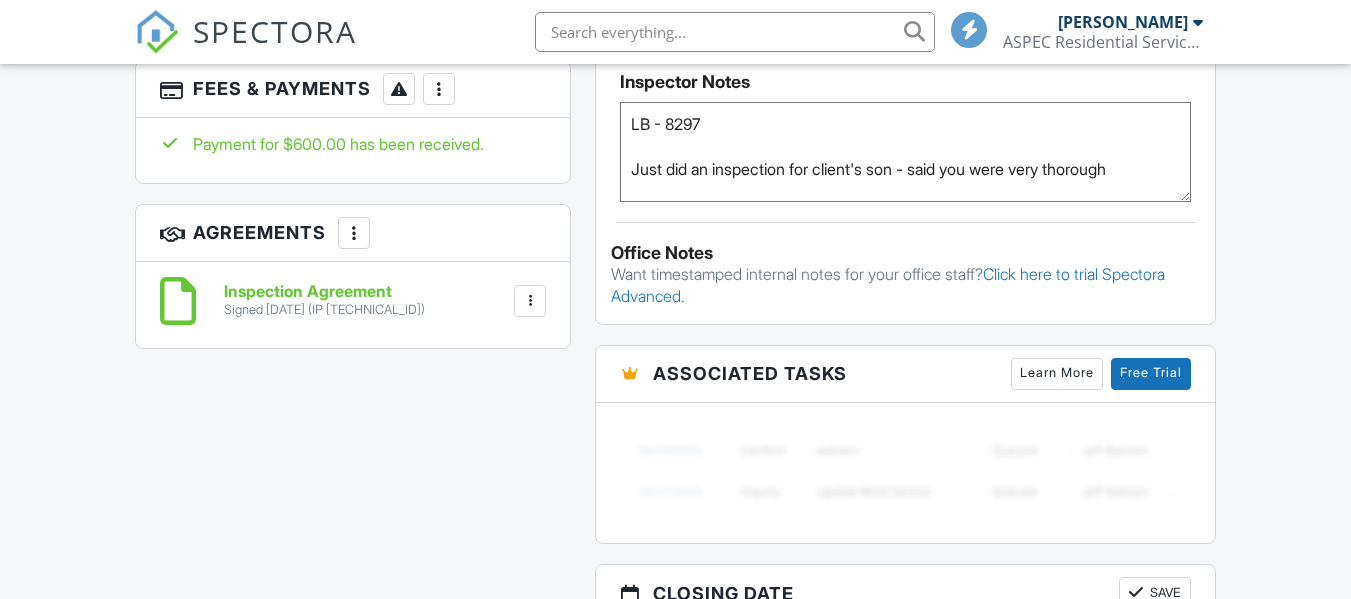 click on "More" at bounding box center [439, 89] 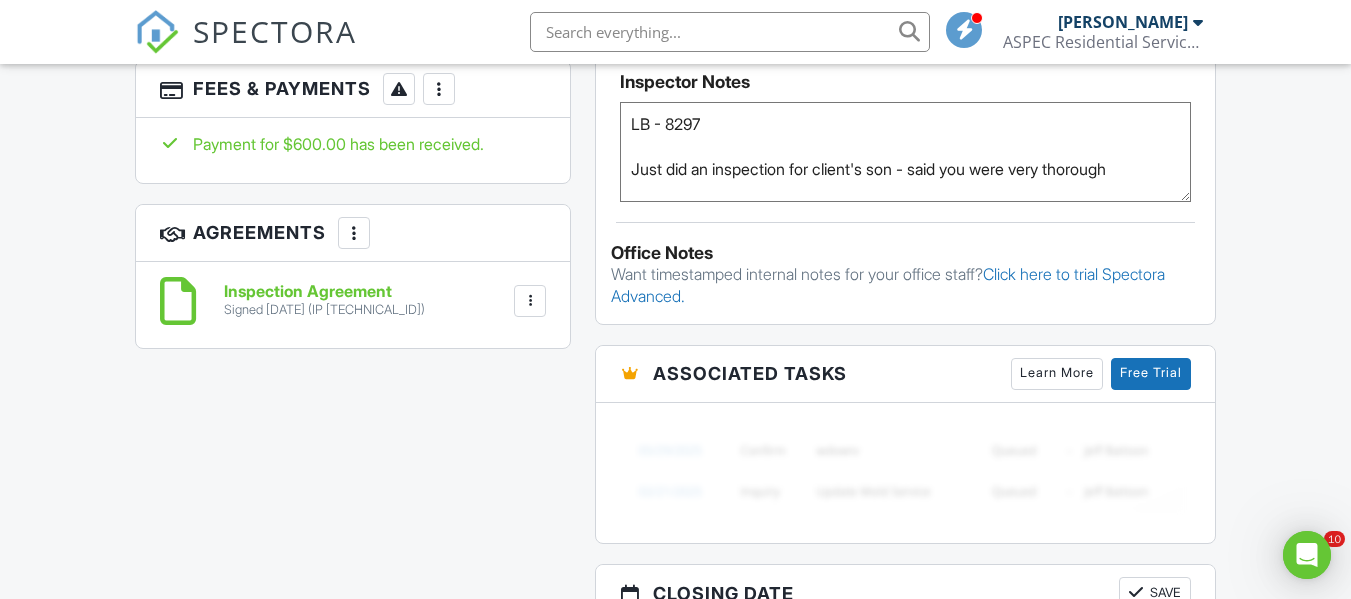 scroll, scrollTop: 0, scrollLeft: 0, axis: both 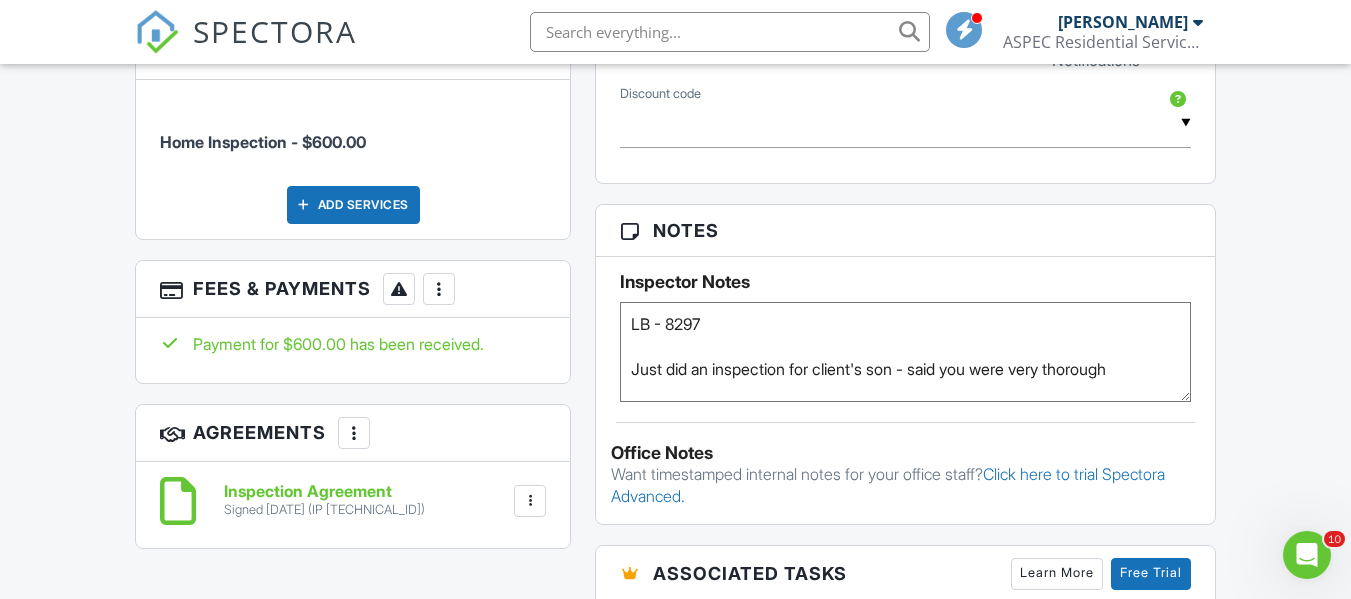 click at bounding box center (439, 289) 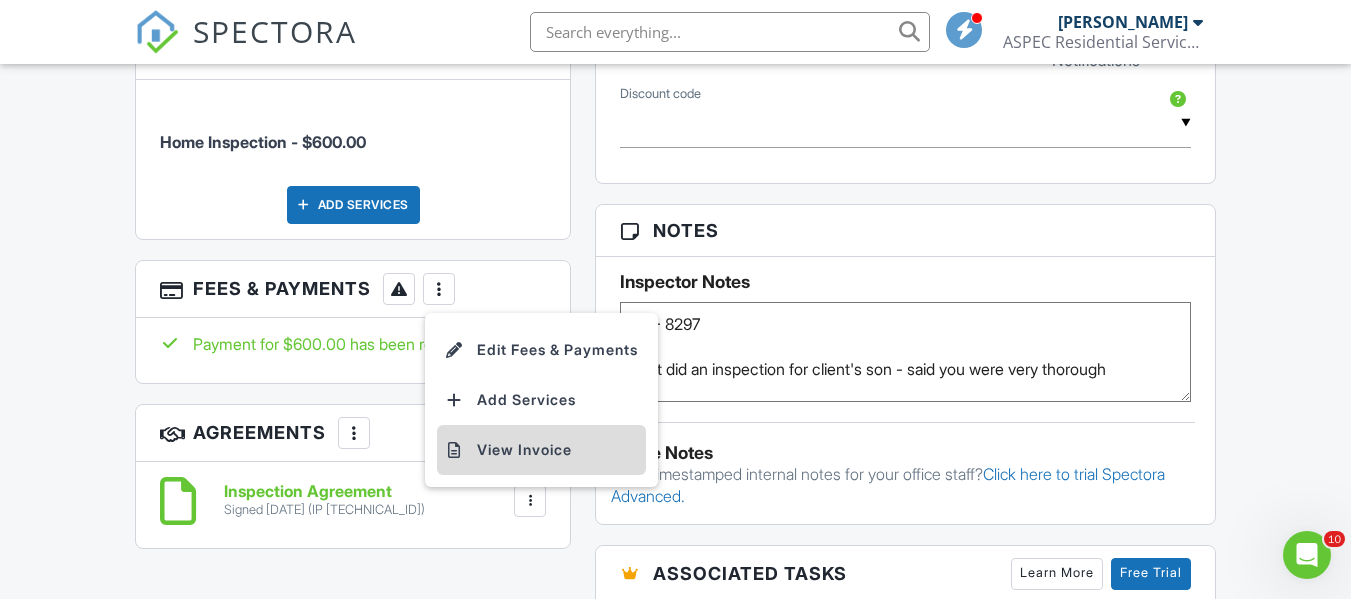 click on "View Invoice" at bounding box center (541, 450) 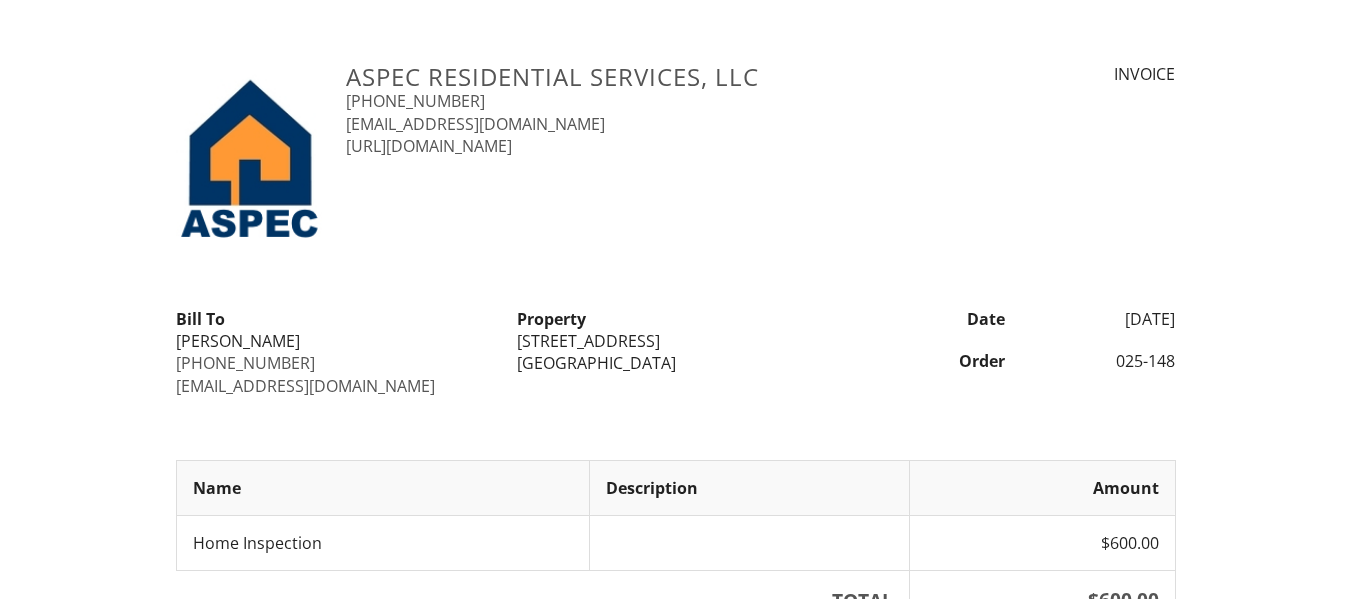 scroll, scrollTop: 0, scrollLeft: 0, axis: both 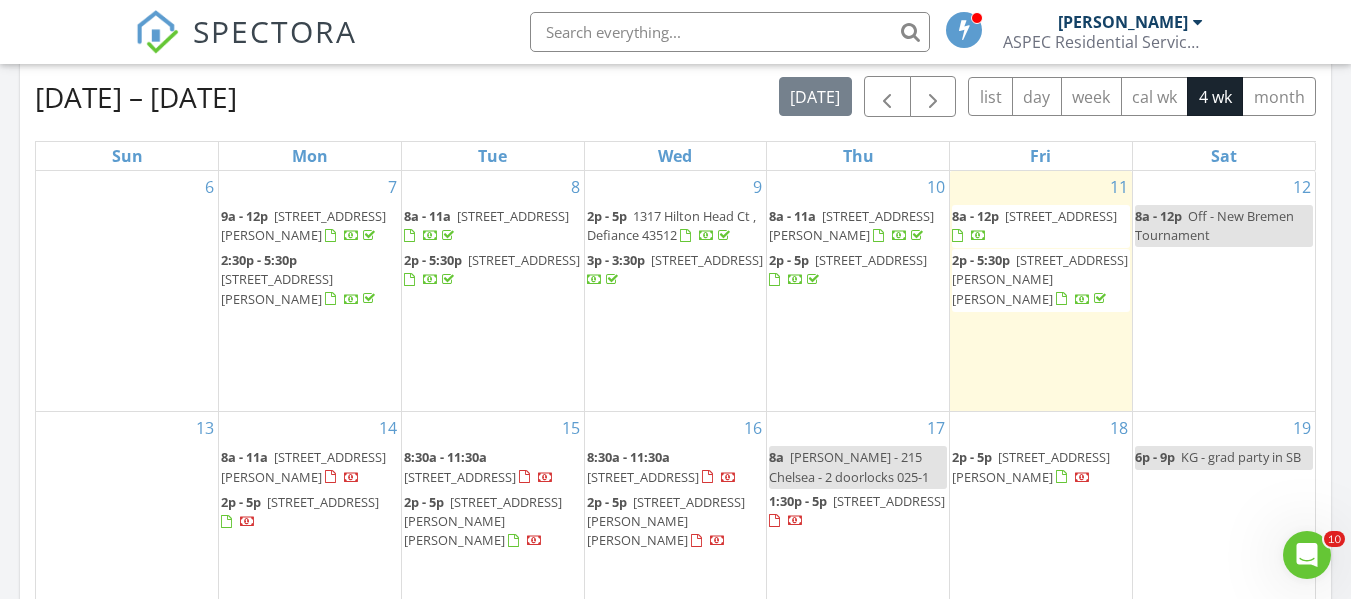 click on "Today
Josh Frederick
8:00 am
9-208 County Road T , Liberty Center, OH 43532
Josh Frederick
39 minutes drive time   25.4 miles       2:00 pm
9943 Wayne Road , Wayne, OH 43466
Josh Frederick
1 hours and 7 minutes drive time   40.8 miles       New Inspection     New Quote         Map               1 2 + − US 24, US 6; US 24, US 6, McCutcheonville Road 106.6 km, 1 h 46 min Head north on Royal Oak Avenue 80 m Turn left onto East Rosewood Avenue 200 m Turn right onto South Jefferson Avenue (SR 66) 3.5 km Turn left onto West 2nd Street (SR 15) 250 m Turn right onto Clinton Street (SR 15) 2.5 km Take the ramp on the right 500 m Merge left onto US 24 25 km Keep right towards US 6 East: Bowling Green 400 m Take exit 44A towards CR 424: Napoleon 450 m Turn left onto Canal Road (CR 424) 550 m Turn left onto TR 10 3.5 km" at bounding box center (675, 290) 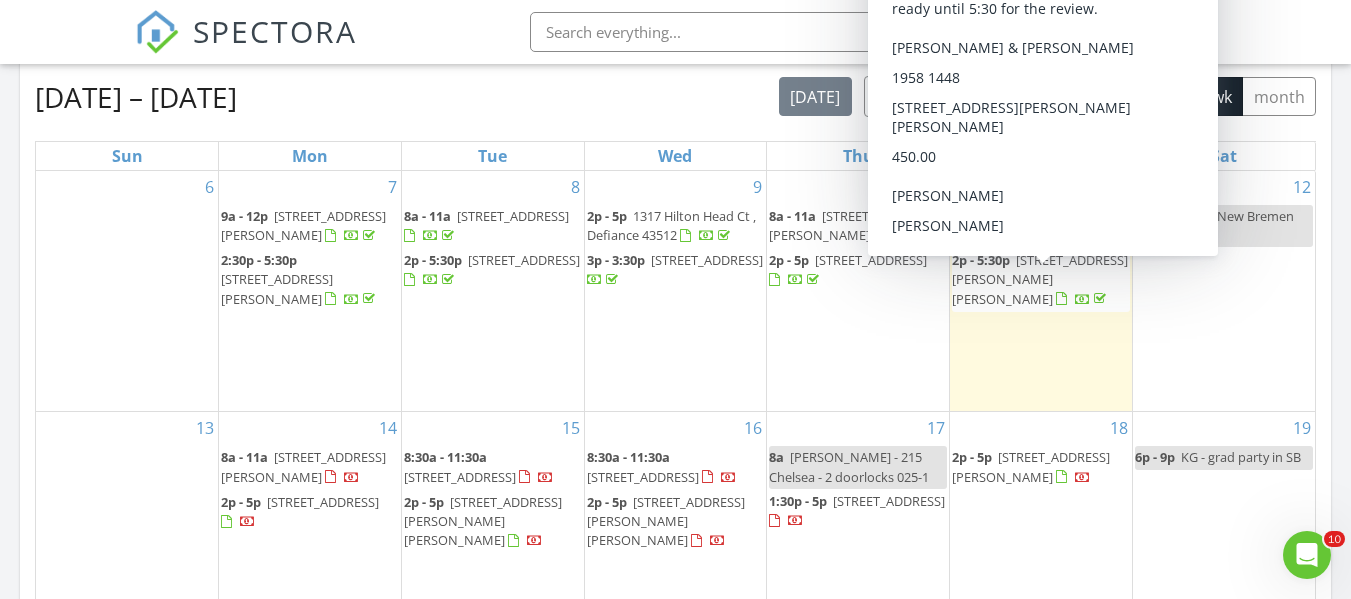 click on "9943 Wayne Road , Wayne 43466" at bounding box center (1040, 279) 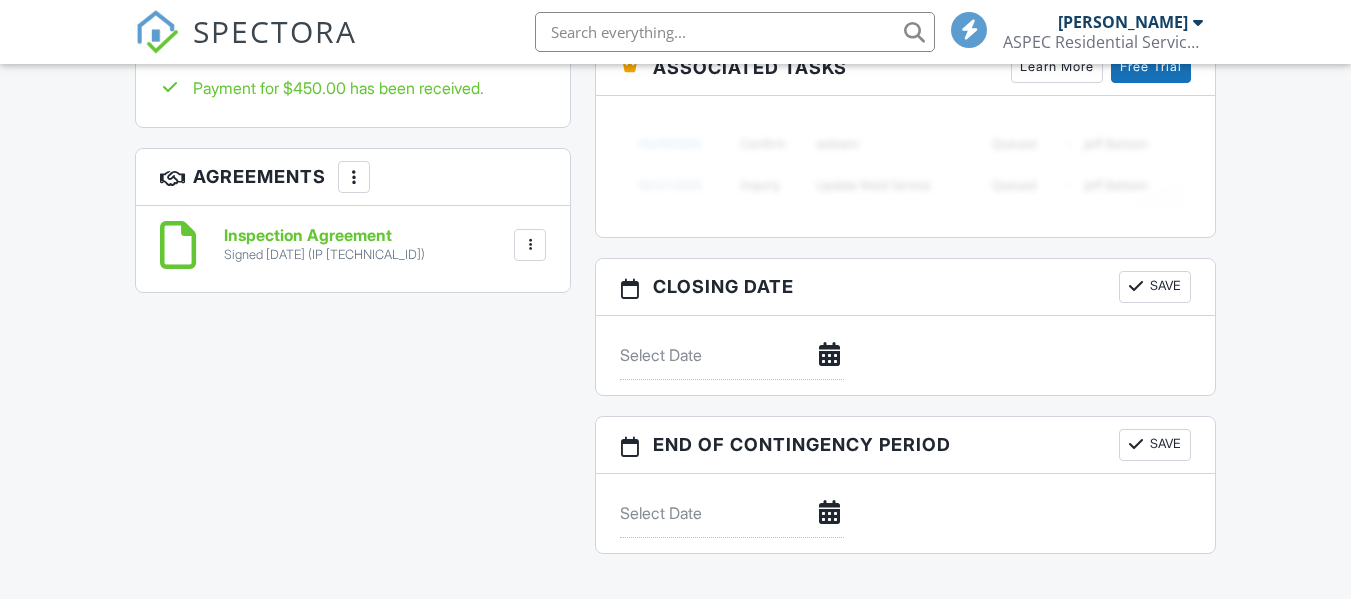 scroll, scrollTop: 2700, scrollLeft: 0, axis: vertical 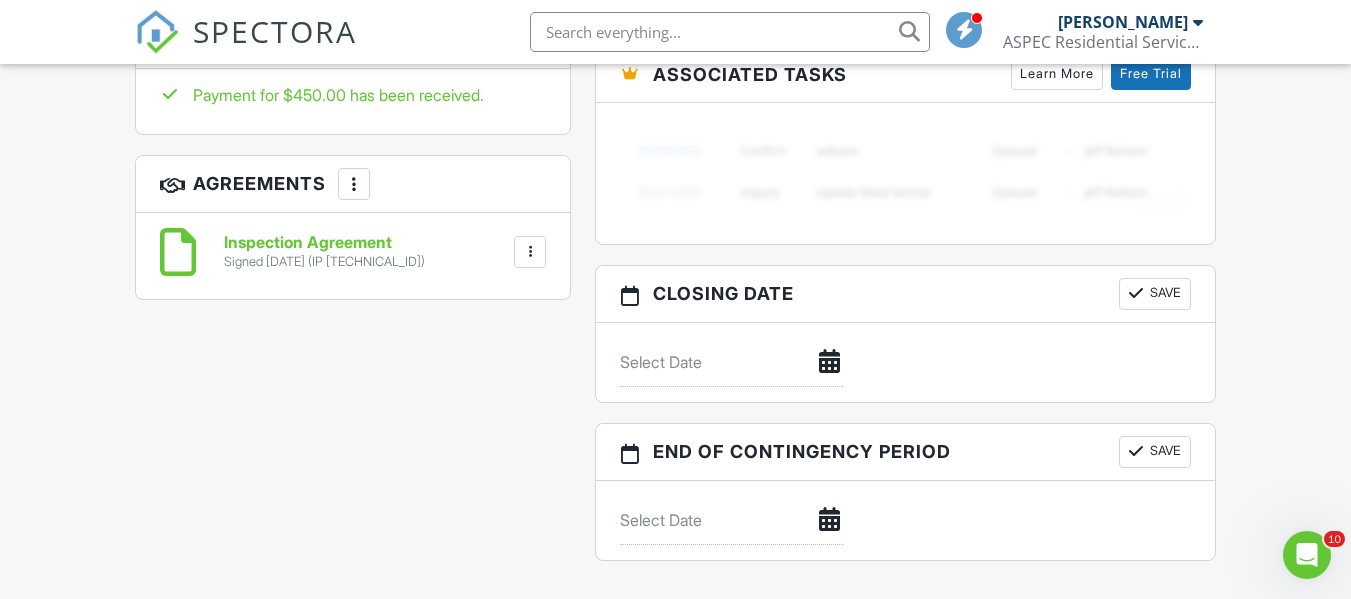 click on "Signed 07/08/2025 (IP 174.102.78.83)" at bounding box center (324, 262) 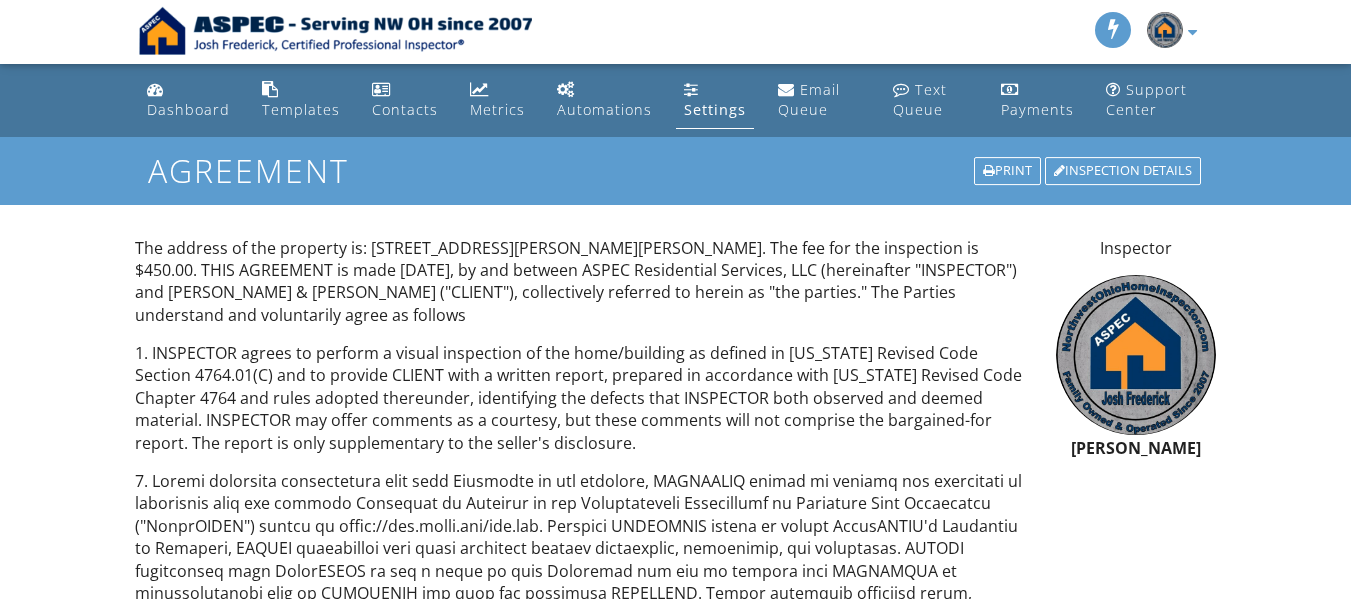 scroll, scrollTop: 0, scrollLeft: 0, axis: both 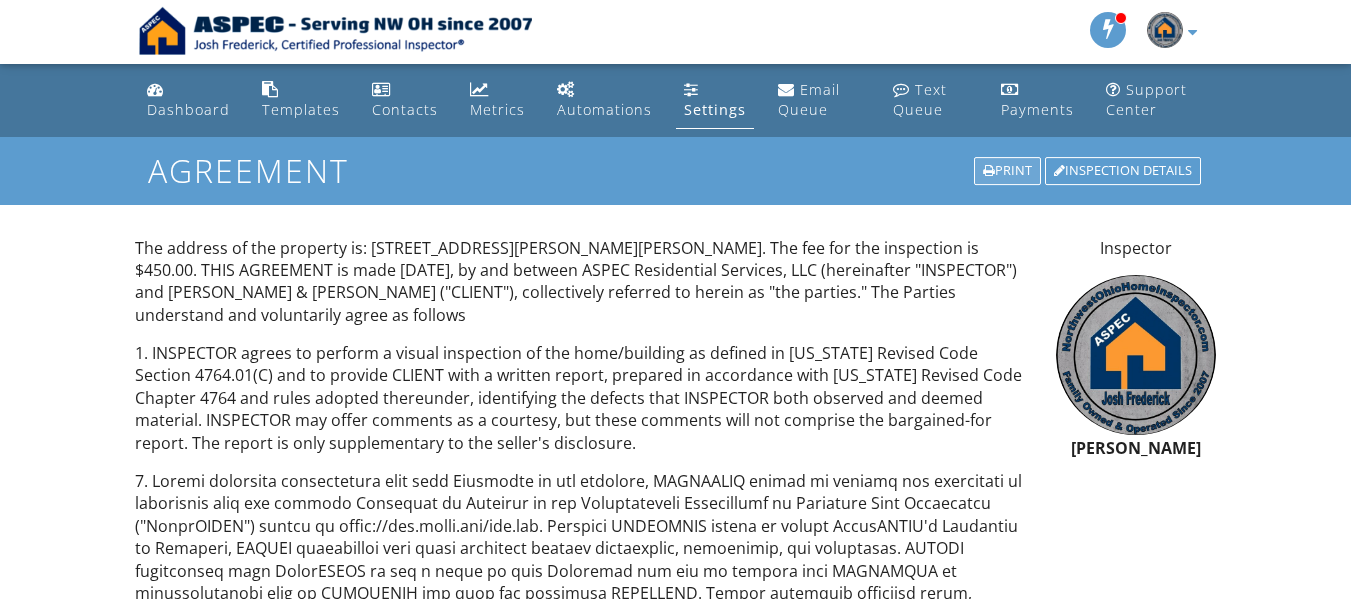 click on "Print" at bounding box center [1007, 171] 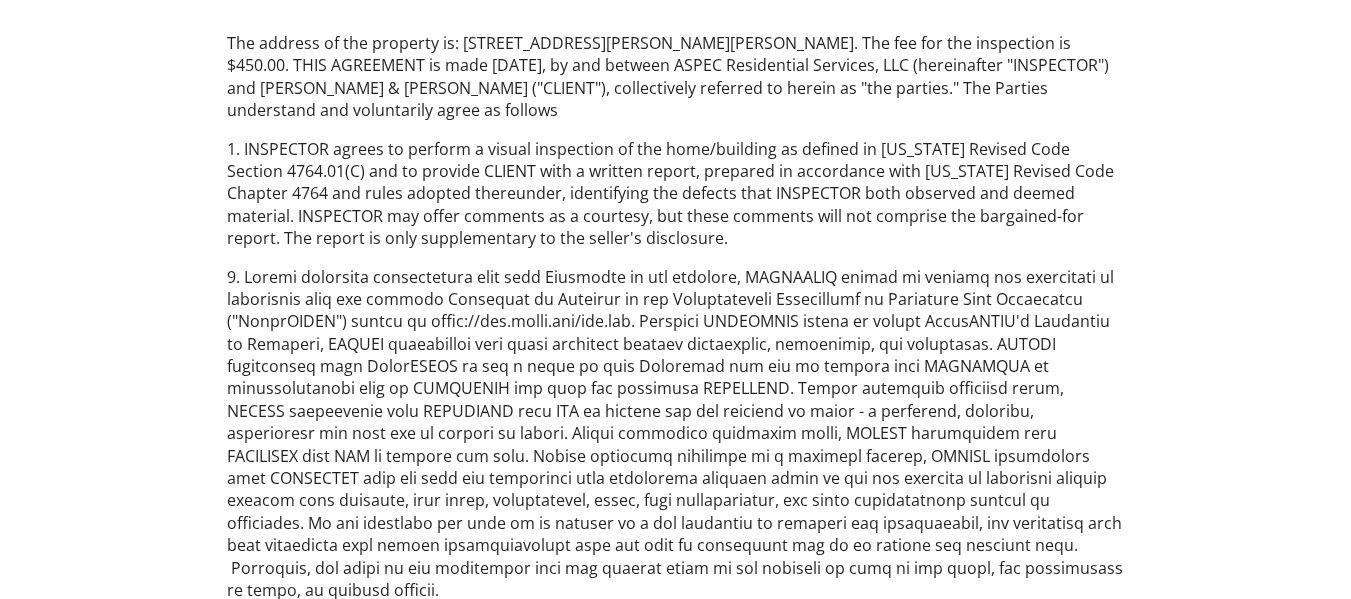 scroll, scrollTop: 0, scrollLeft: 0, axis: both 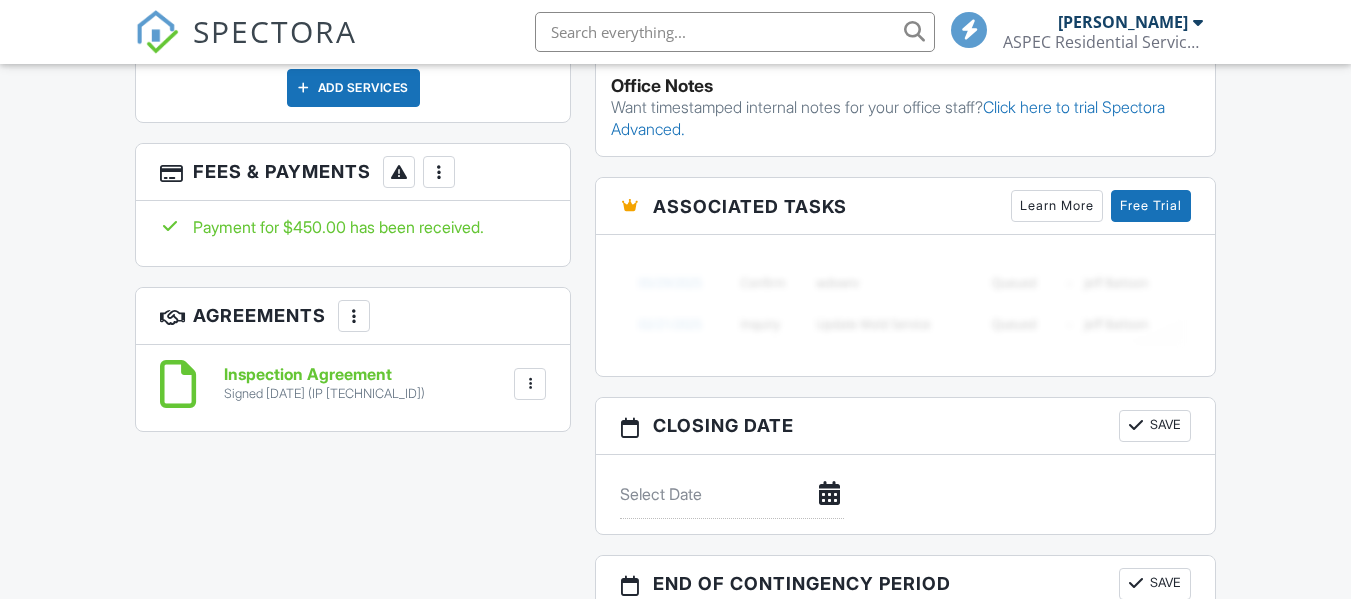click at bounding box center [439, 172] 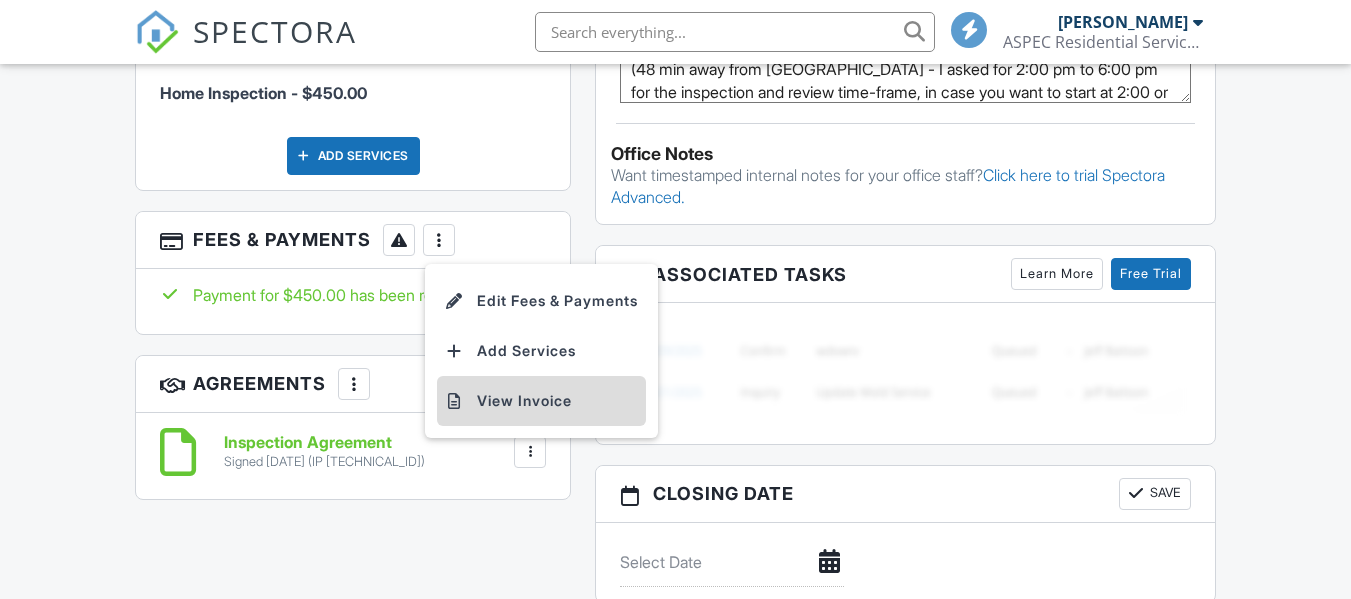 scroll, scrollTop: 0, scrollLeft: 0, axis: both 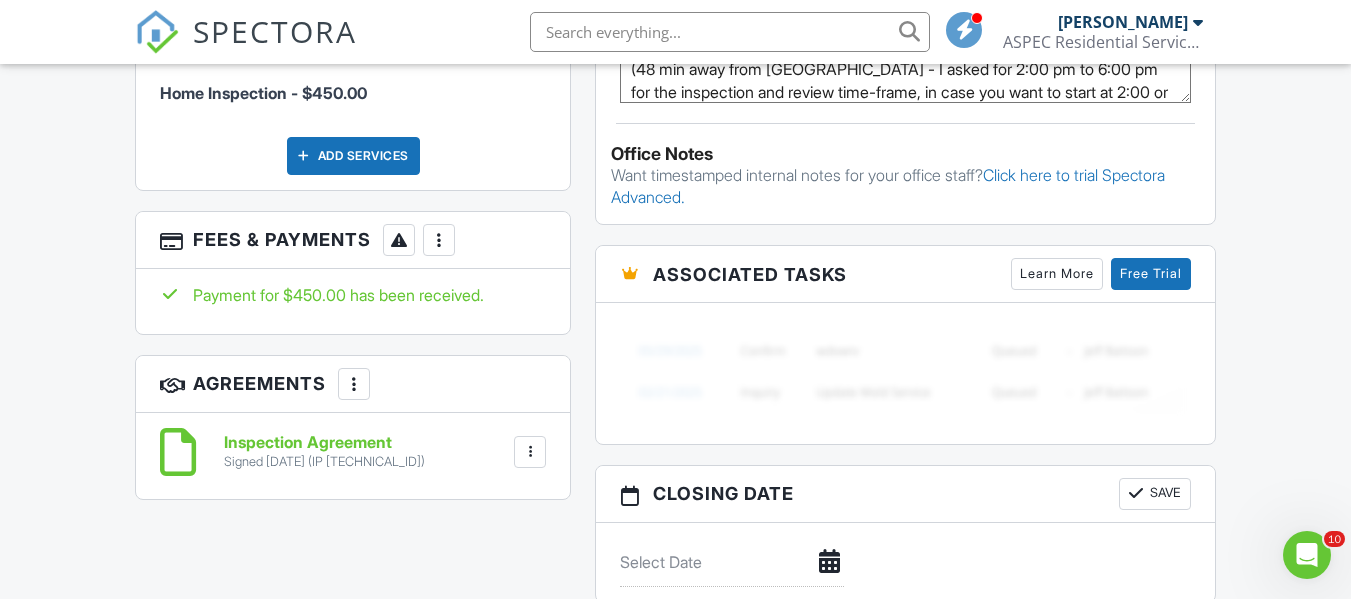 click on "Inspection Agreement" at bounding box center [324, 443] 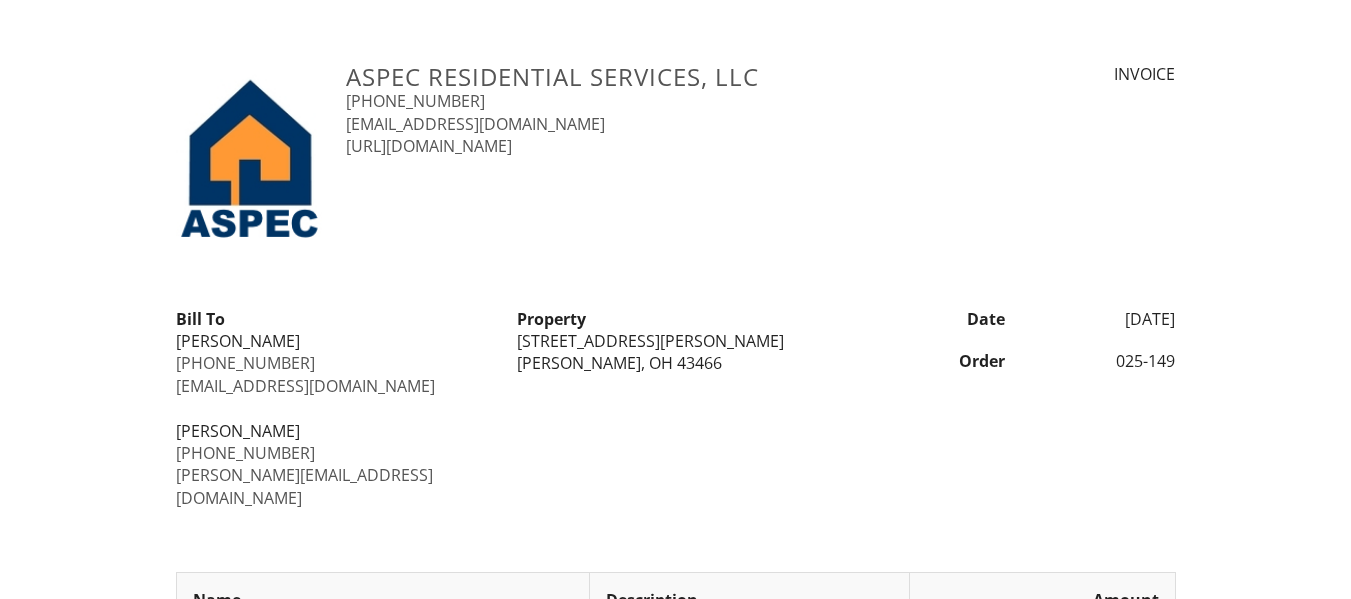 scroll, scrollTop: 0, scrollLeft: 0, axis: both 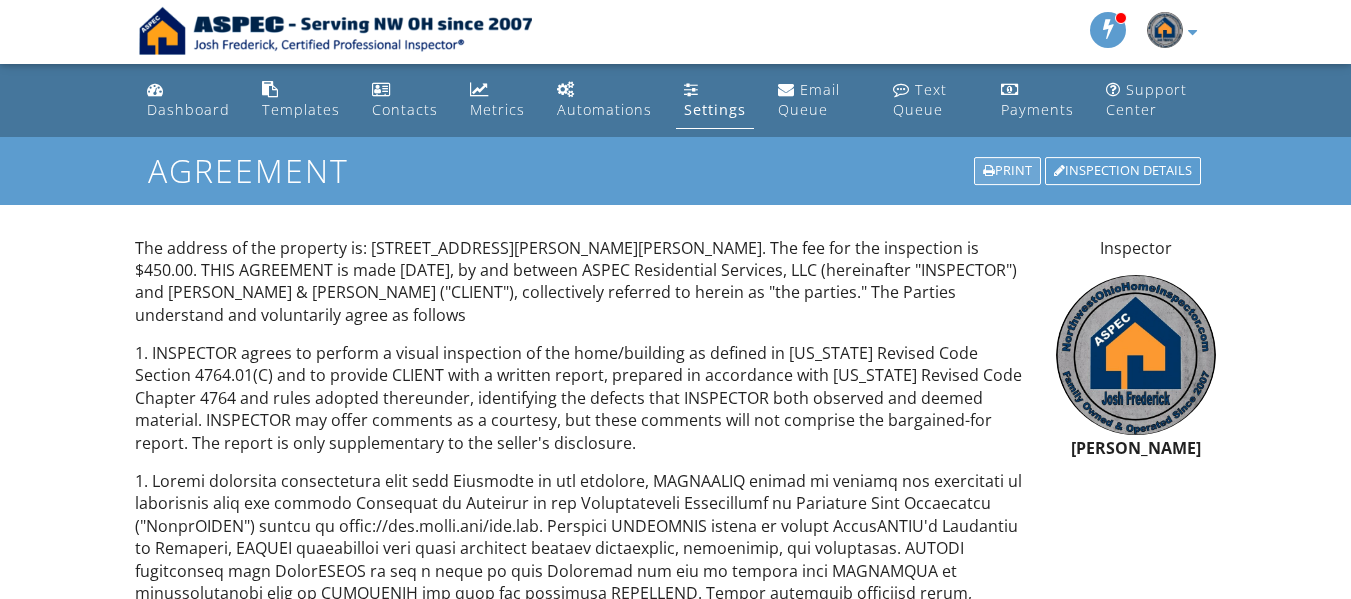 click on "Print" at bounding box center [1007, 171] 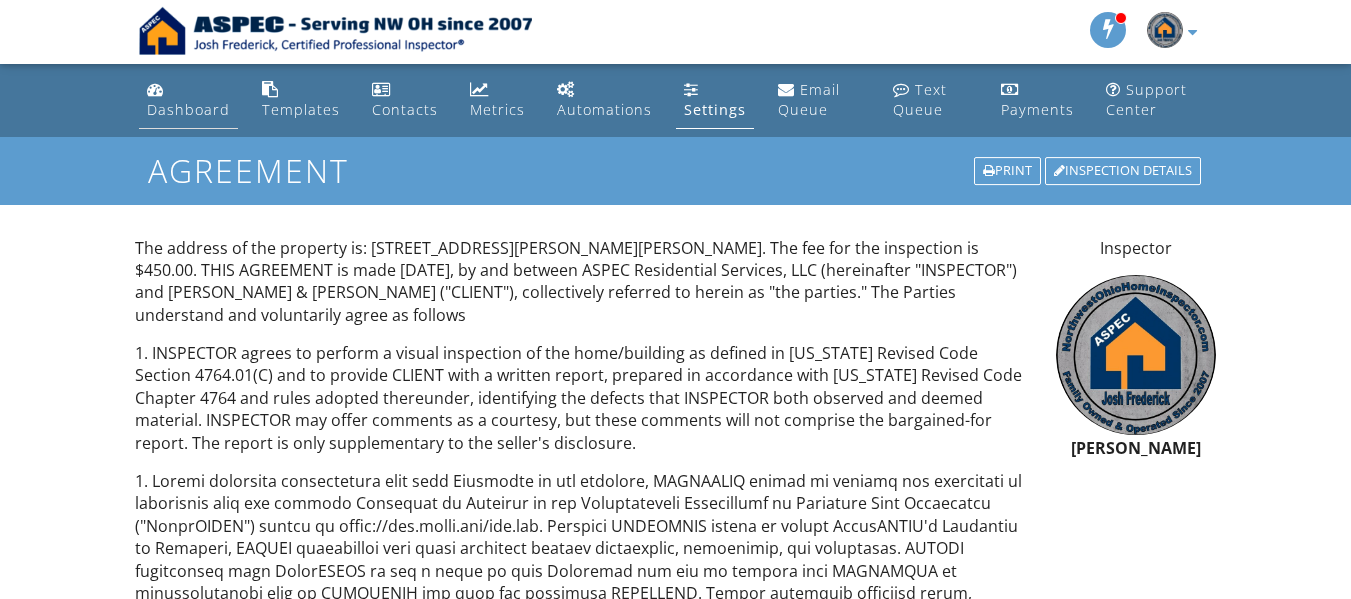 click on "Dashboard" at bounding box center (188, 109) 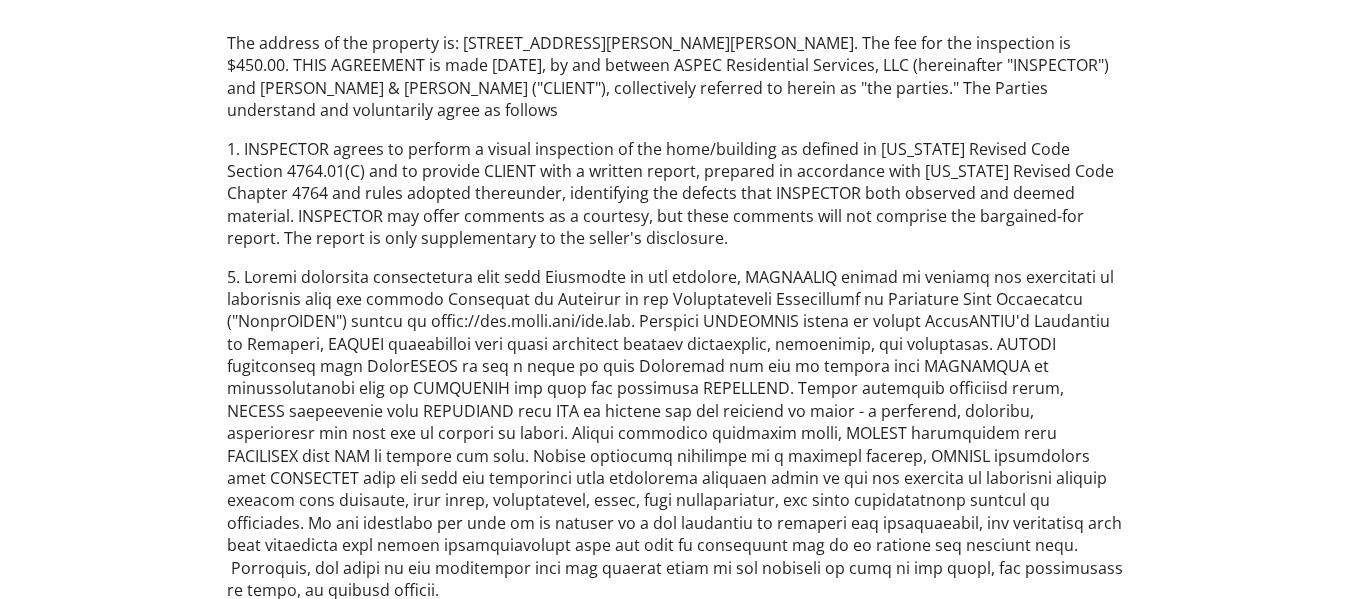 scroll, scrollTop: 0, scrollLeft: 0, axis: both 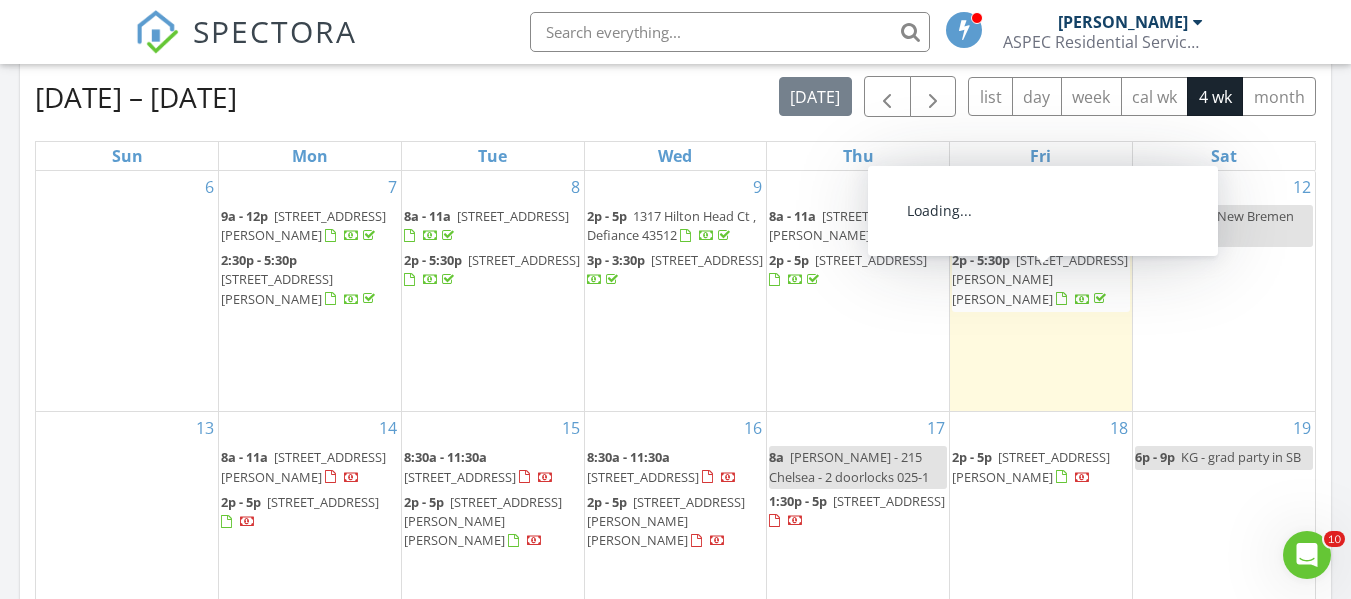 click on "[STREET_ADDRESS][PERSON_NAME][PERSON_NAME]" at bounding box center [1040, 279] 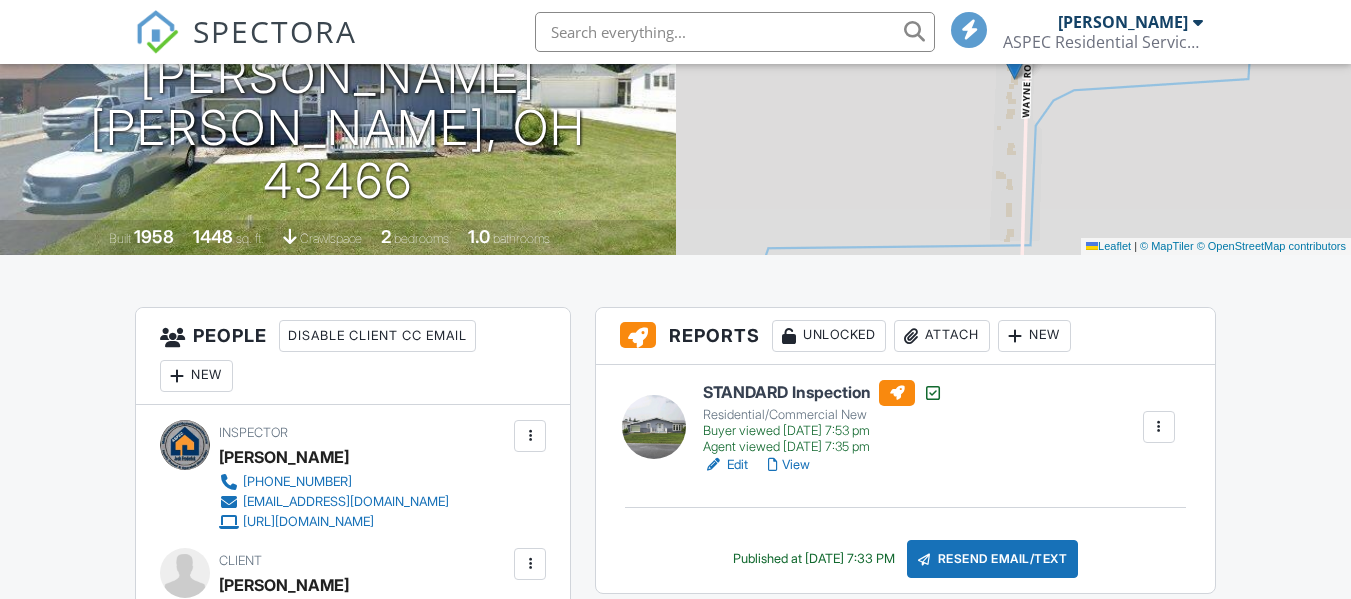 scroll, scrollTop: 300, scrollLeft: 0, axis: vertical 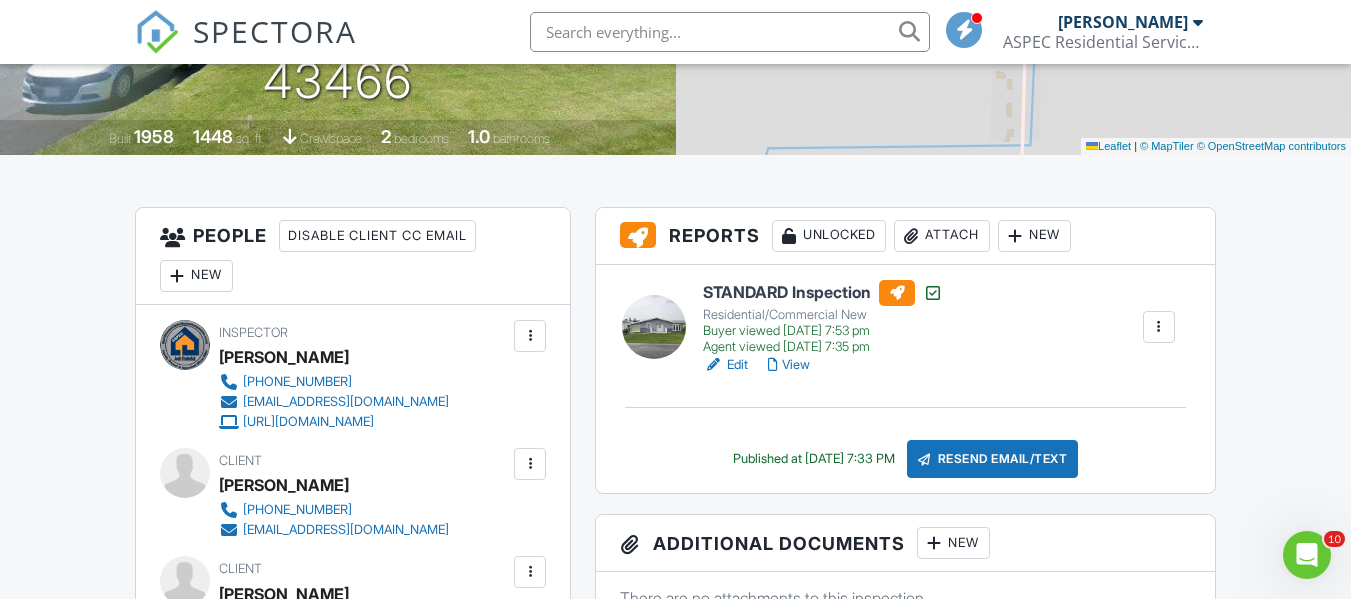 click at bounding box center (1159, 327) 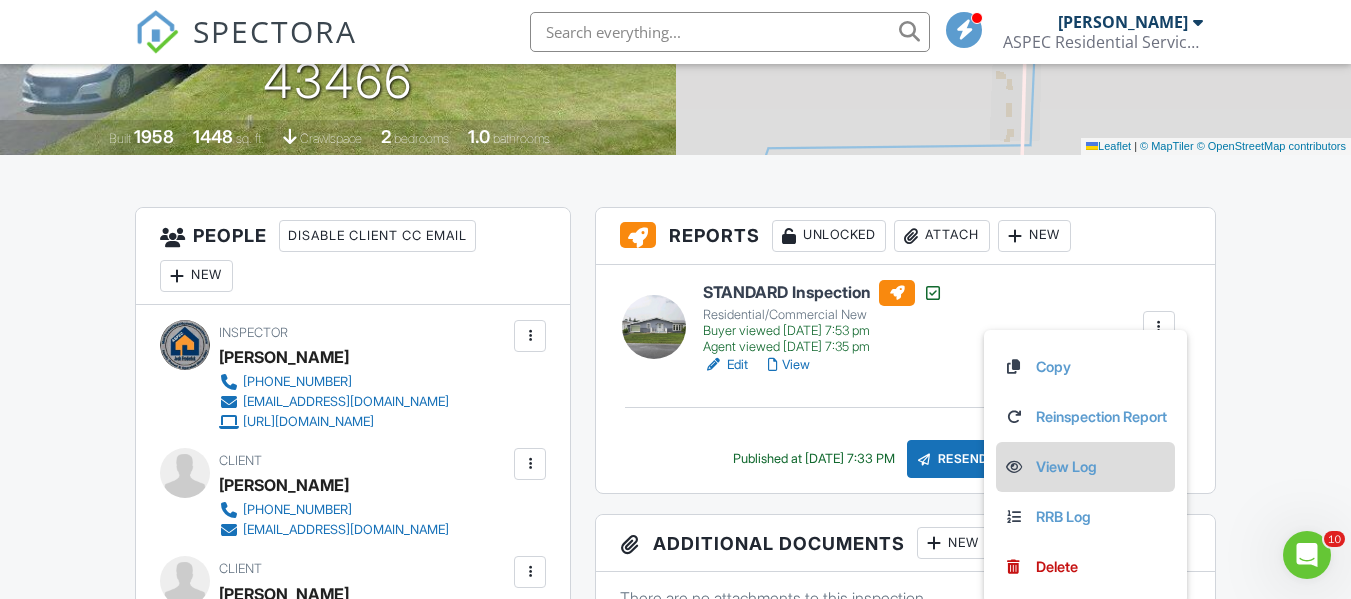 click on "View Log" at bounding box center [1085, 467] 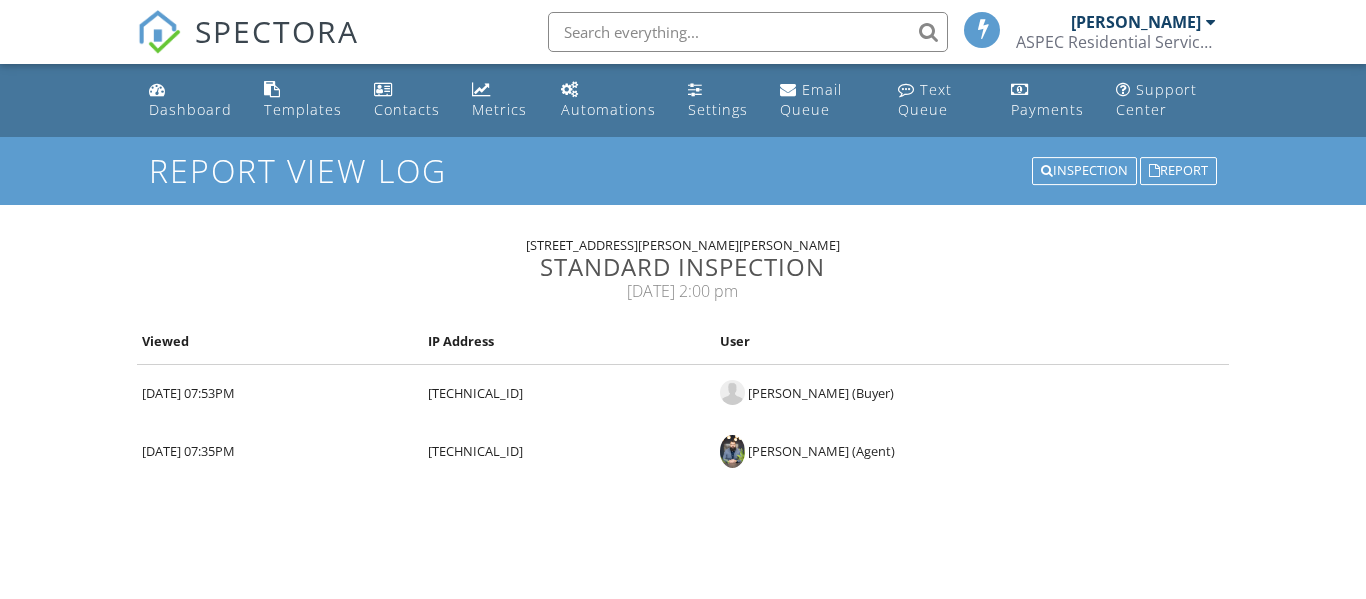 scroll, scrollTop: 0, scrollLeft: 0, axis: both 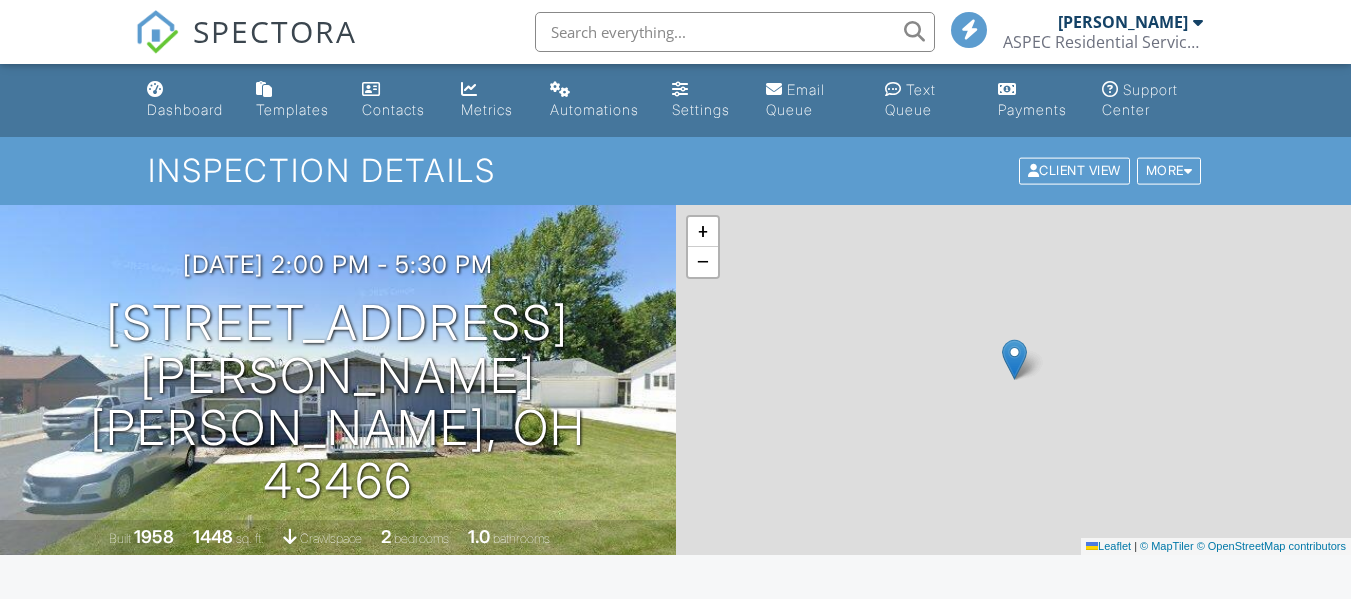 click on "View" at bounding box center (789, 765) 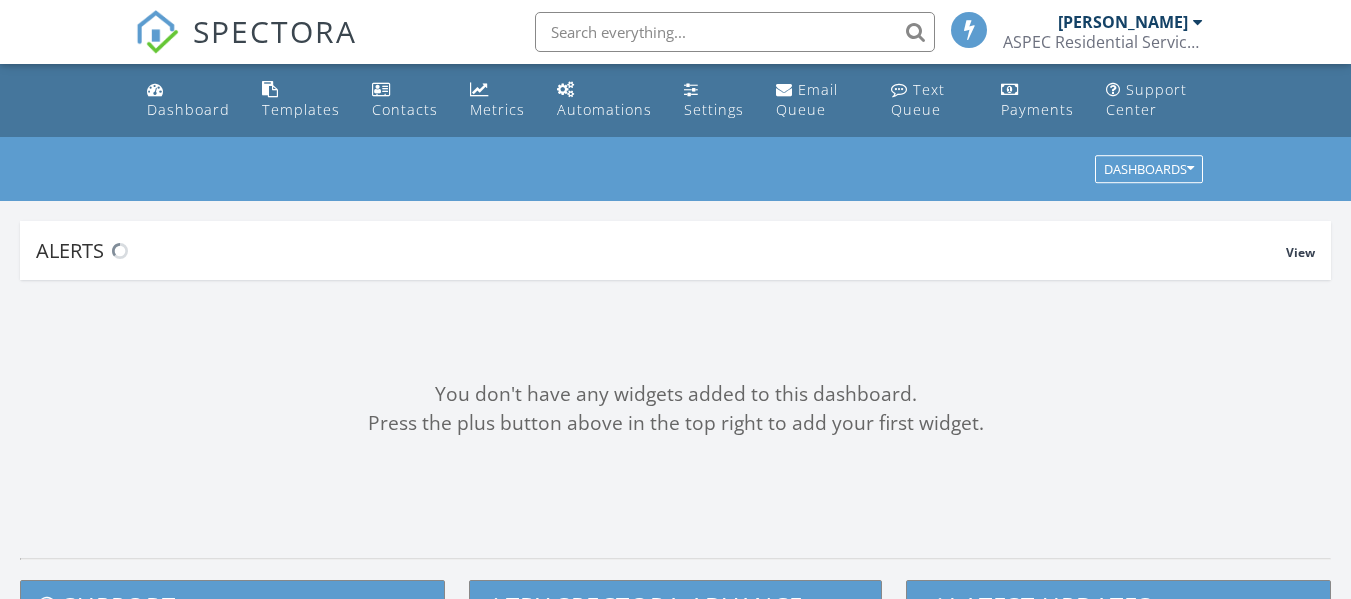 scroll, scrollTop: 0, scrollLeft: 0, axis: both 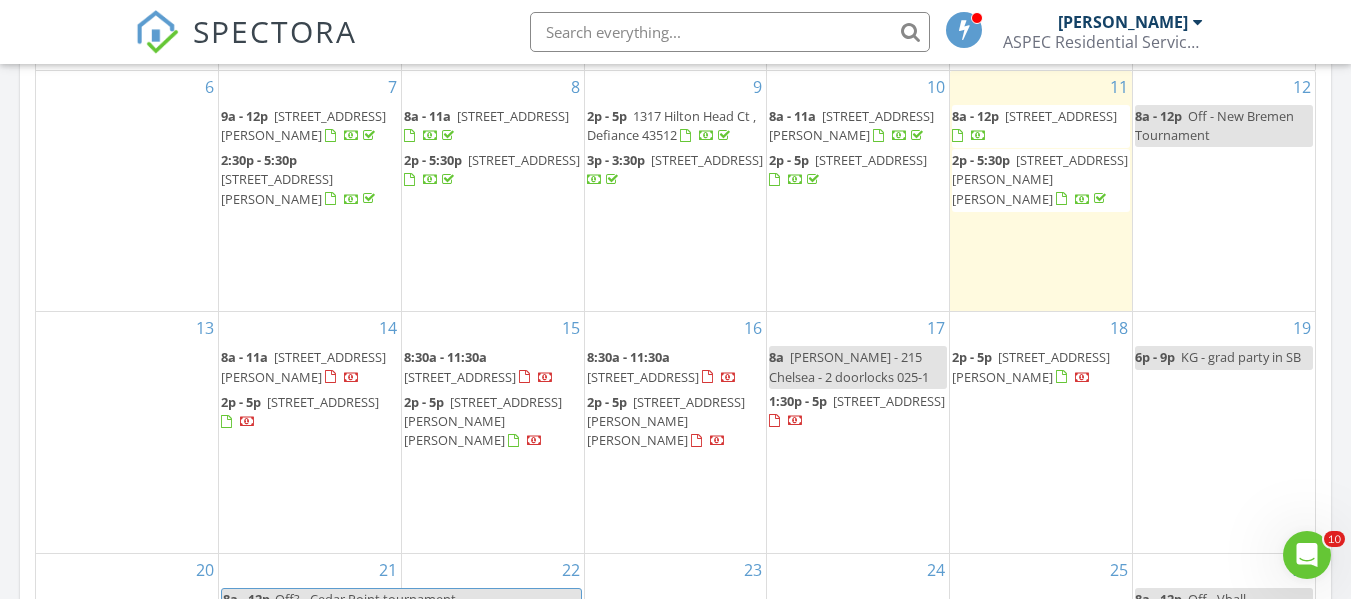 click on "327 Klingler Road, Paulding 45879" at bounding box center (1031, 366) 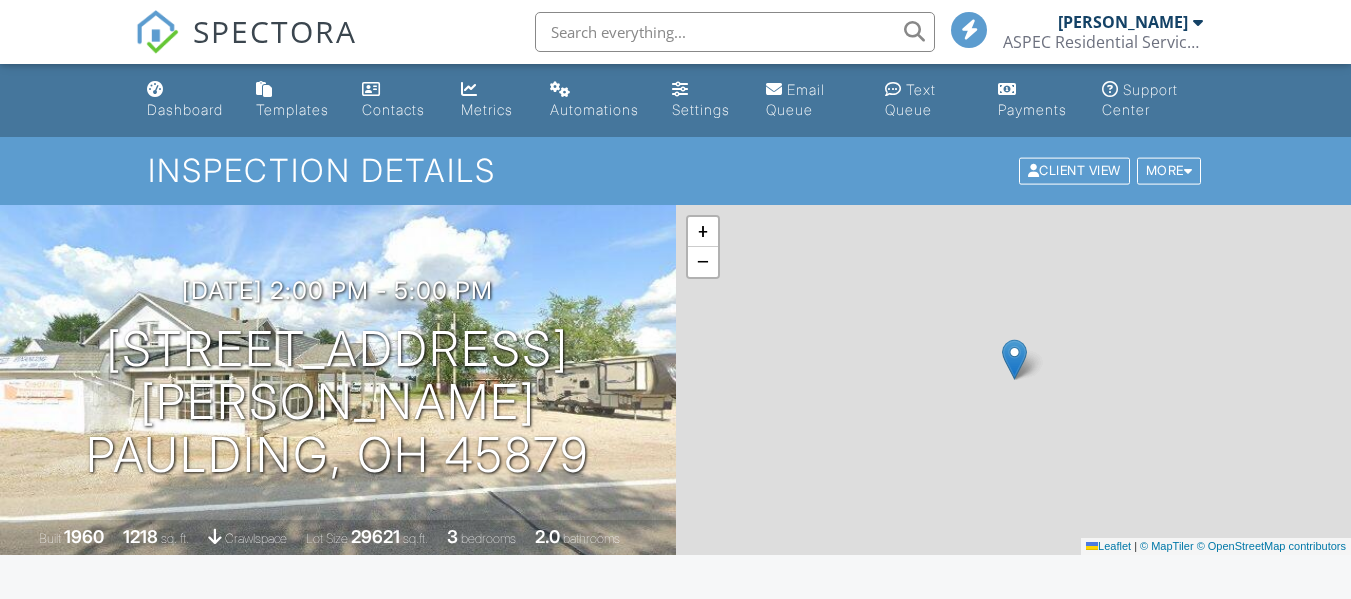 scroll, scrollTop: 0, scrollLeft: 0, axis: both 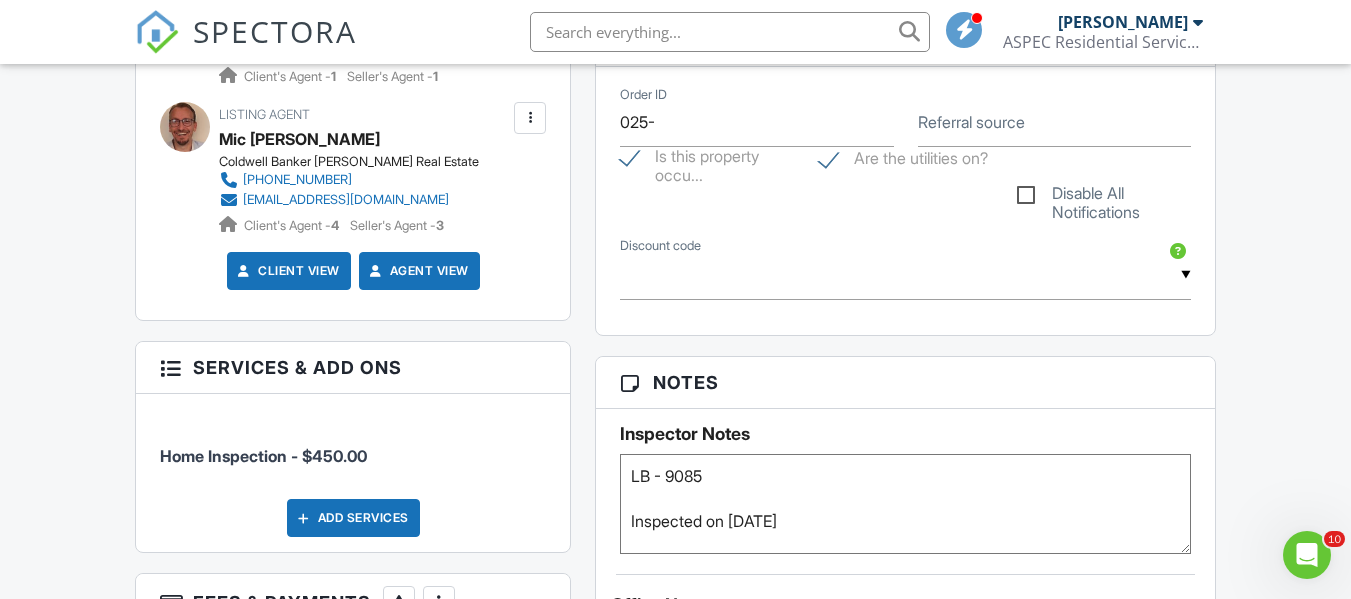 click at bounding box center [530, 118] 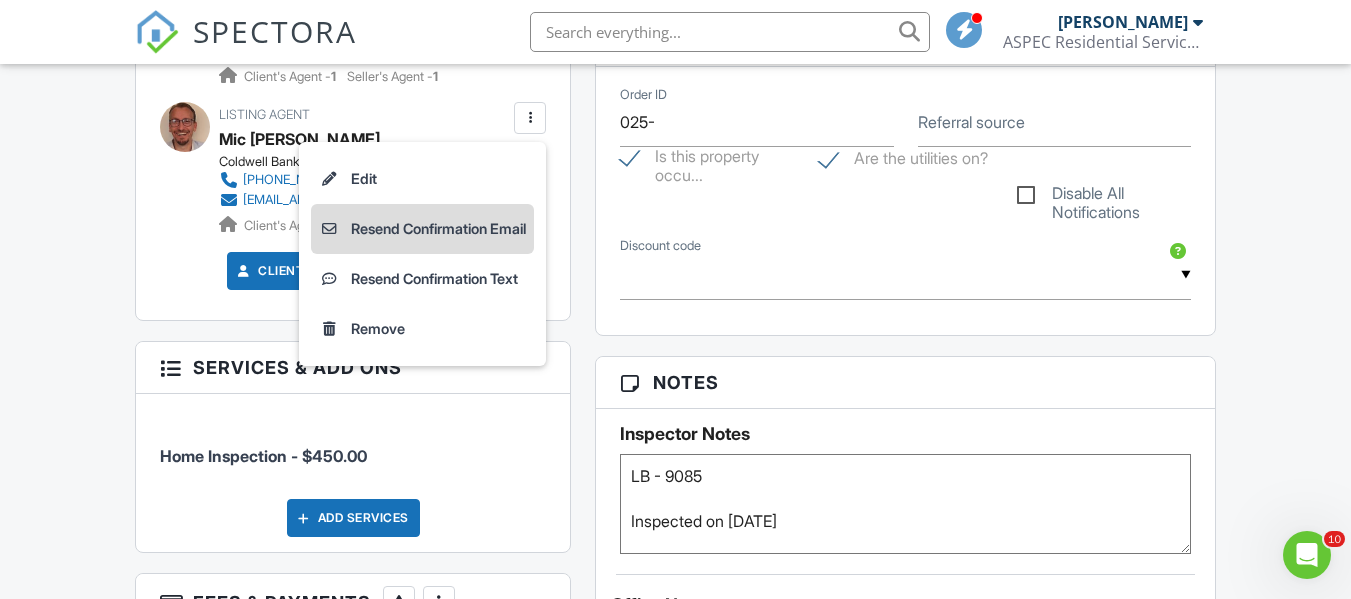 click on "Resend Confirmation Email" at bounding box center [422, 229] 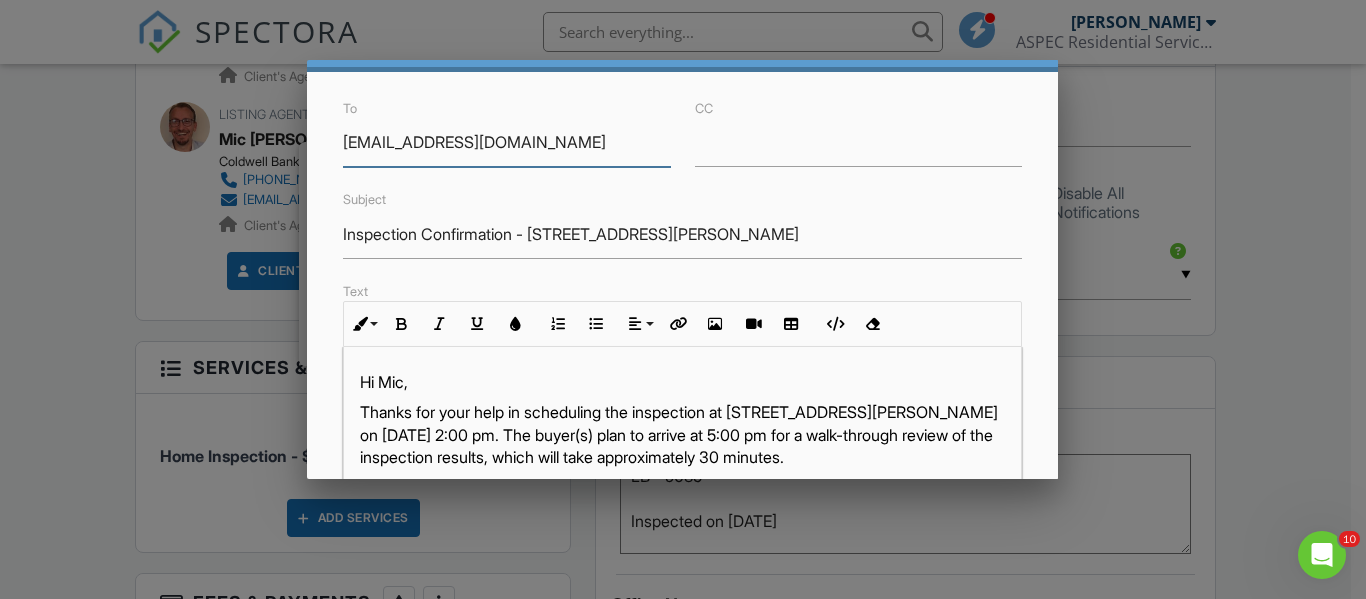 scroll, scrollTop: 100, scrollLeft: 0, axis: vertical 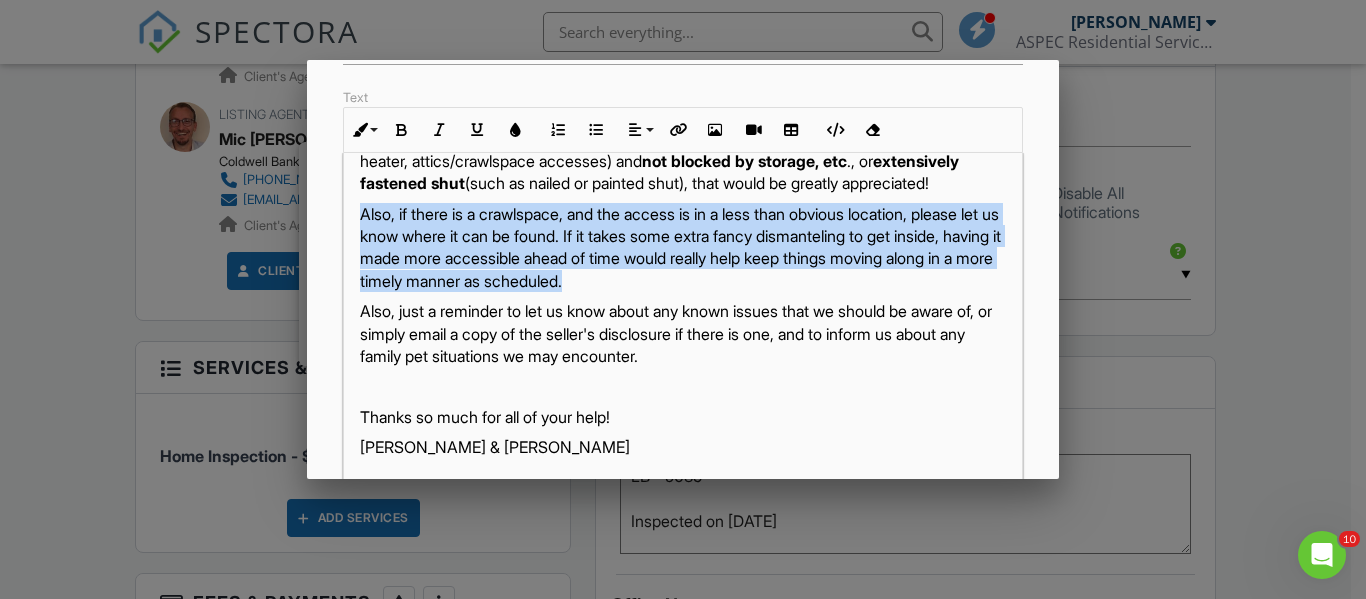 drag, startPoint x: 604, startPoint y: 300, endPoint x: 323, endPoint y: 264, distance: 283.29666 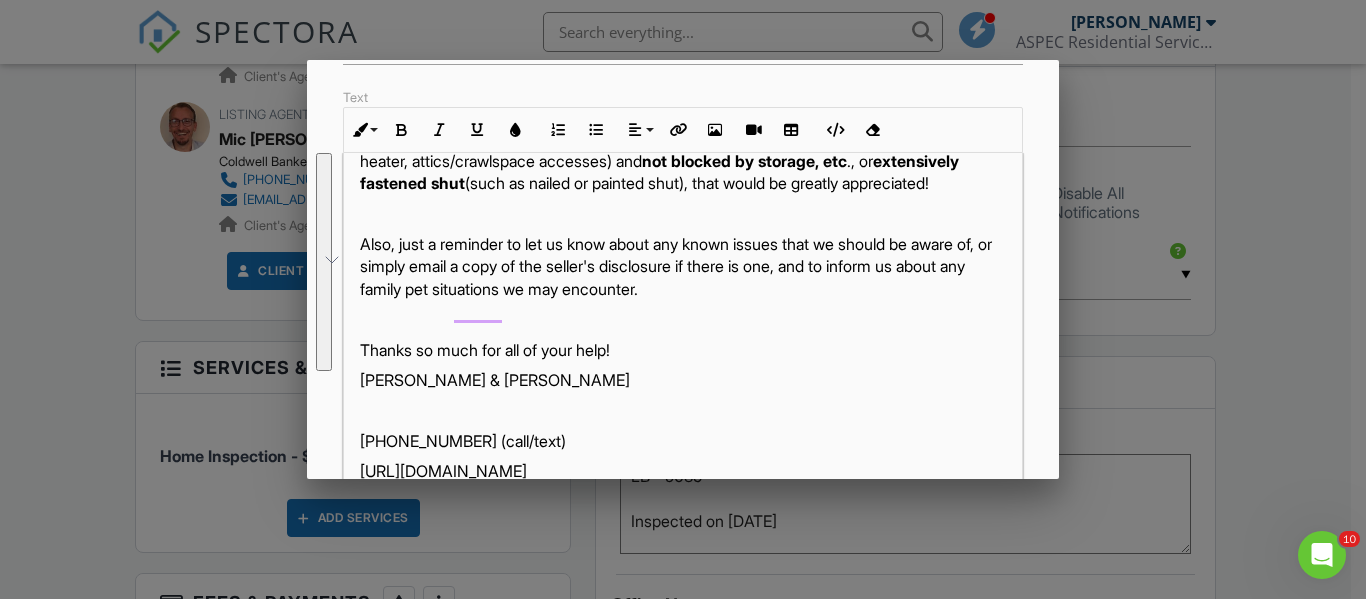 scroll, scrollTop: 200, scrollLeft: 0, axis: vertical 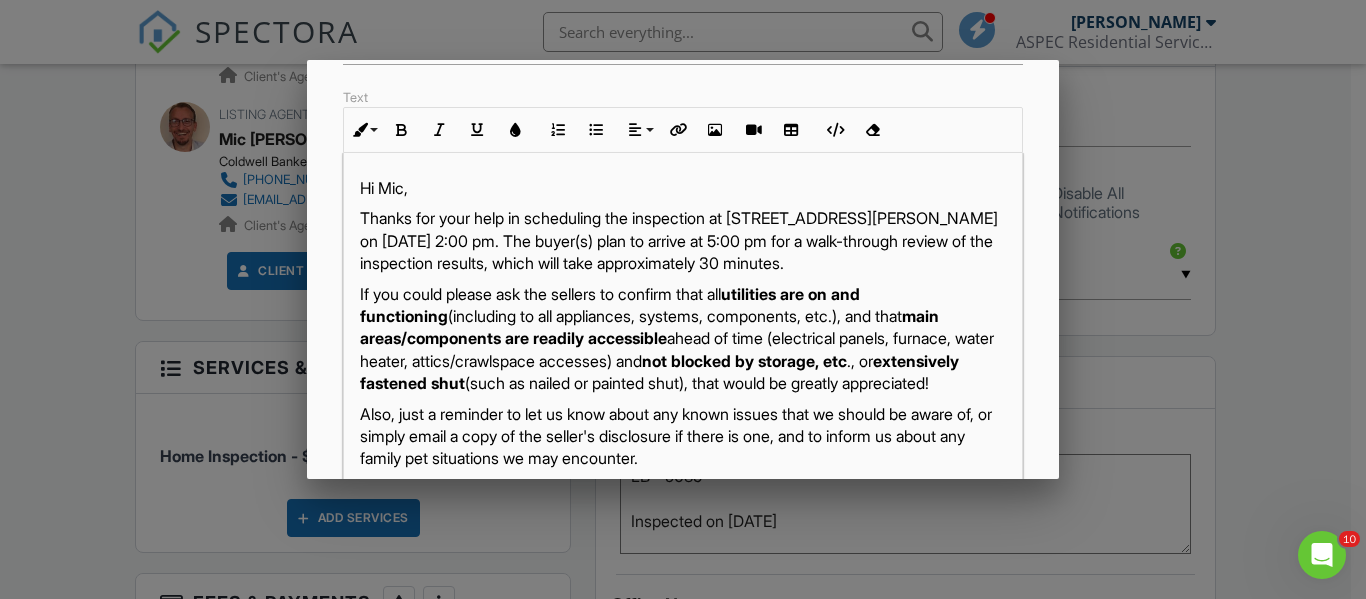 click on "Thanks for your help in scheduling the inspection at 327 Klingler Road, Paulding, OH 45879 on 07/18/2025 at 2:00 pm. The buyer(s) plan to arrive at 5:00 pm for a walk-through review of the inspection results, which will take approximately 30 minutes." at bounding box center (682, 240) 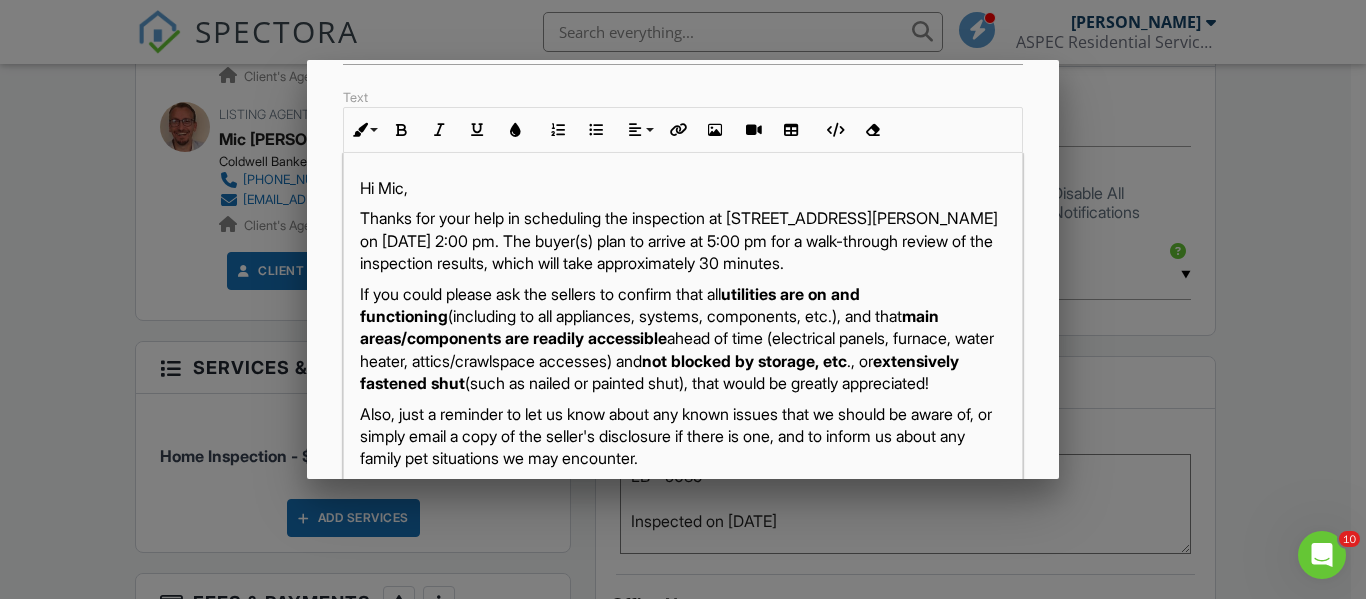 type 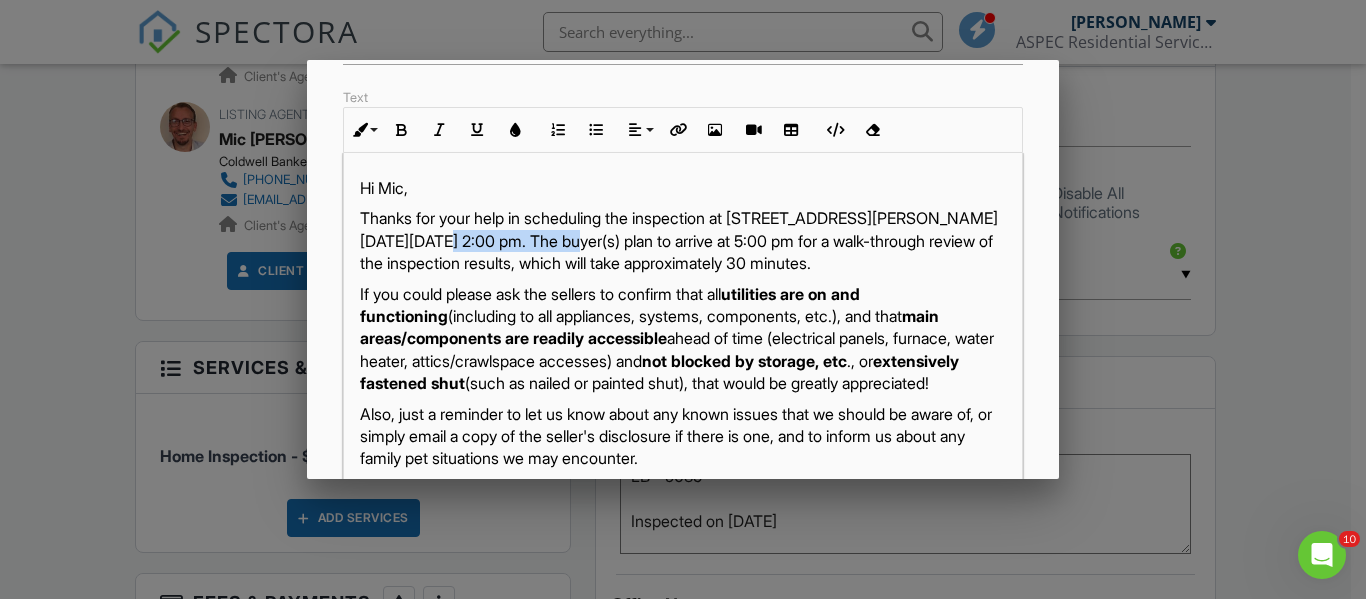 drag, startPoint x: 592, startPoint y: 241, endPoint x: 467, endPoint y: 243, distance: 125.016 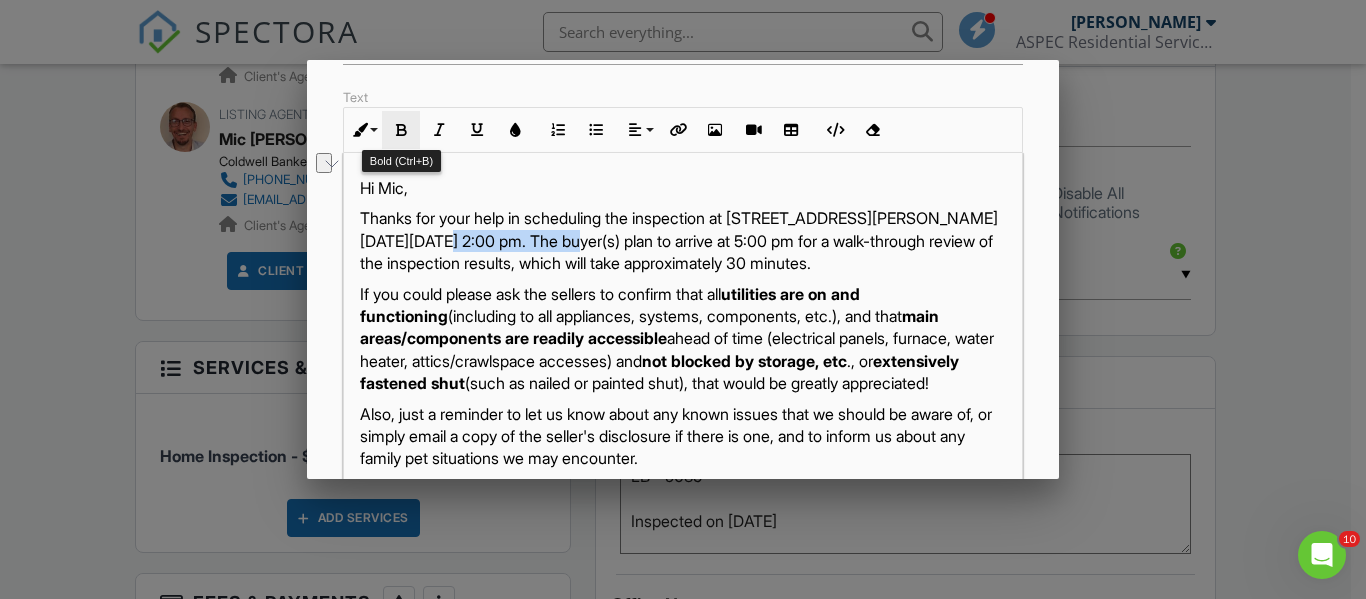 click at bounding box center [401, 130] 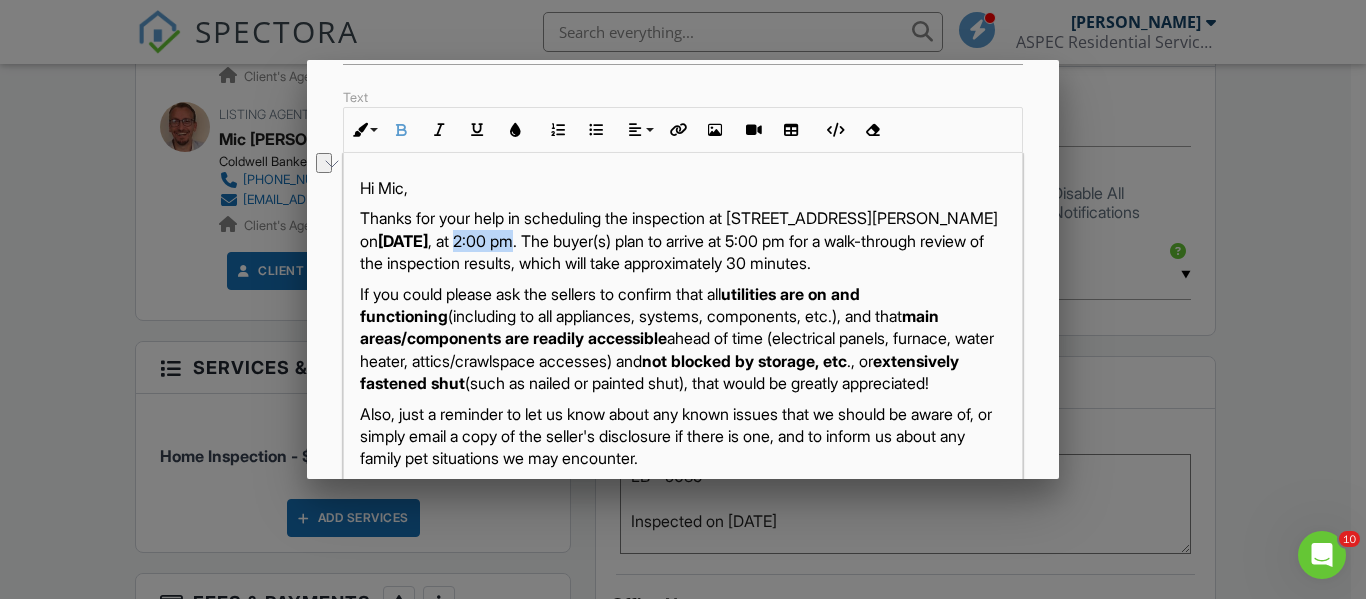 drag, startPoint x: 690, startPoint y: 240, endPoint x: 634, endPoint y: 240, distance: 56 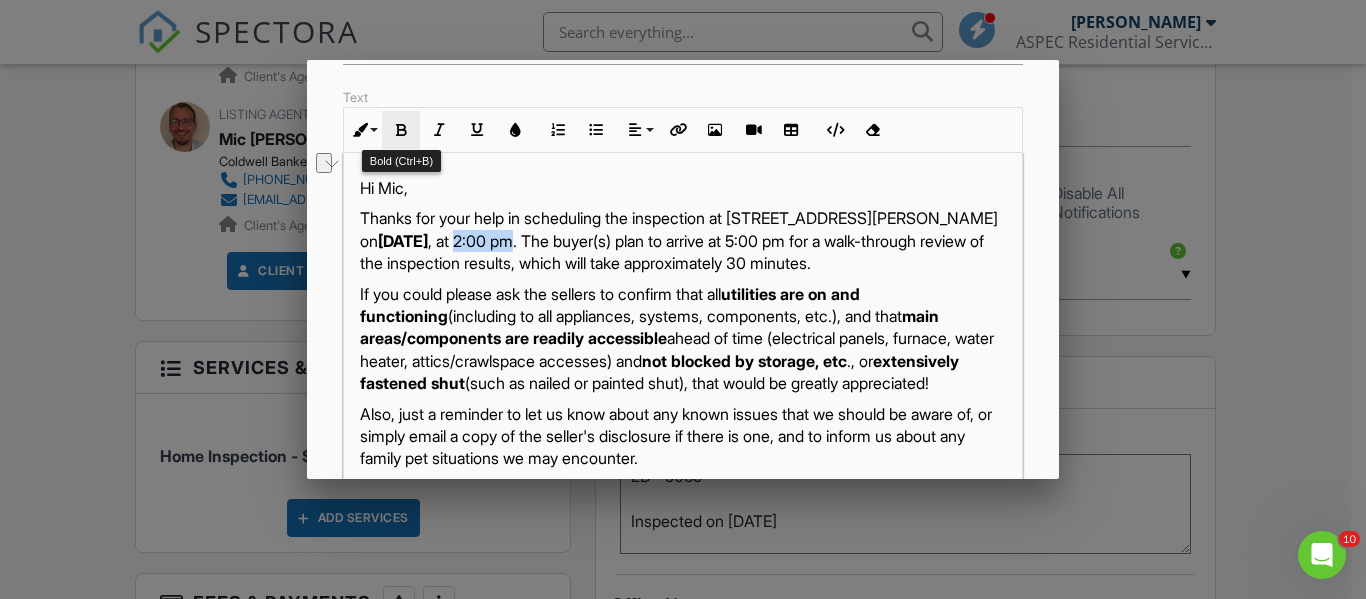 click at bounding box center [401, 130] 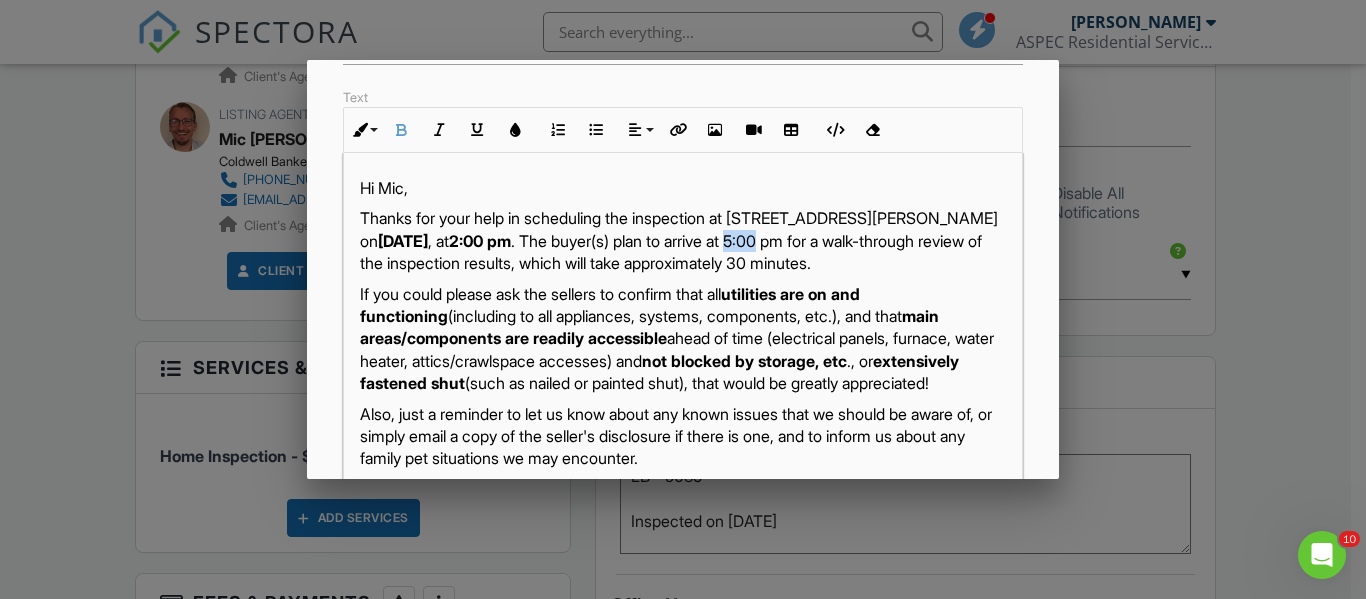 drag, startPoint x: 960, startPoint y: 244, endPoint x: 930, endPoint y: 244, distance: 30 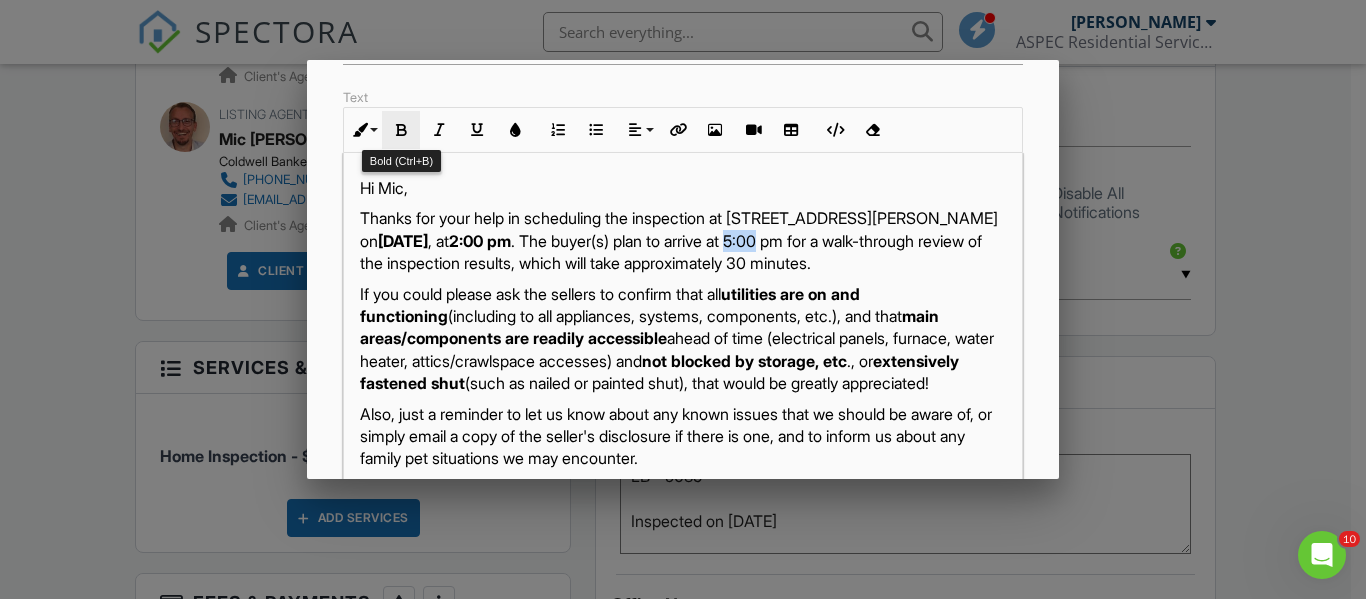 click at bounding box center [401, 130] 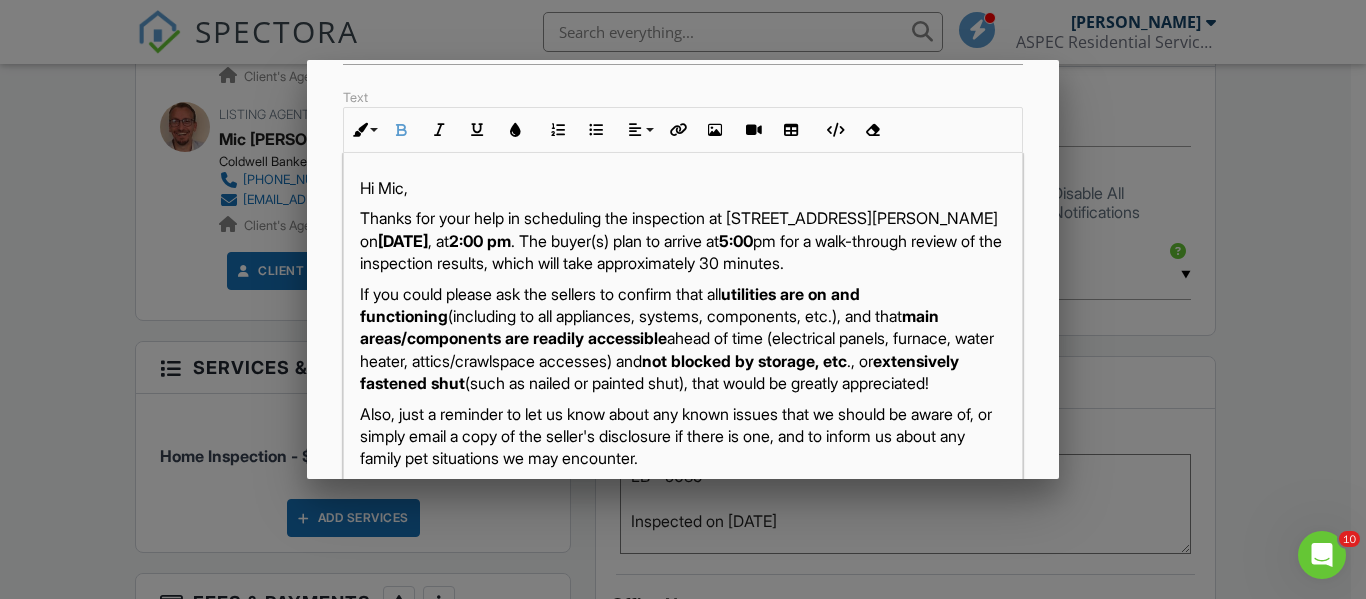 click on "Thanks for your help in scheduling the inspection at 327 Klingler Road, Paulding, OH 45879 on  Friday, 7/18/2025 , at  2:00 pm . The buyer(s) plan to arrive at  5:00  pm for a walk-through review of the inspection results, which will take approximately 30 minutes." at bounding box center [682, 240] 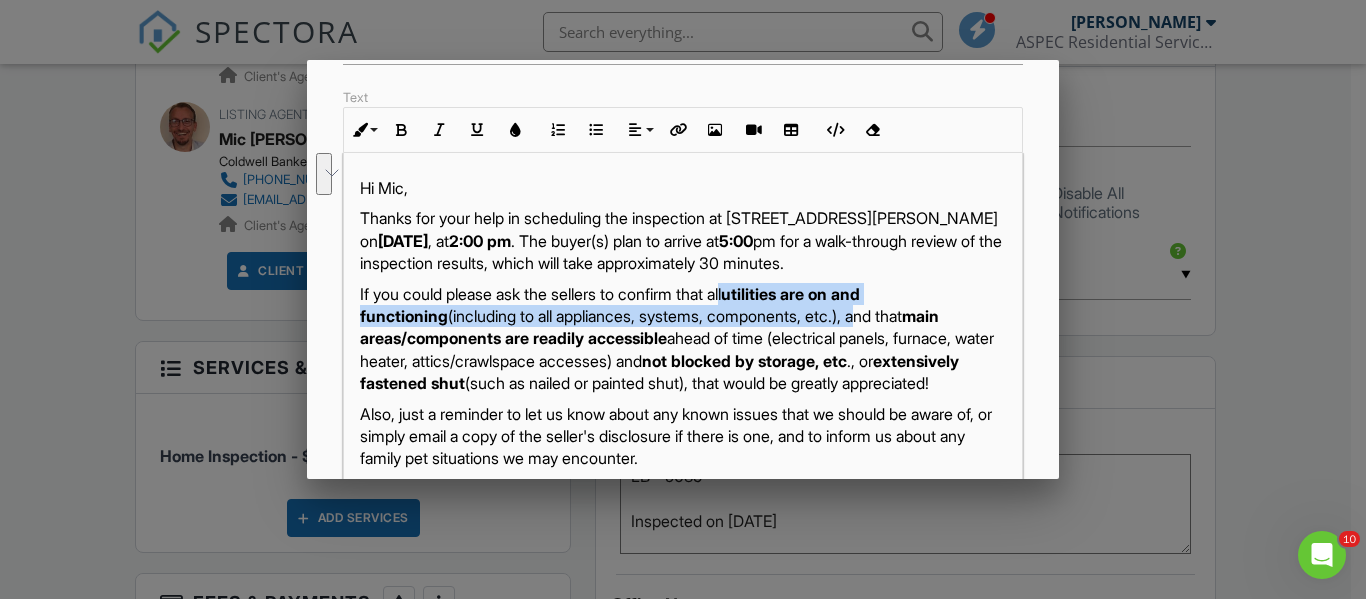 drag, startPoint x: 878, startPoint y: 337, endPoint x: 745, endPoint y: 314, distance: 134.97408 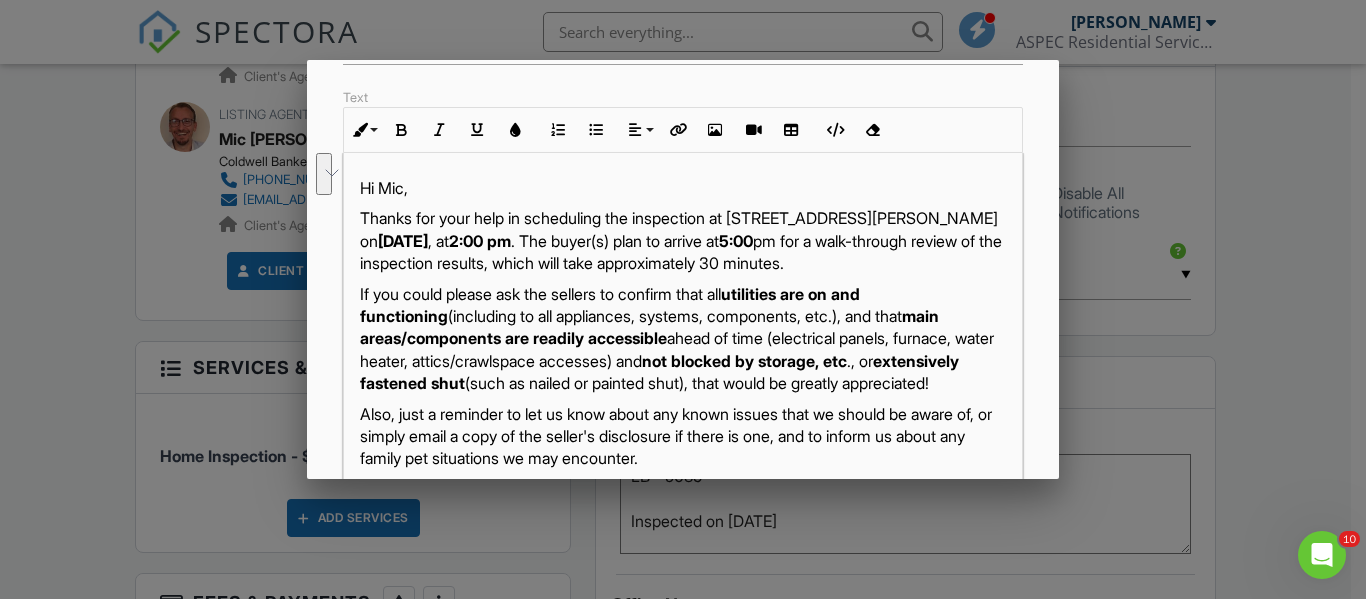 click on "If you could please ask the sellers to confirm that all  utilities are on and functioning  (including to all appliances, systems, components, etc.), and that  main areas/components are readily accessible  ahead of time (electrical panels, furnace, water heater, attics/crawlspace accesses) and  not blocked by storage, etc ., or  extensively fastened   shut  (such as nailed or painted shut), that would be greatly appreciated!" at bounding box center (682, 339) 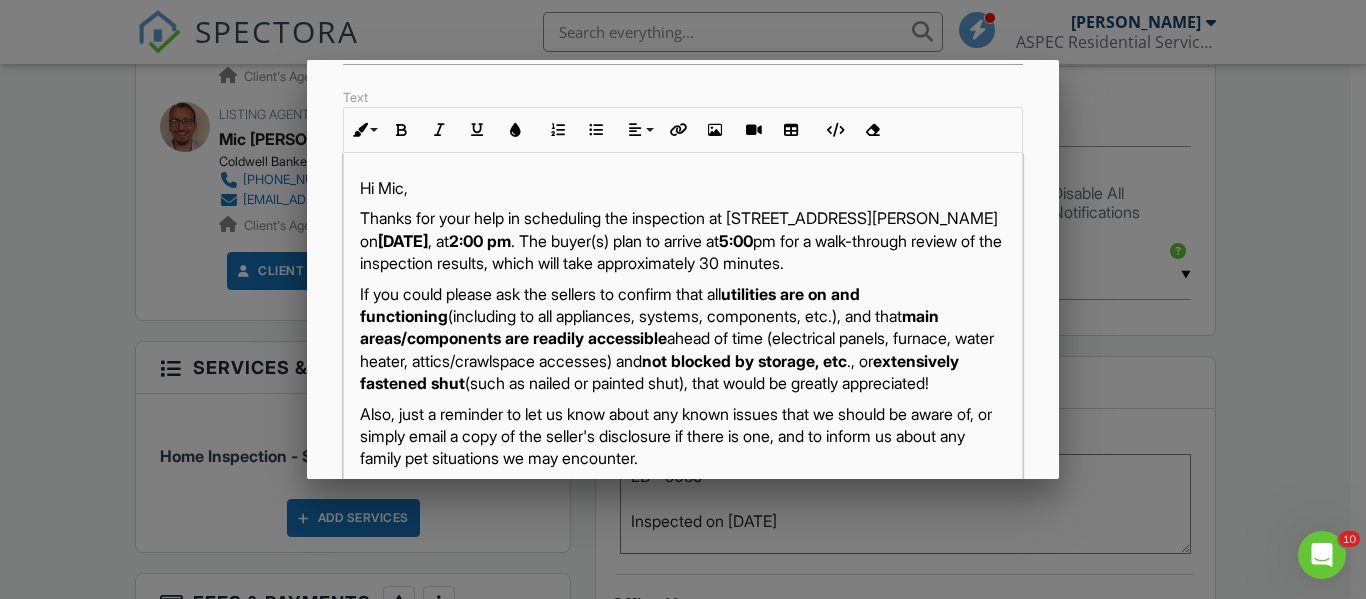 scroll, scrollTop: 103, scrollLeft: 0, axis: vertical 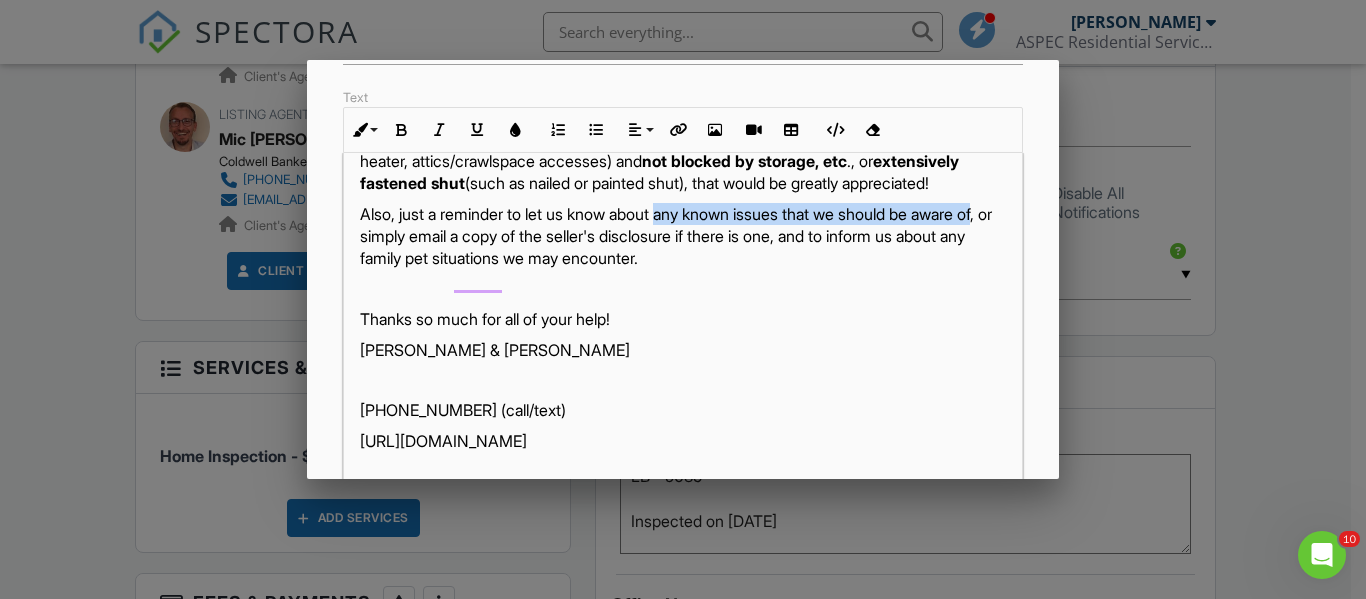 drag, startPoint x: 673, startPoint y: 260, endPoint x: 427, endPoint y: 277, distance: 246.5867 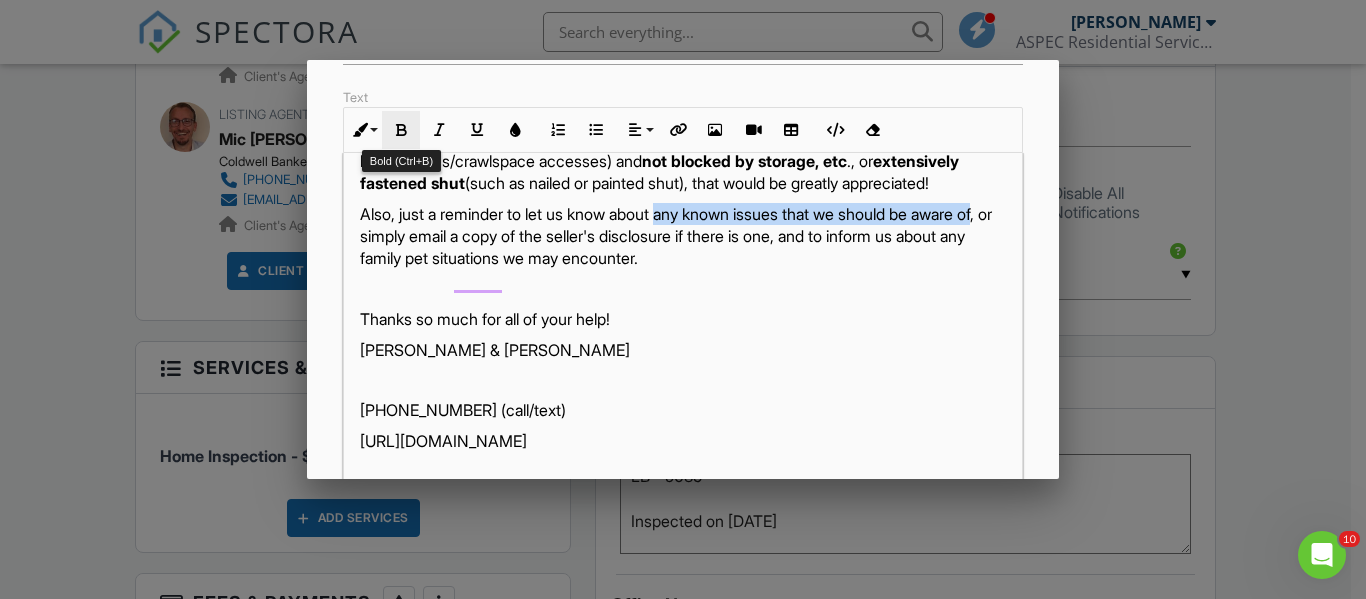 click at bounding box center [401, 130] 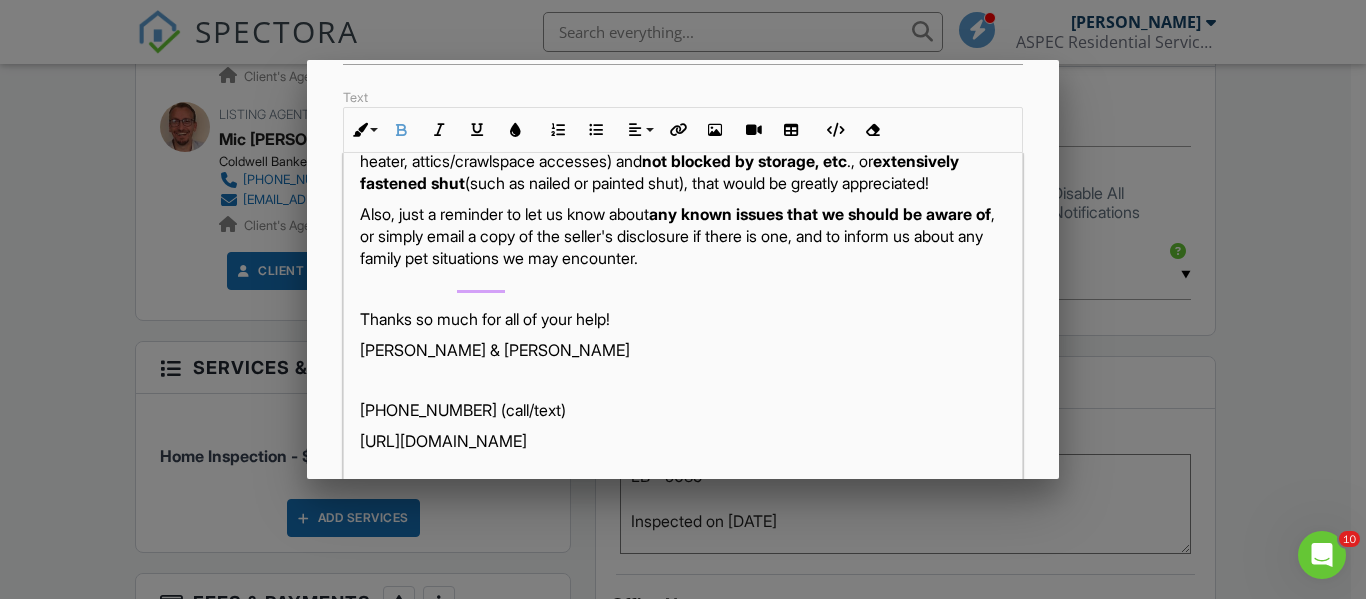 click on "Also, just a reminder to let us know about  any known issues that we should be aware of , or simply email a copy of the seller's disclosure if there is one, and to inform us about any family pet situations we may encounter." at bounding box center (682, 236) 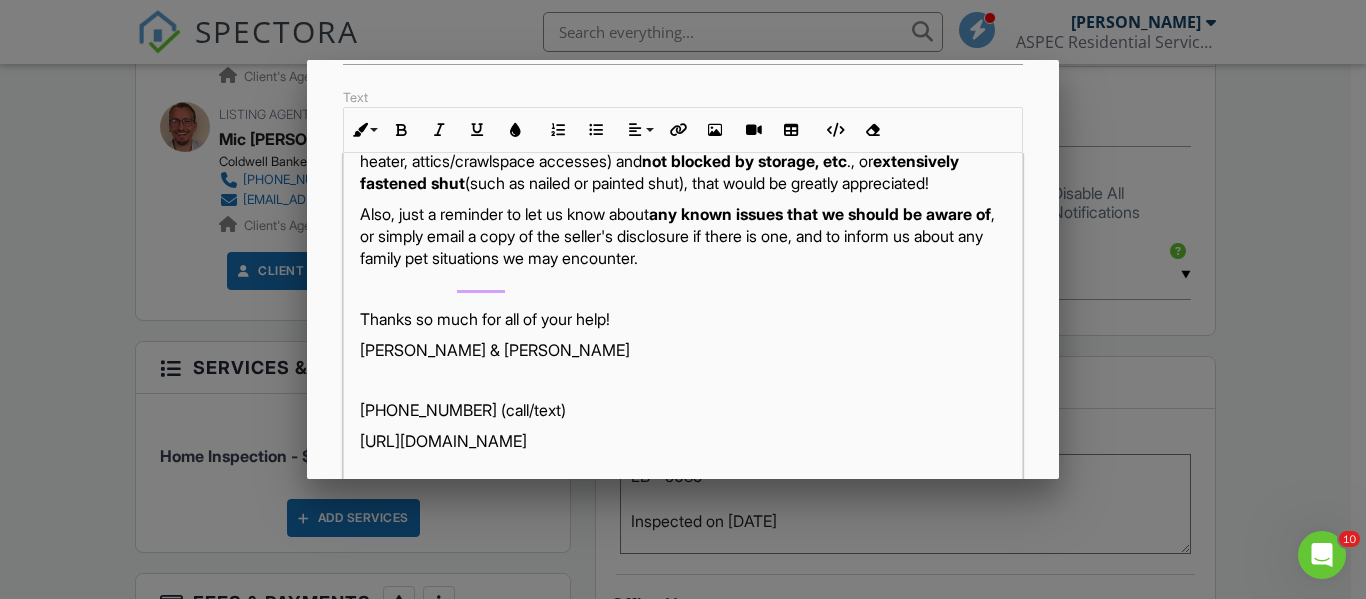 scroll, scrollTop: 7, scrollLeft: 0, axis: vertical 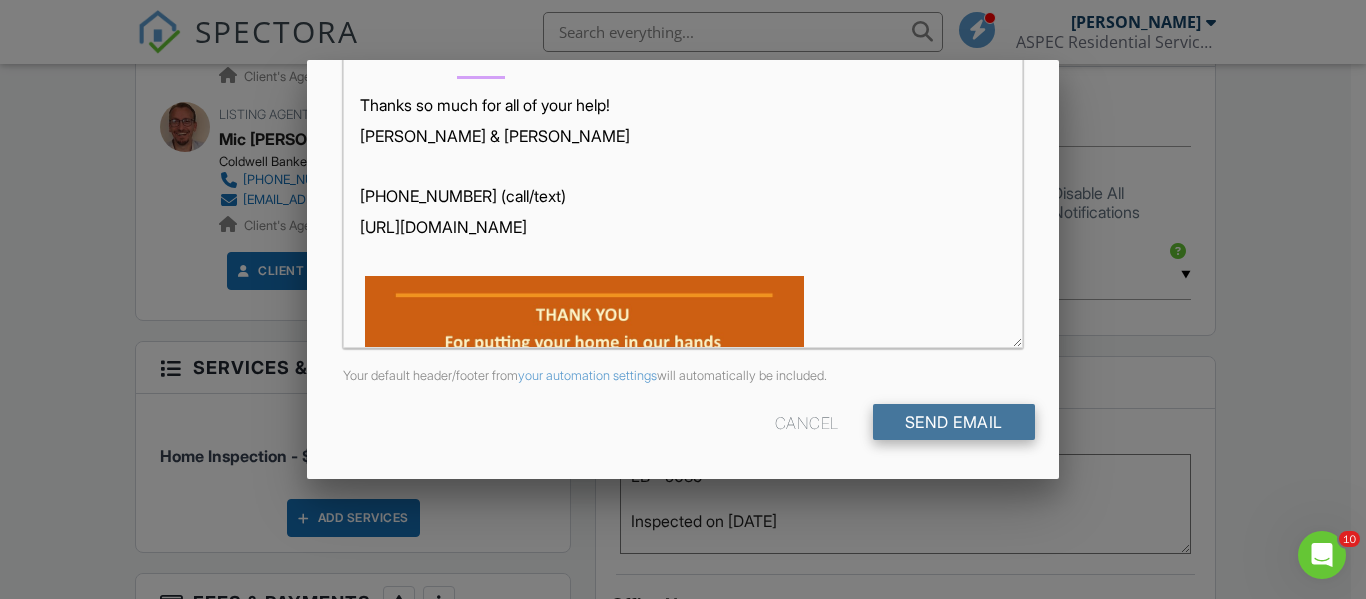click on "Send Email" at bounding box center [954, 422] 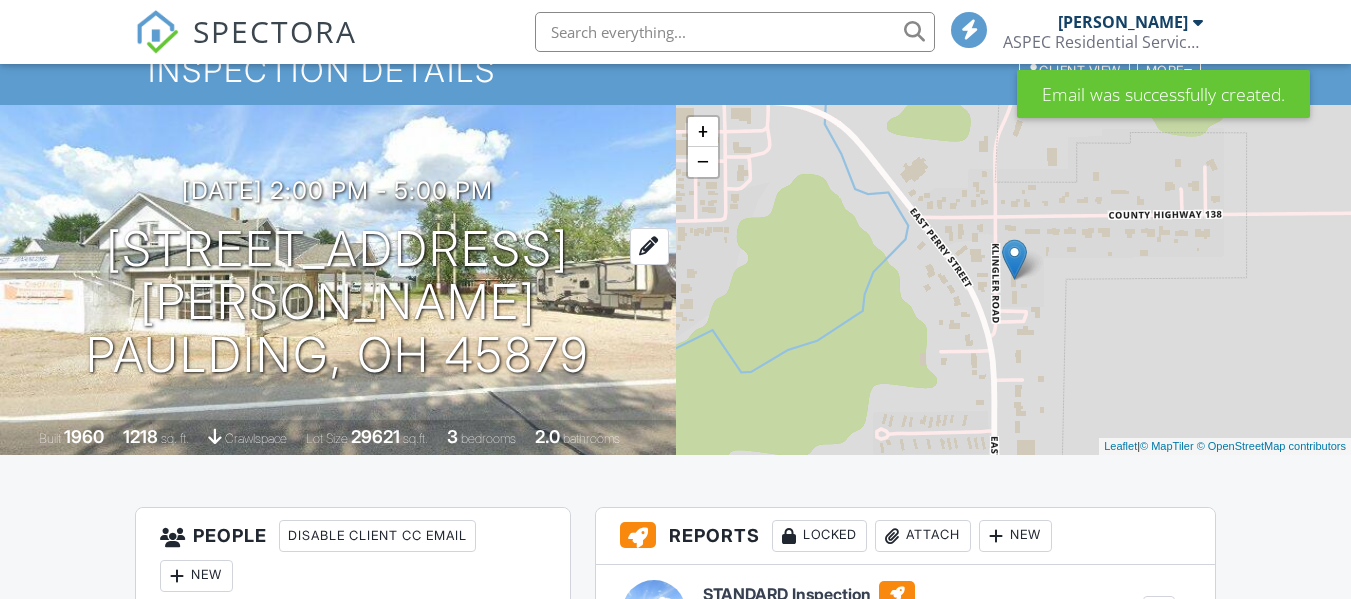scroll, scrollTop: 100, scrollLeft: 0, axis: vertical 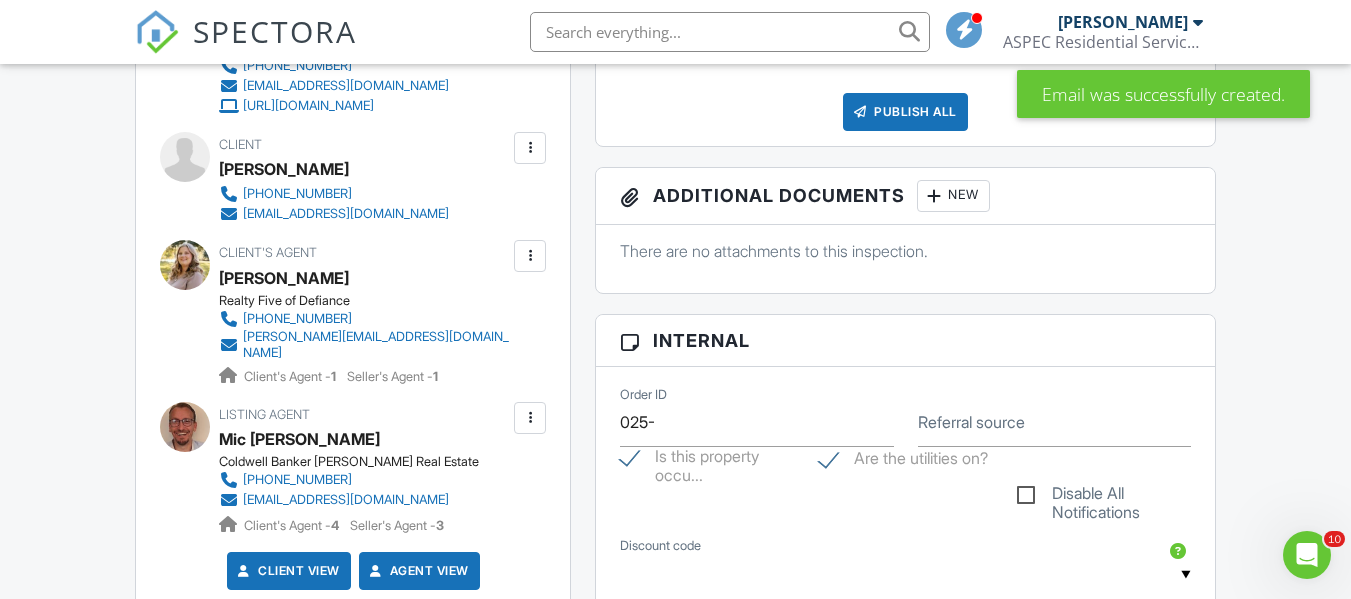 click at bounding box center [530, 148] 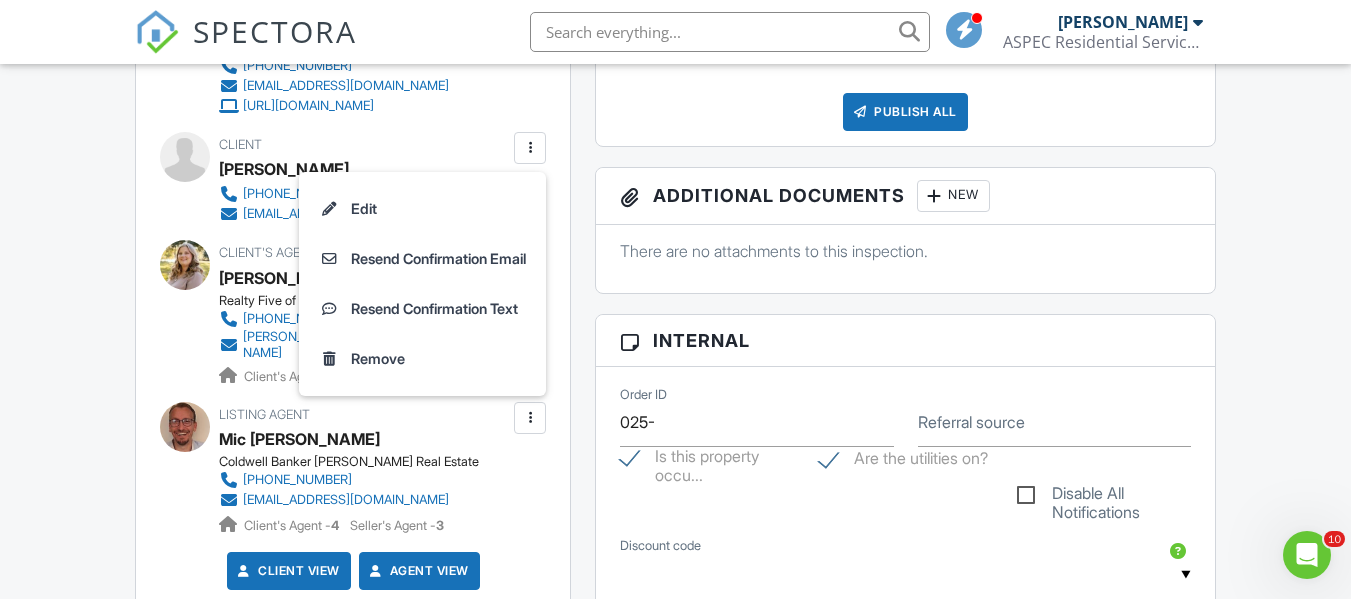 click on "Dashboard
Templates
Contacts
Metrics
Automations
Settings
Email Queue
Text Queue
Payments
Support Center
Inspection Details
Client View
More
Property Details
Reschedule
Reorder / Copy
Share
Cancel
Delete
Print Order
Convert to V9
View Change Log
07/18/2025  2:00 pm
- 5:00 pm
327 Klingler Road
Paulding, OH 45879
Built
1960
1218
sq. ft.
crawlspace
Lot Size
29621
sq.ft.
3
bedrooms
2.0
bathrooms
+ − Leaflet  |  © MapTiler   © OpenStreetMap contributors
All emails and texts are disabled for this inspection!
Turn on emails and texts
Turn on and Requeue Notifications
Reports
Locked
Attach
New" at bounding box center [675, 685] 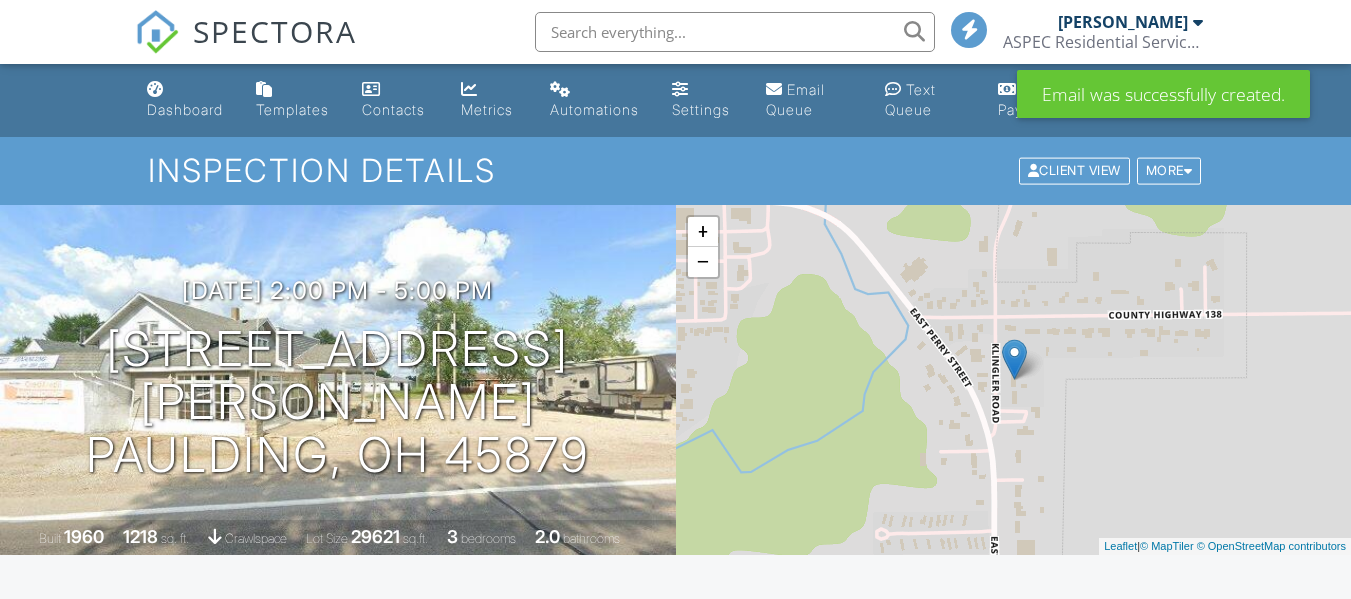 click on "SPECTORA" at bounding box center (275, 31) 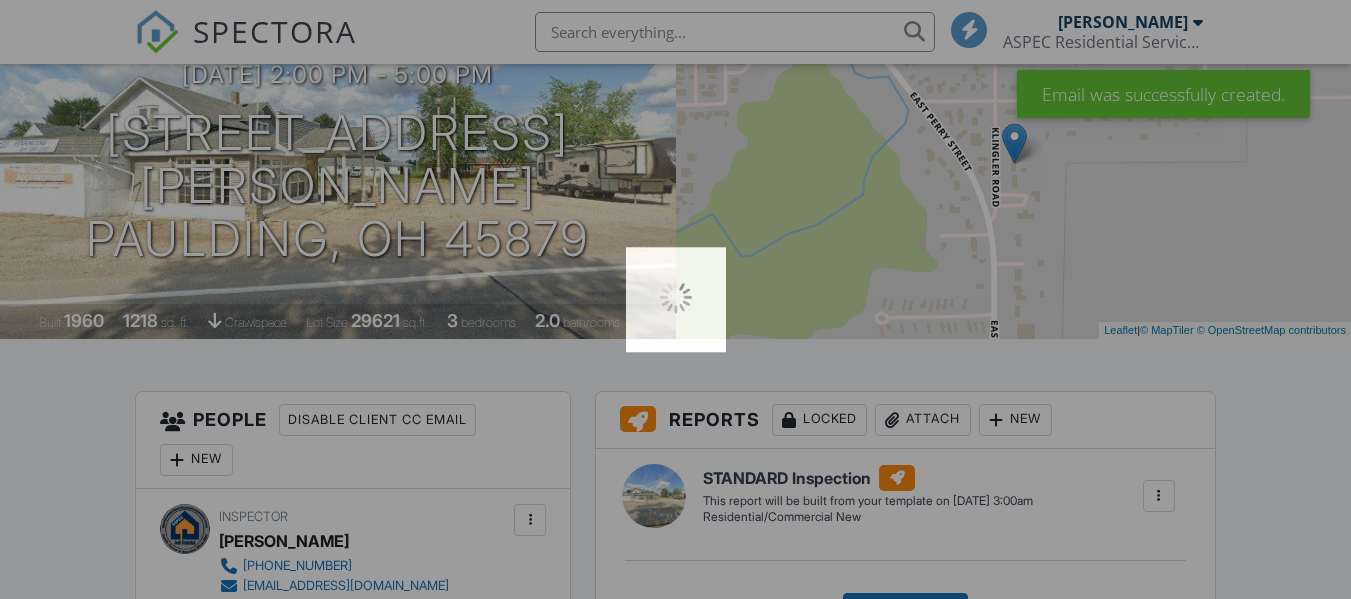 scroll, scrollTop: 216, scrollLeft: 0, axis: vertical 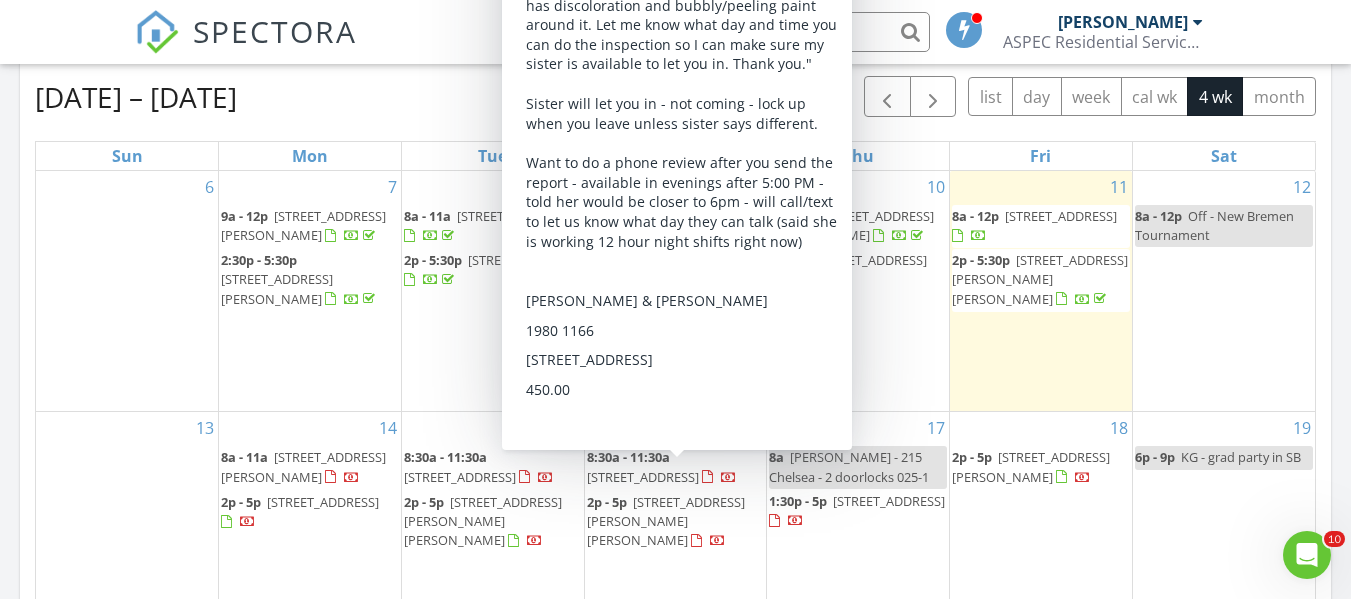 click on "8:30a - 11:30a" at bounding box center (628, 457) 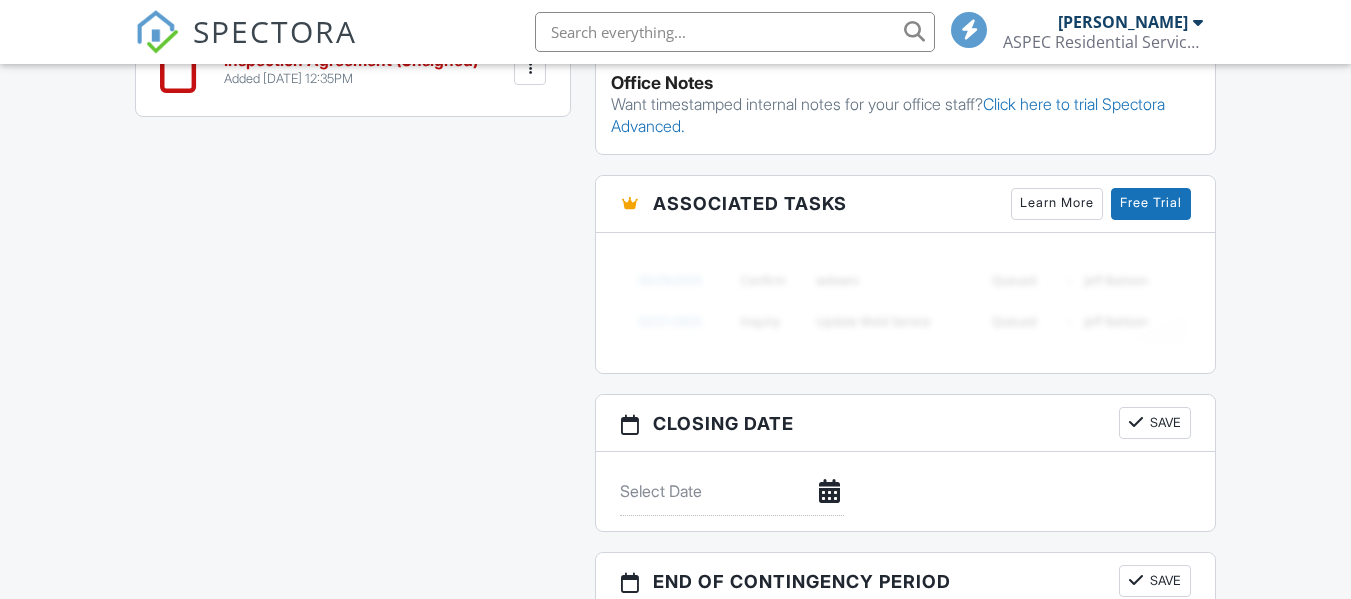 scroll, scrollTop: 2000, scrollLeft: 0, axis: vertical 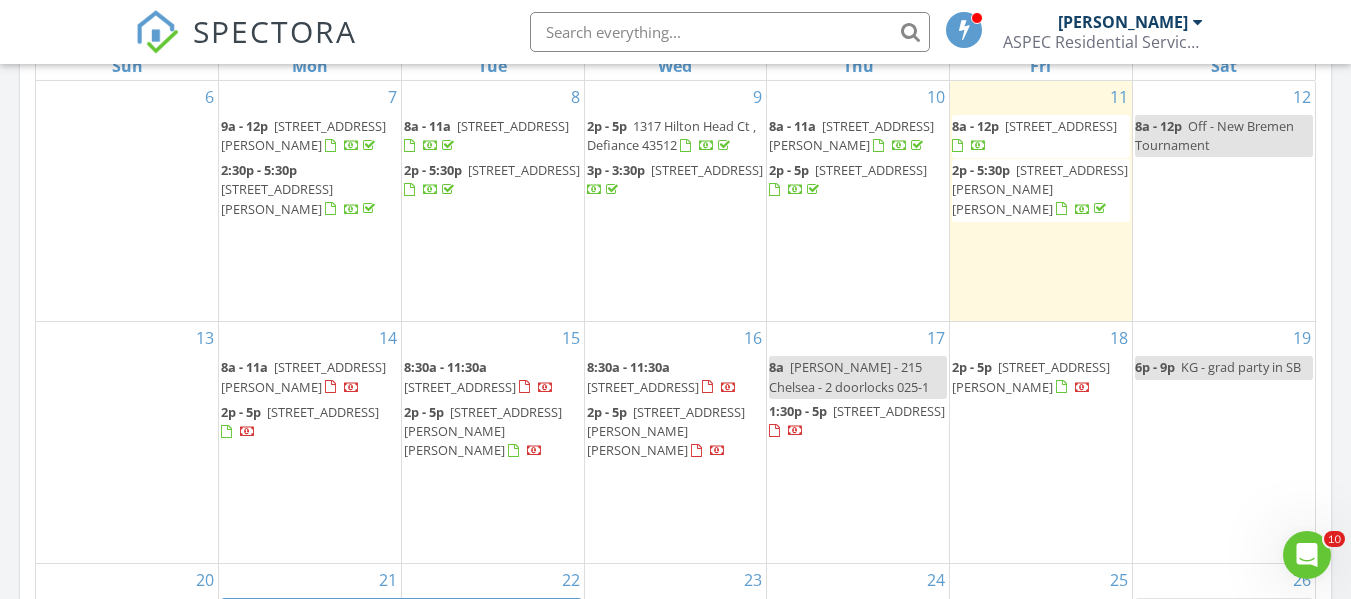 click on "13362 Road 27C, Antwerp 45813" at bounding box center [889, 411] 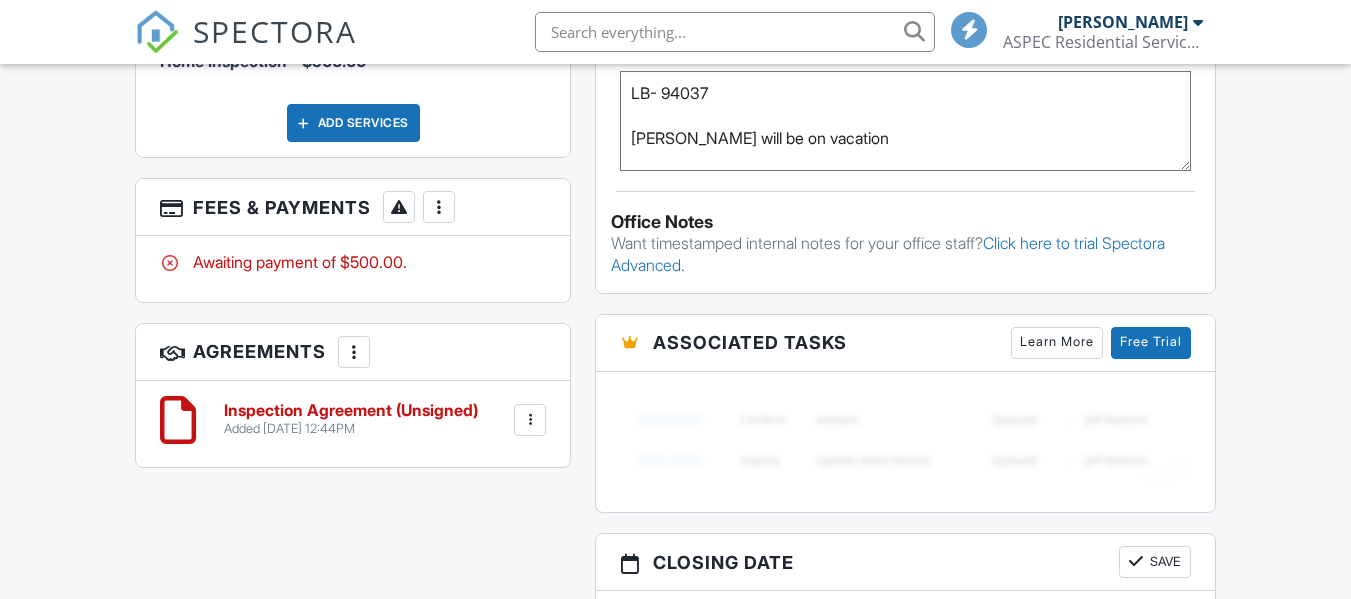 scroll, scrollTop: 0, scrollLeft: 0, axis: both 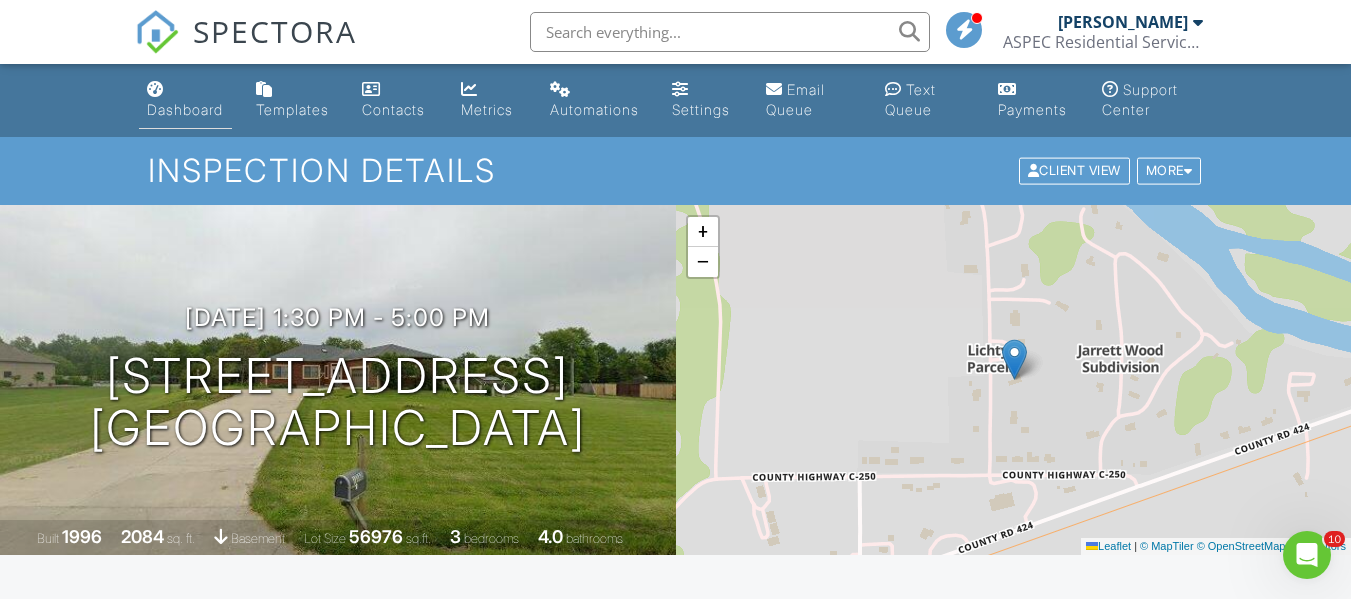 click on "Dashboard" at bounding box center [185, 100] 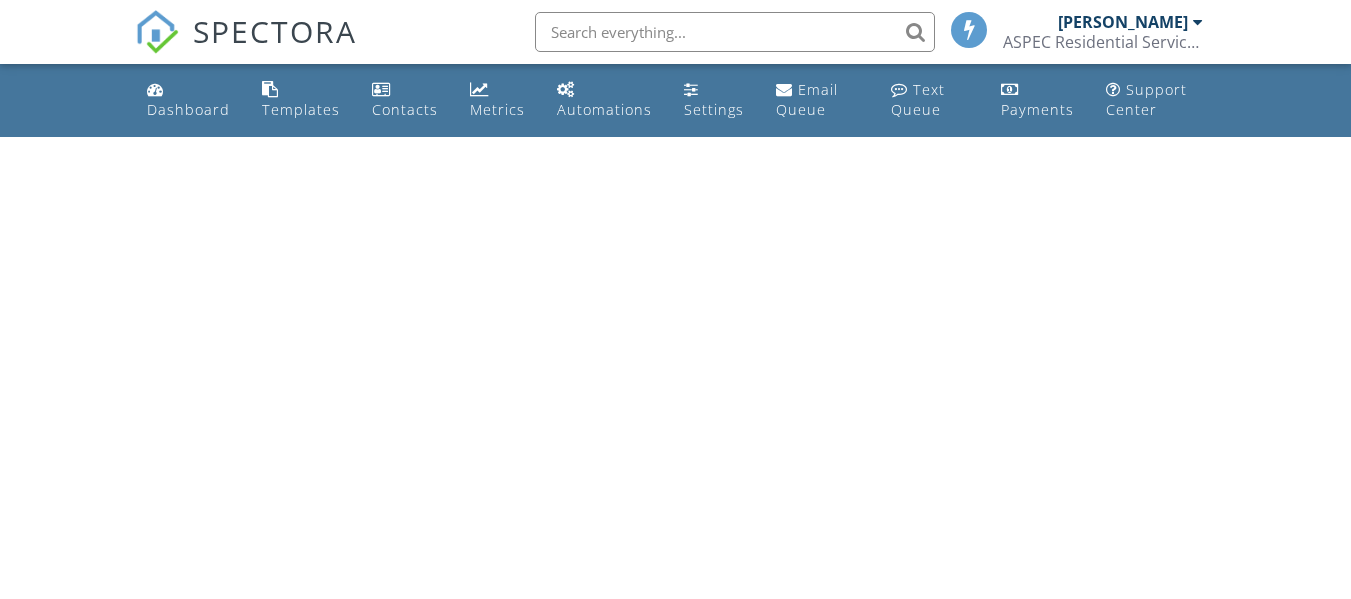 scroll, scrollTop: 0, scrollLeft: 0, axis: both 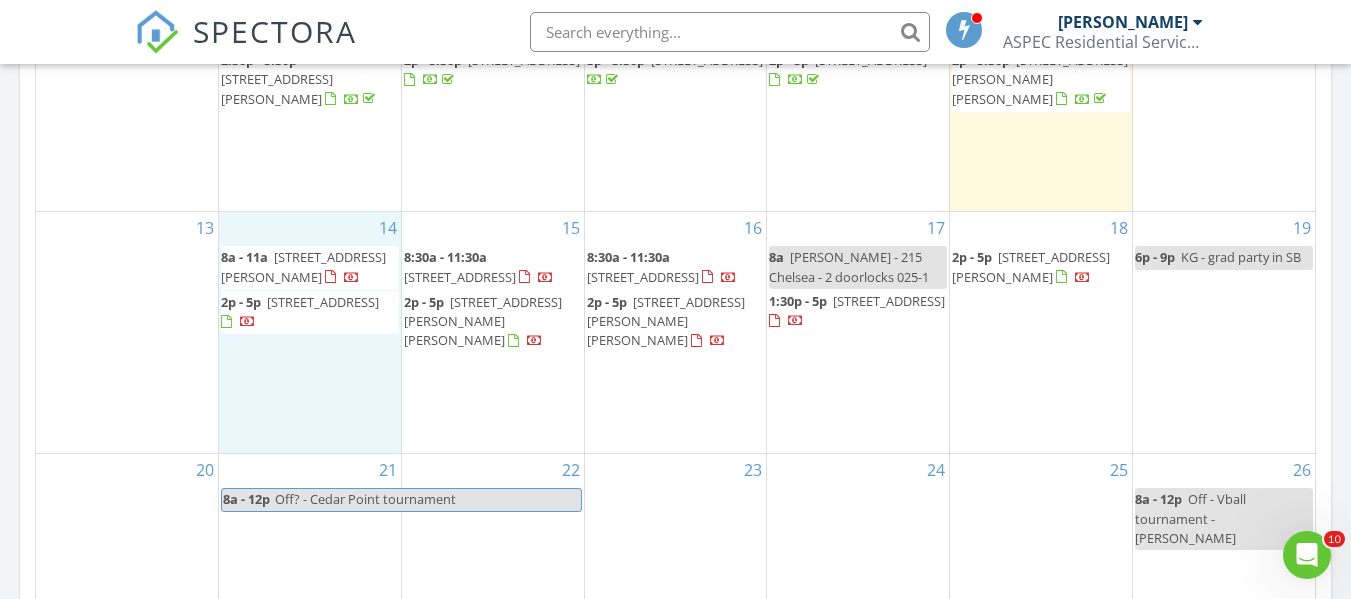 click on "14
8a - 11a
335 E North Street, McClure 43534
2p - 5p
330 S Maplewood Avenue , Wauseon 43567" at bounding box center [310, 332] 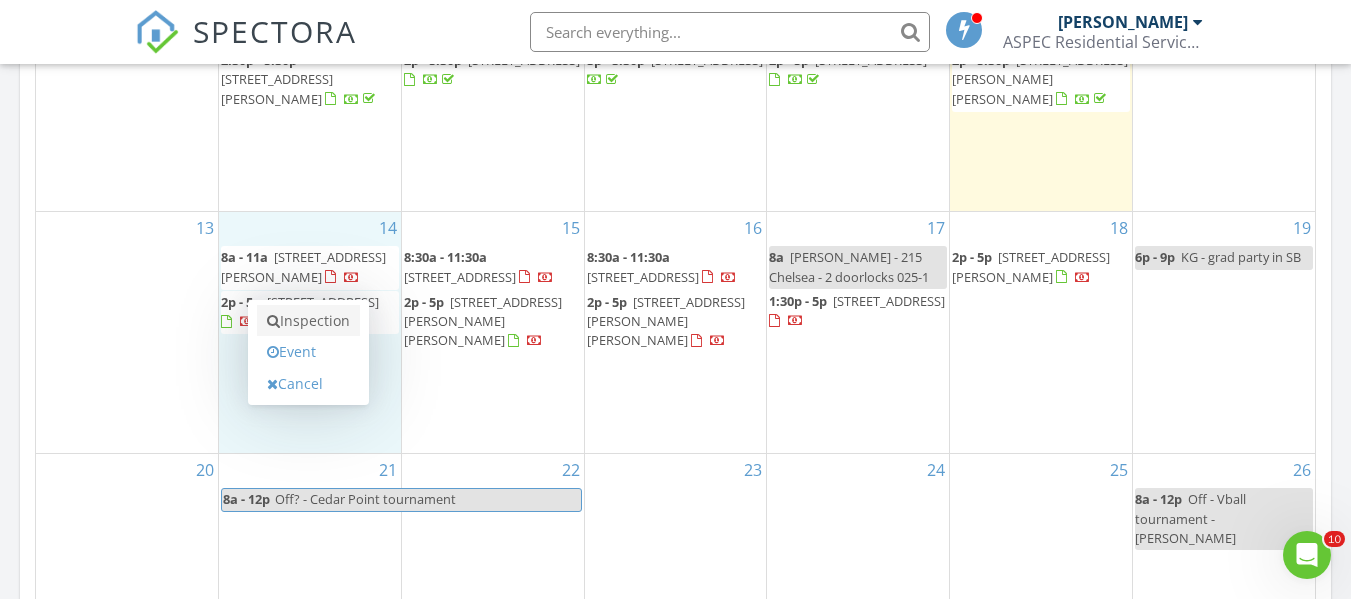 click on "Inspection" at bounding box center (308, 321) 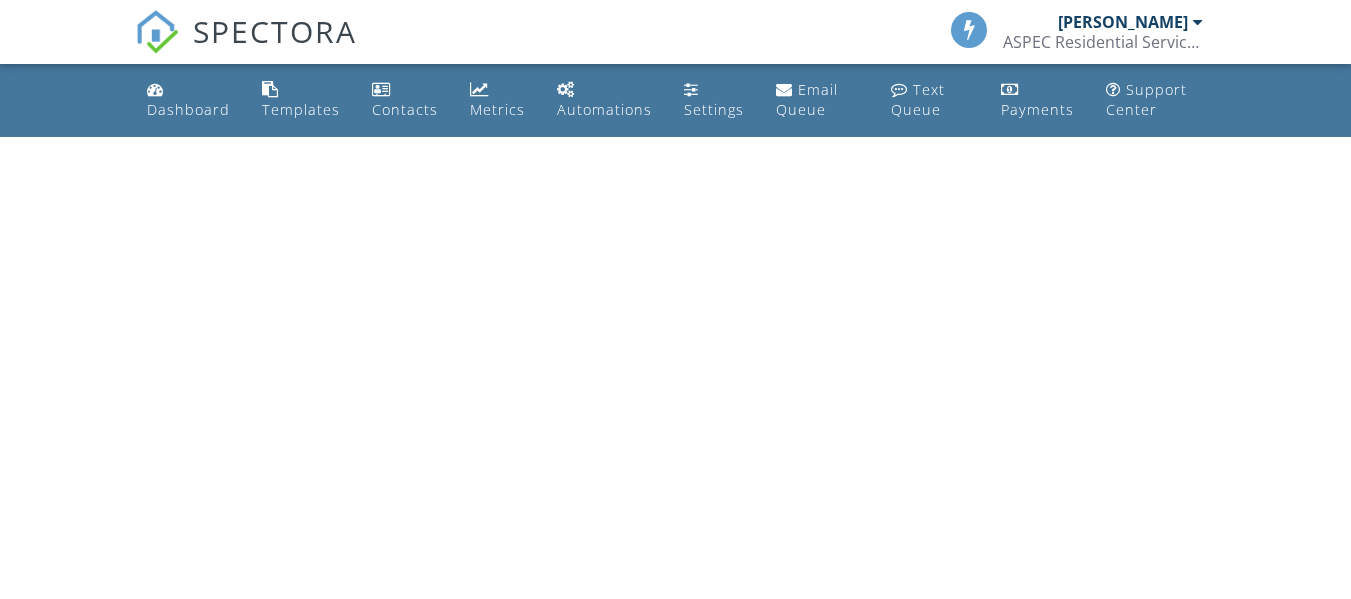 scroll, scrollTop: 0, scrollLeft: 0, axis: both 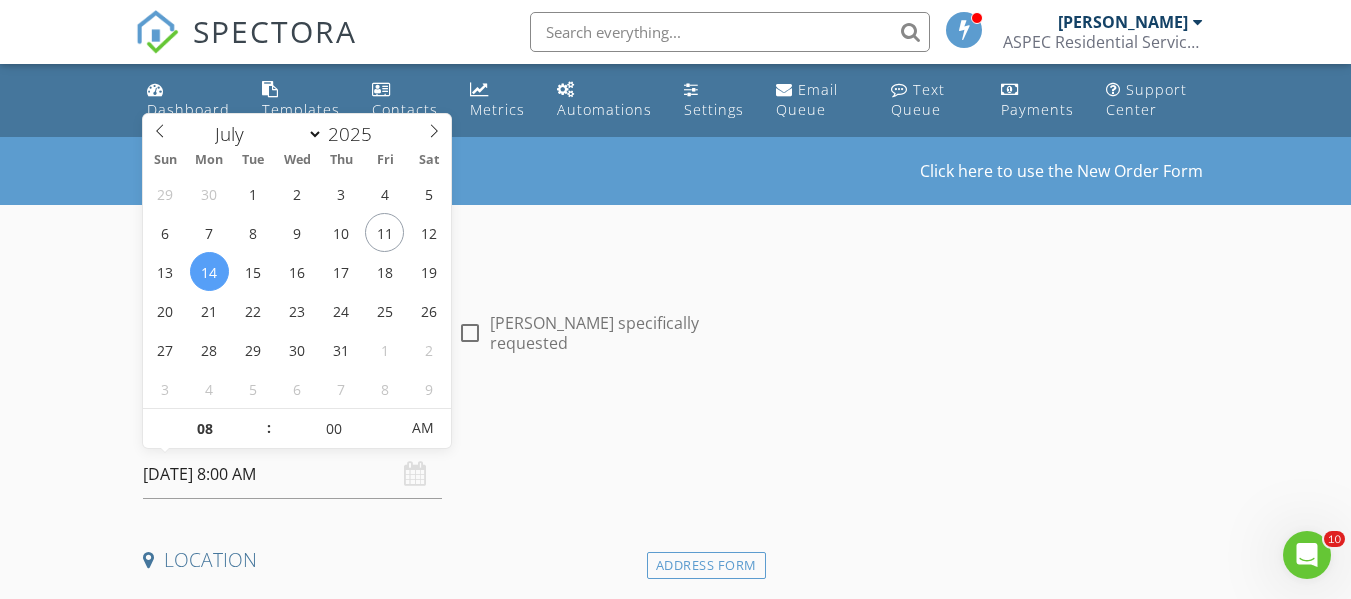 click on "[DATE] 8:00 AM" at bounding box center (292, 474) 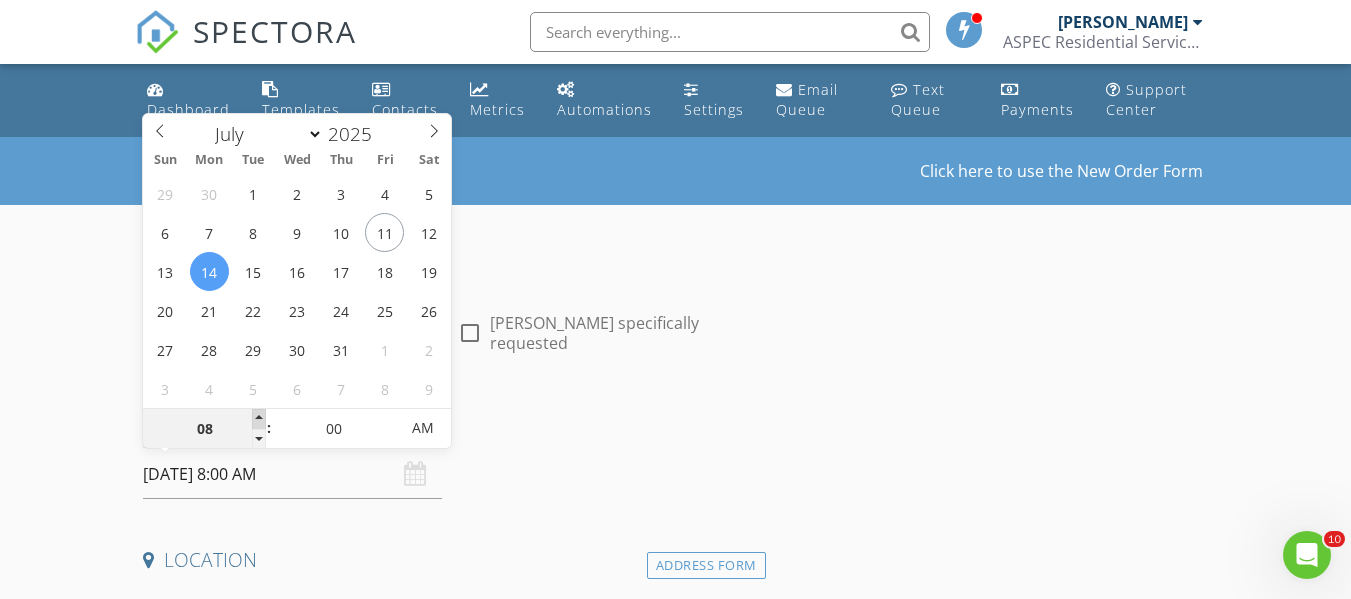 type on "09" 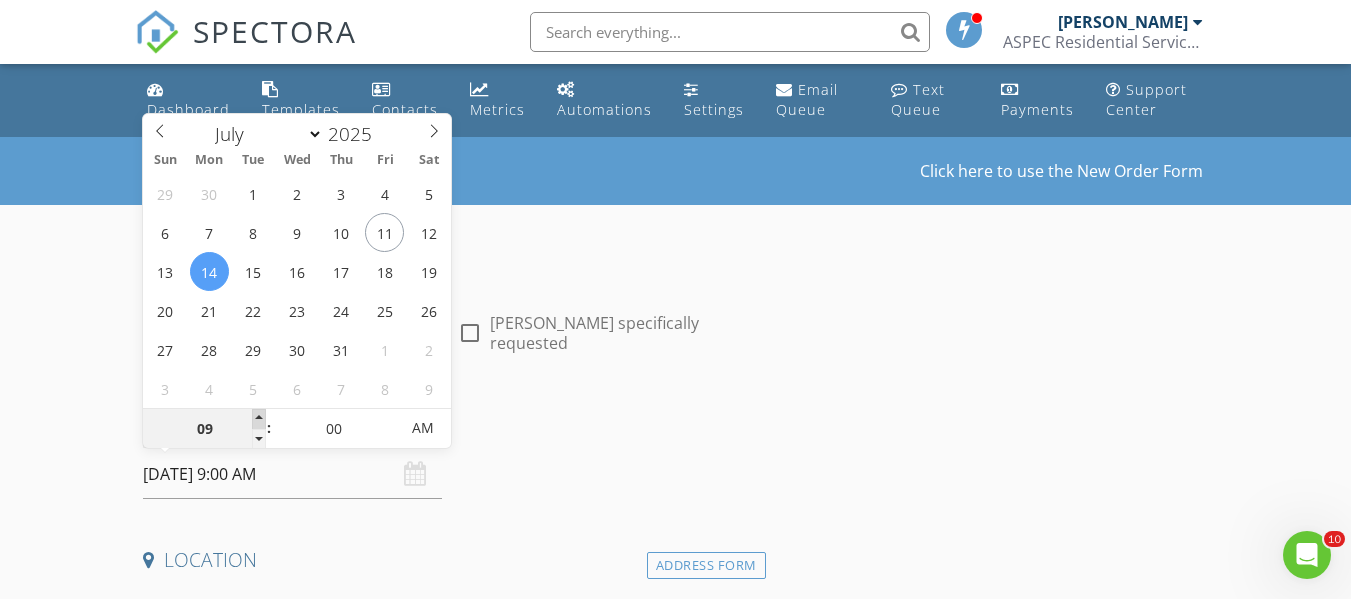 click at bounding box center [259, 419] 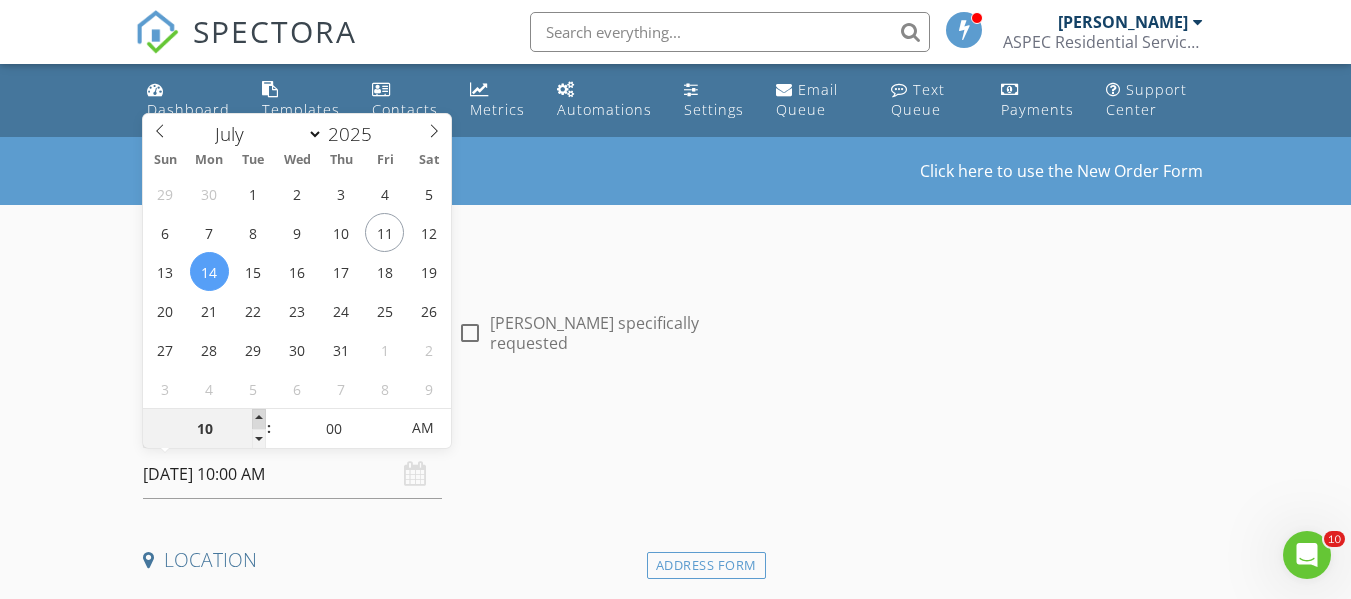 click at bounding box center [259, 419] 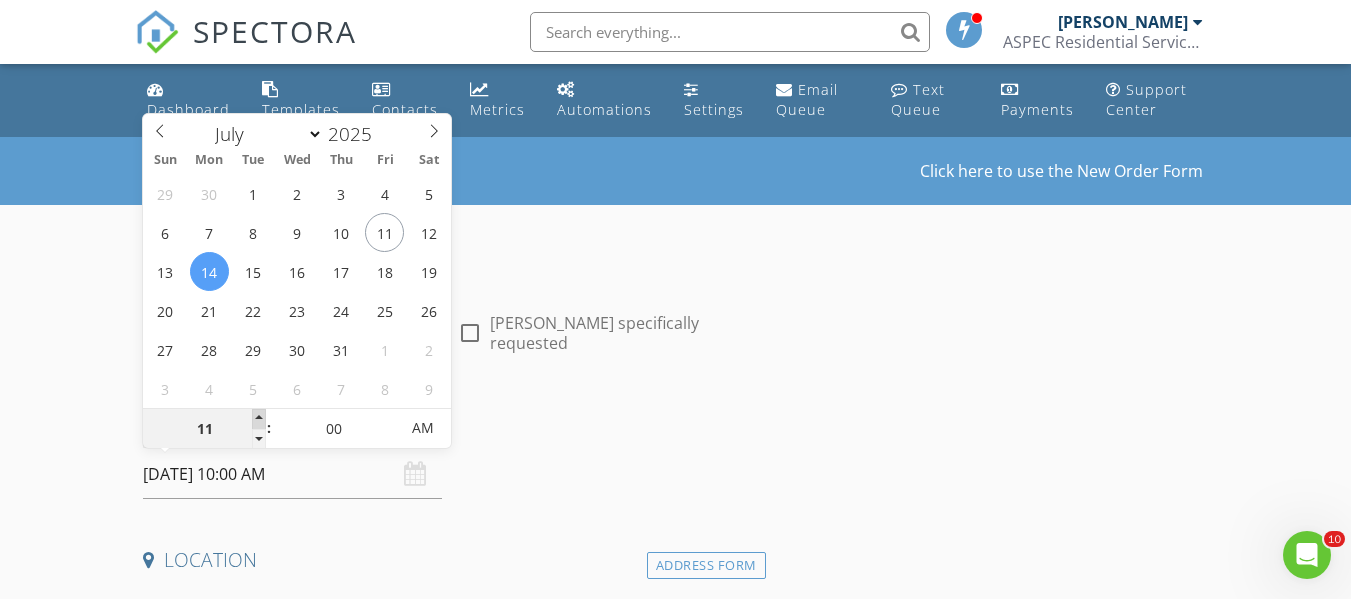 type on "07/14/2025 11:00 AM" 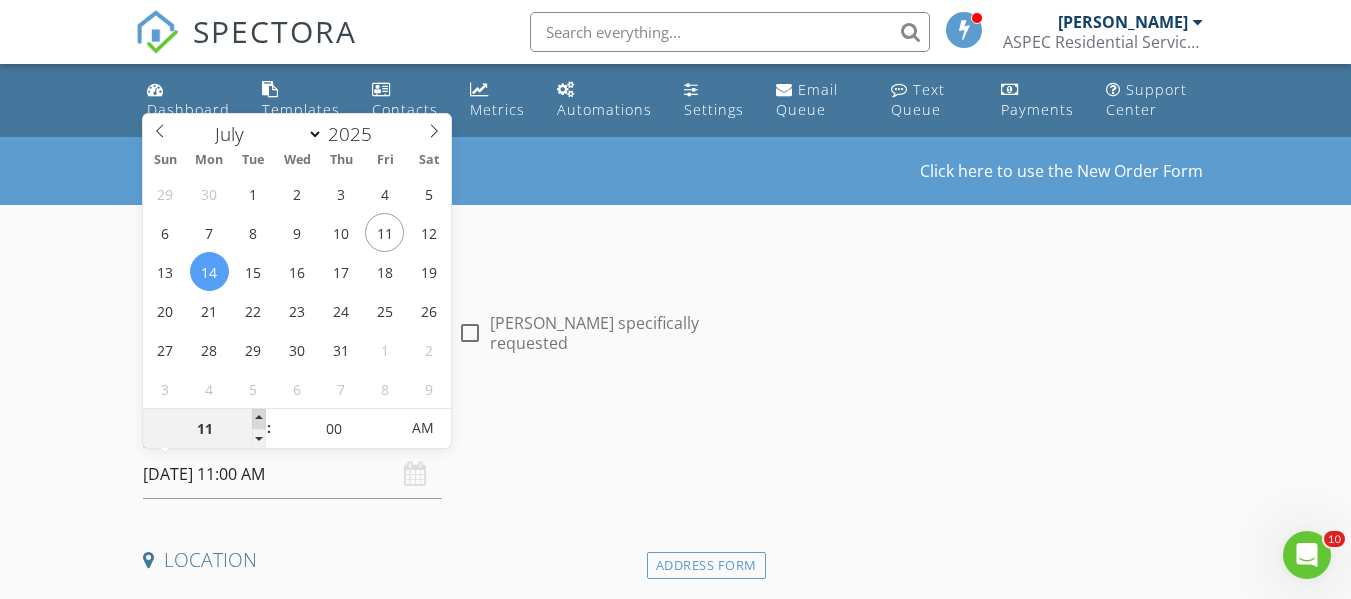 click at bounding box center [259, 419] 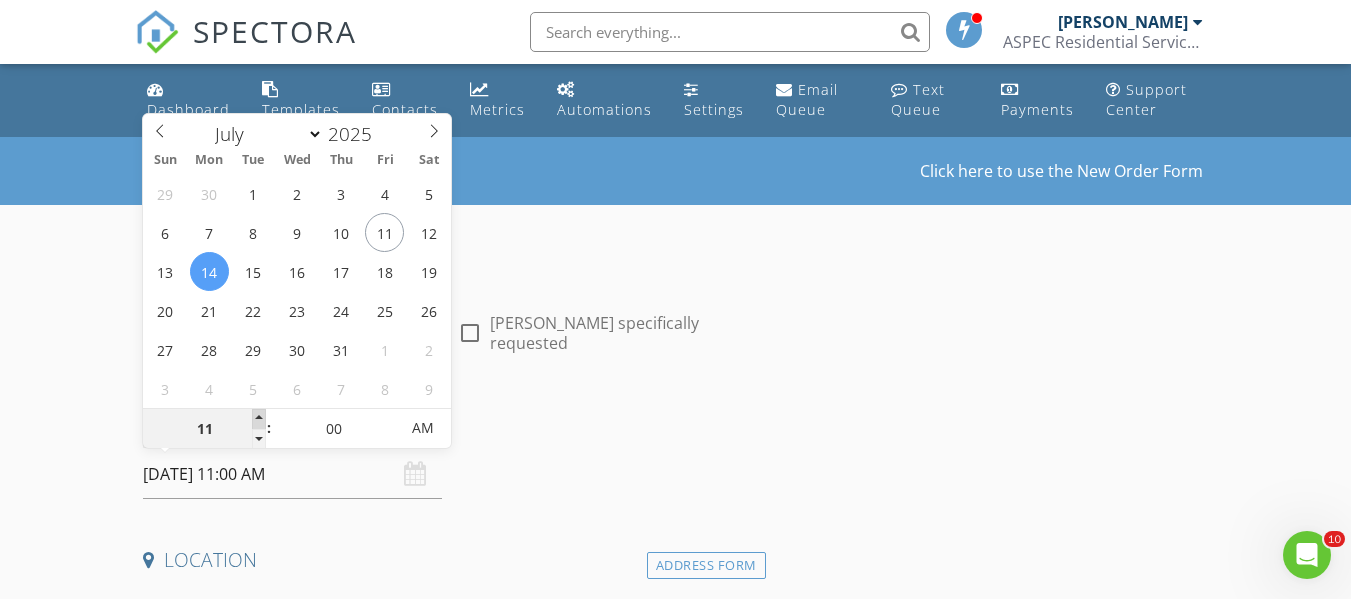 type on "12" 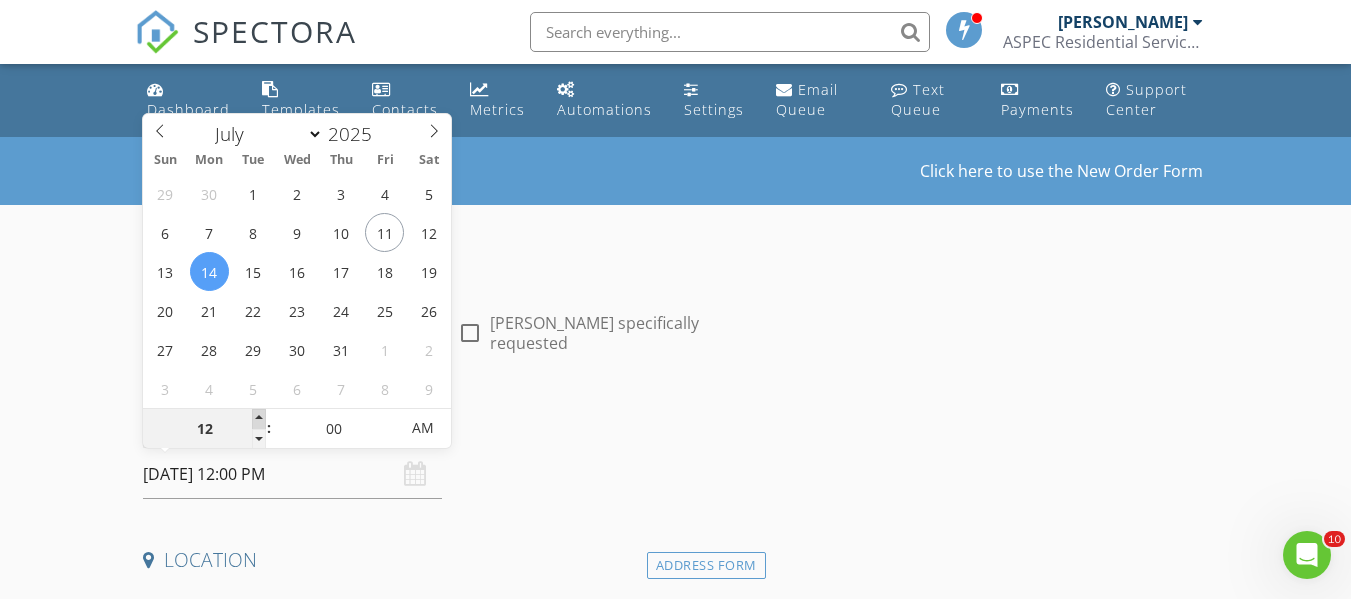 click at bounding box center (259, 419) 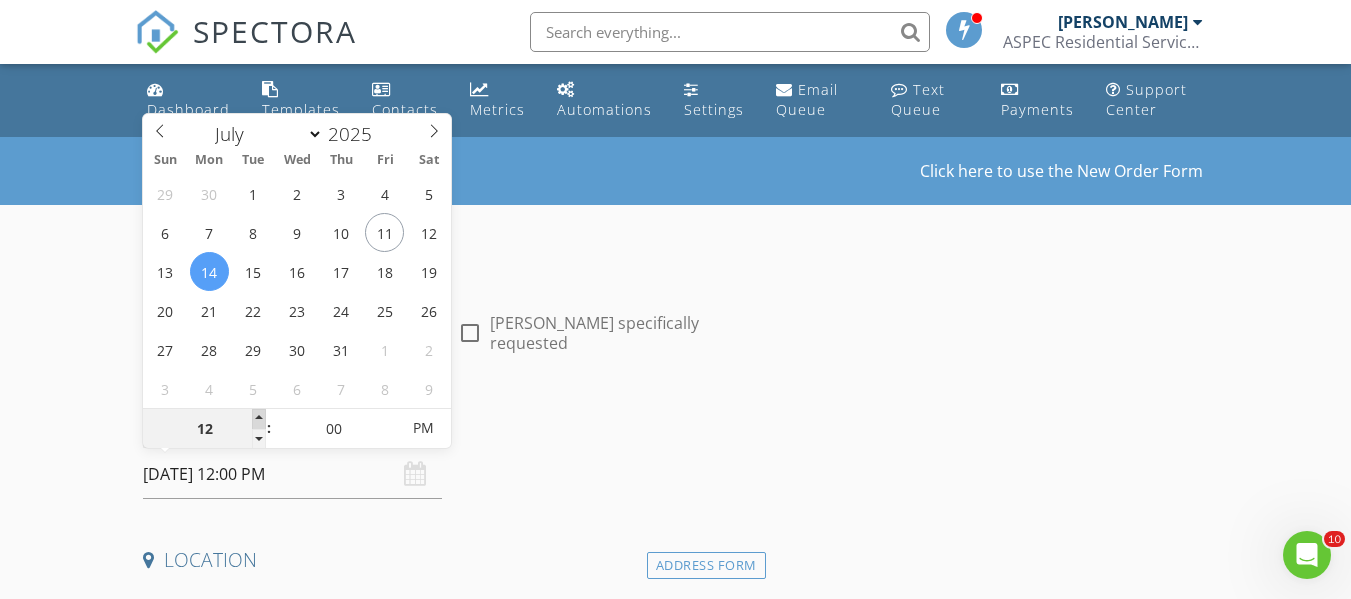type on "01" 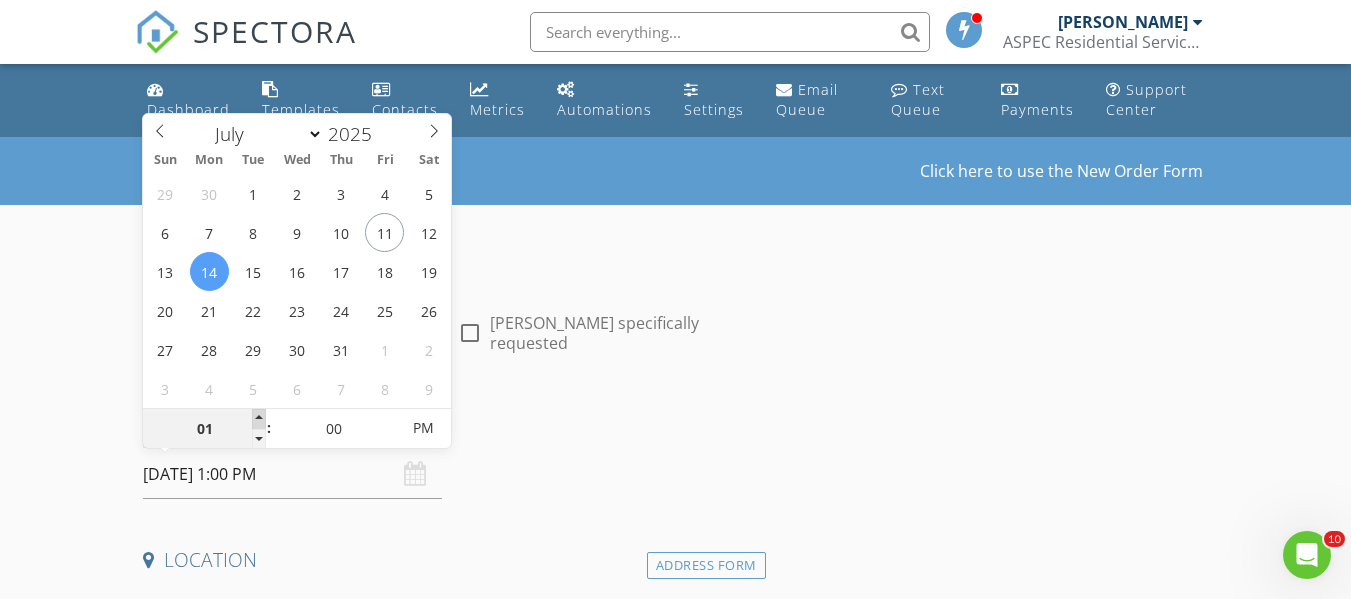 click at bounding box center (259, 419) 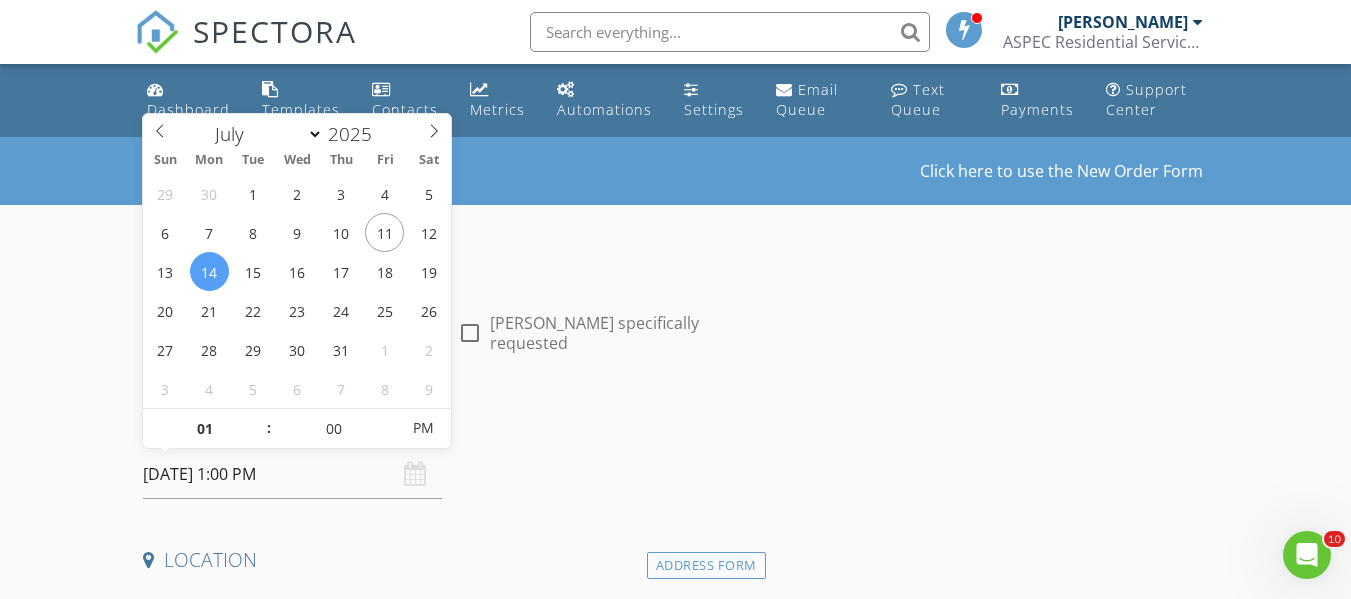 click on "New Inspection
Click here to use the New Order Form
INSPECTOR(S)
check_box   Josh Frederick   PRIMARY   Josh Frederick arrow_drop_down   check_box_outline_blank Josh Frederick specifically requested
Date/Time
07/14/2025 1:00 PM
Location
Address Form       Can't find your address?   Click here.
client
check_box Enable Client CC email for this inspection   Client Search     check_box_outline_blank Client is a Company/Organization     First Name   Last Name   Email   CC Email   Phone           Notes   Private Notes
ADD ADDITIONAL client
SERVICES
check_box_outline_blank   Home Inspection   check_box_outline_blank   Spot/Investigative Inspection   check_box_outline_blank   Mold Inspection   check_box_outline_blank   Microbial Growth Sample for Laboratory Analysis" at bounding box center [675, 1687] 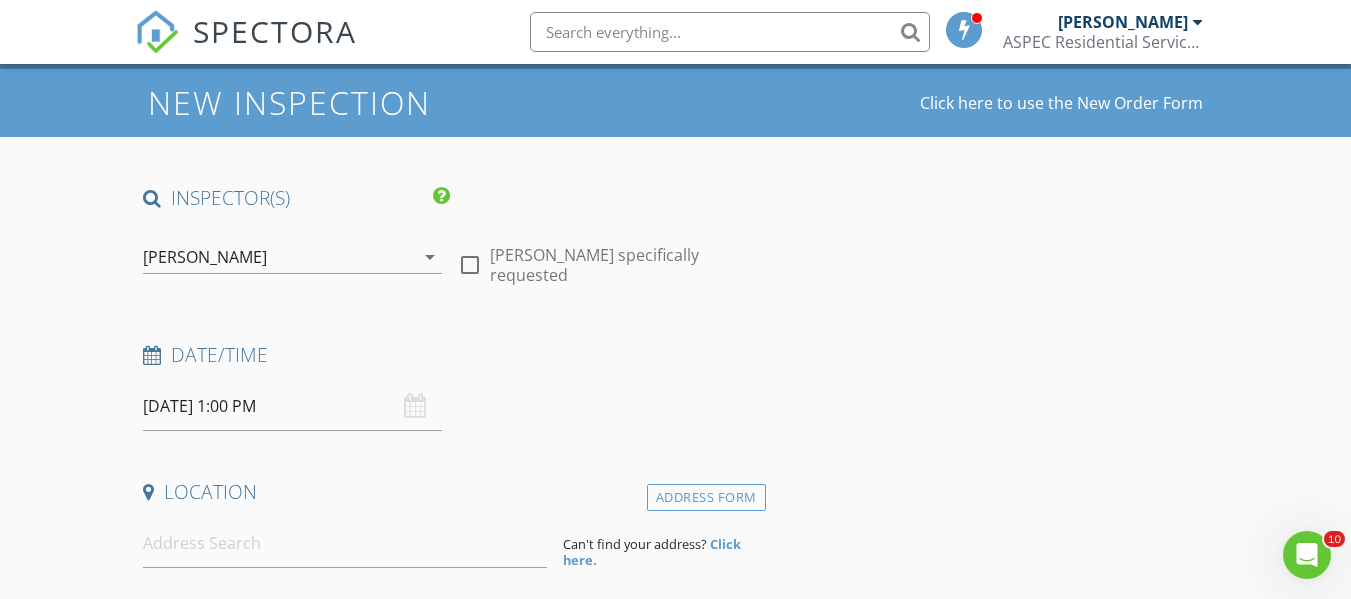 scroll, scrollTop: 200, scrollLeft: 0, axis: vertical 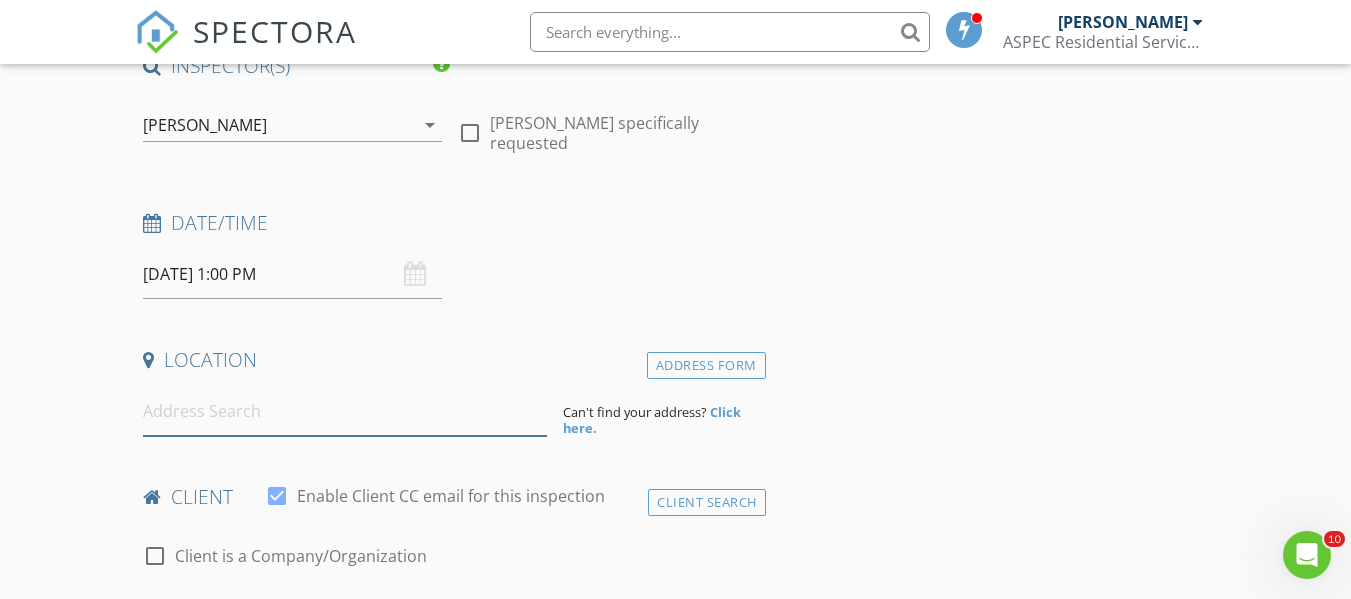 click at bounding box center [345, 411] 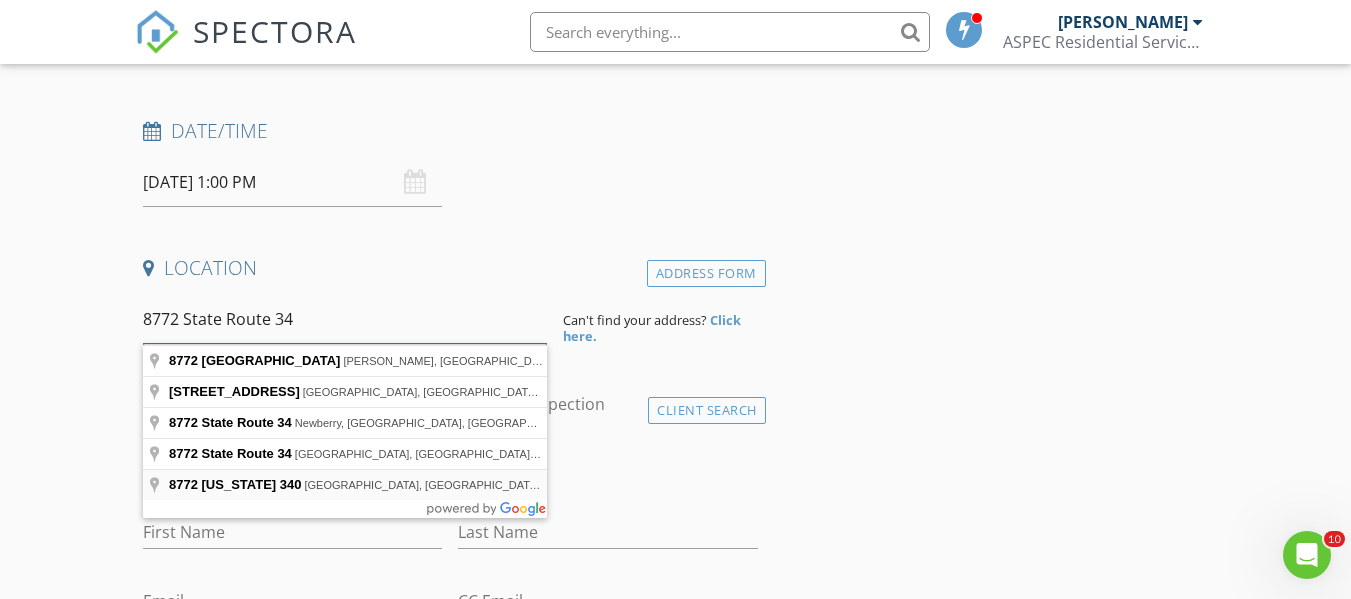 scroll, scrollTop: 300, scrollLeft: 0, axis: vertical 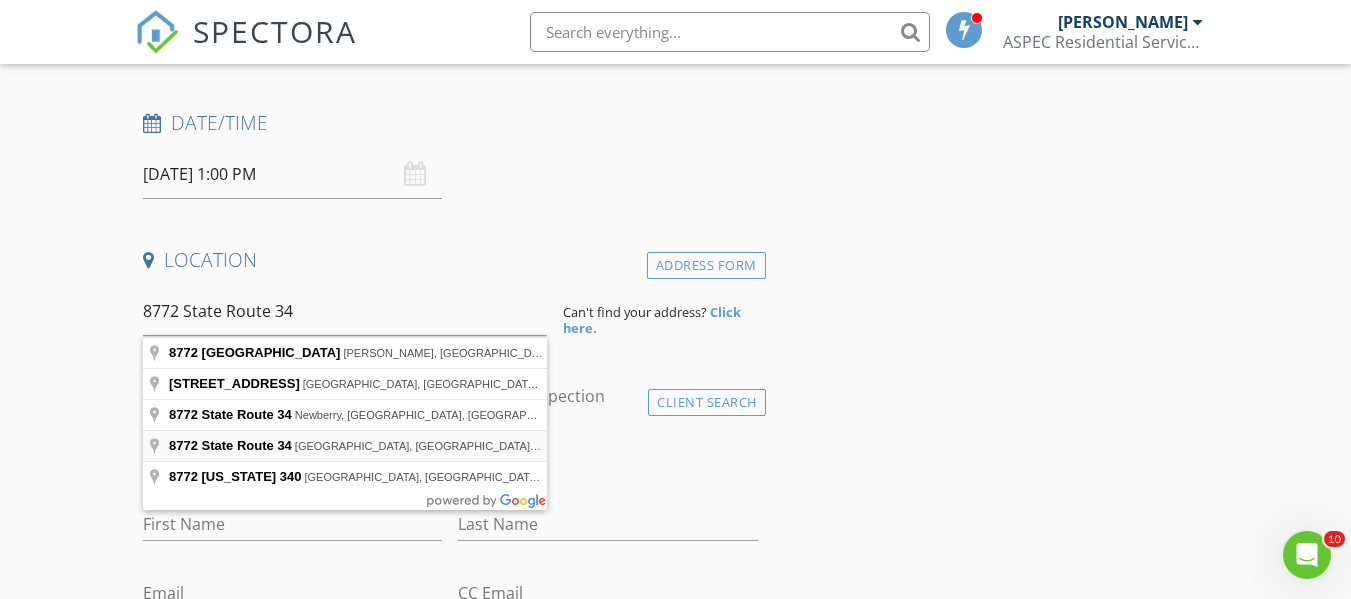 type on "8772 State Route 34, Edon, OH, USA" 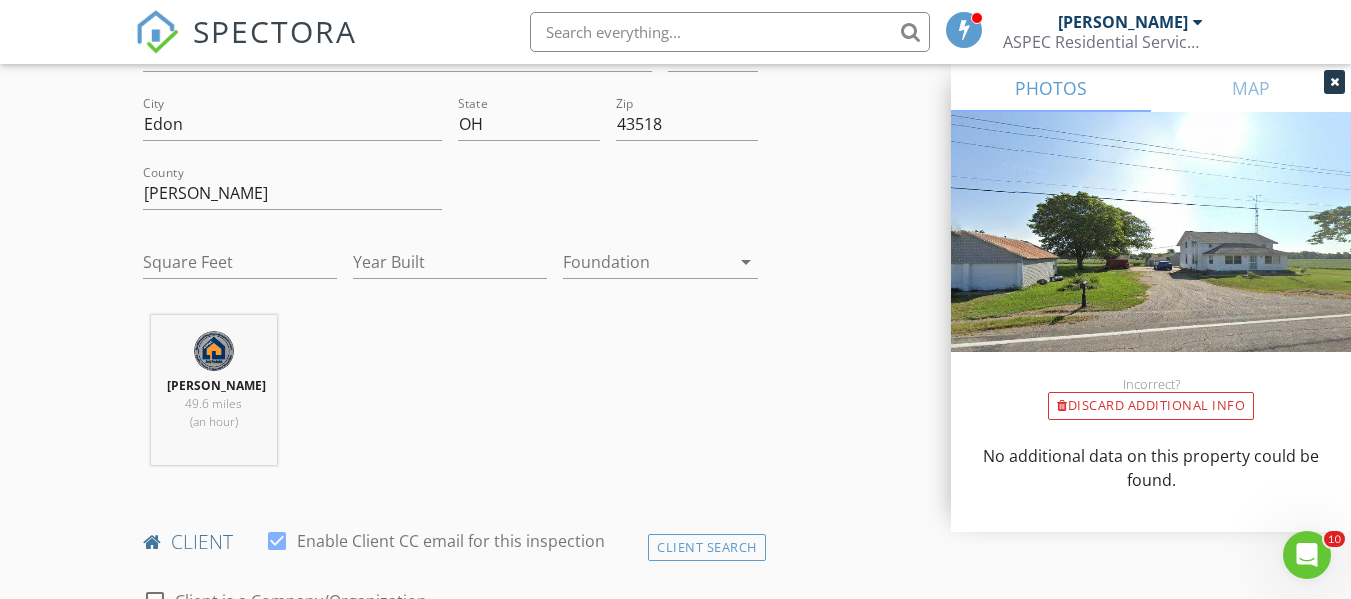 scroll, scrollTop: 500, scrollLeft: 0, axis: vertical 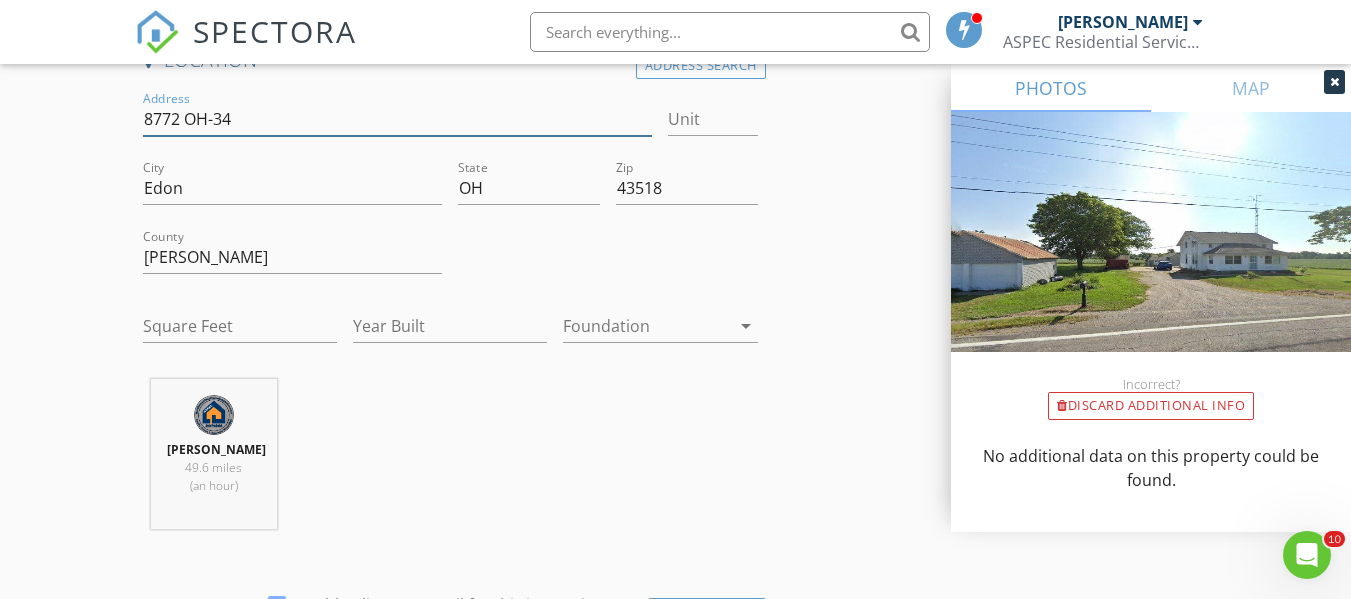 drag, startPoint x: 267, startPoint y: 129, endPoint x: 189, endPoint y: 121, distance: 78.40918 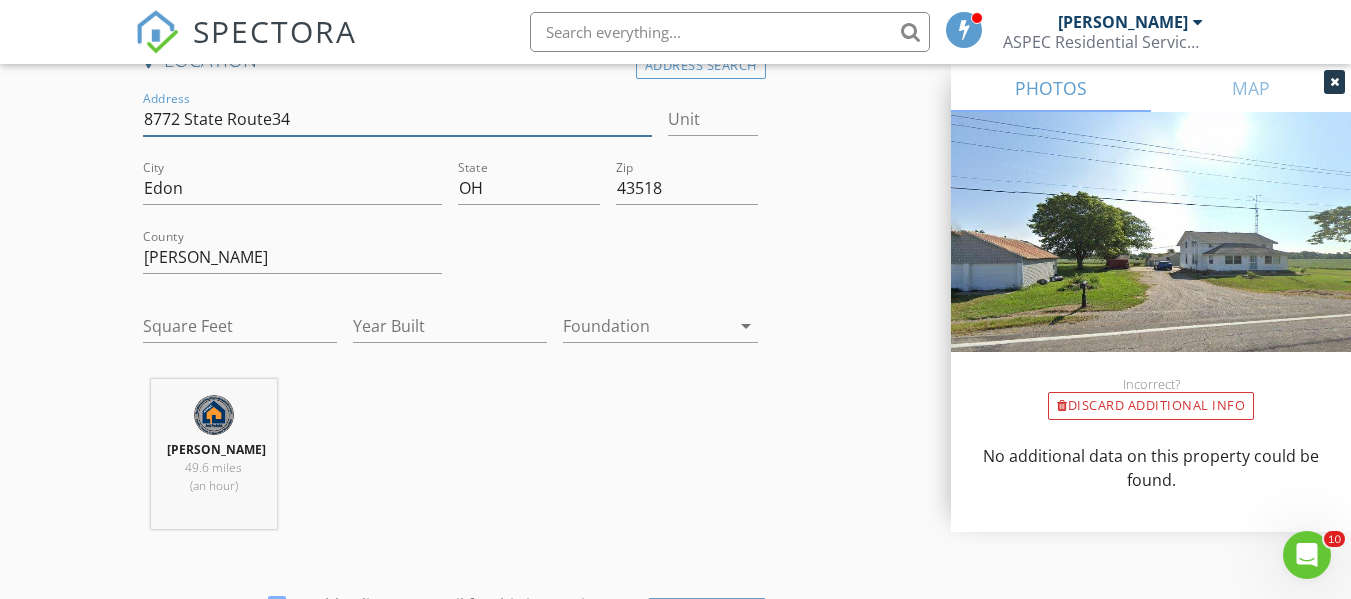 type on "8772 State Route 34" 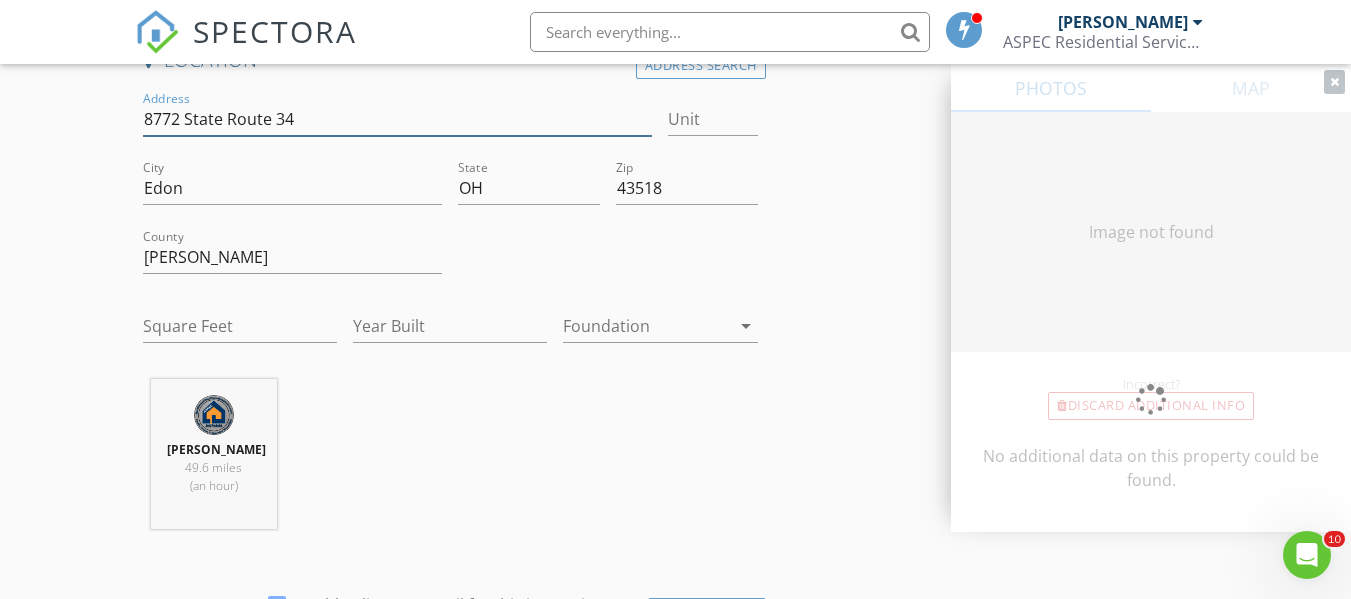 type on "1472" 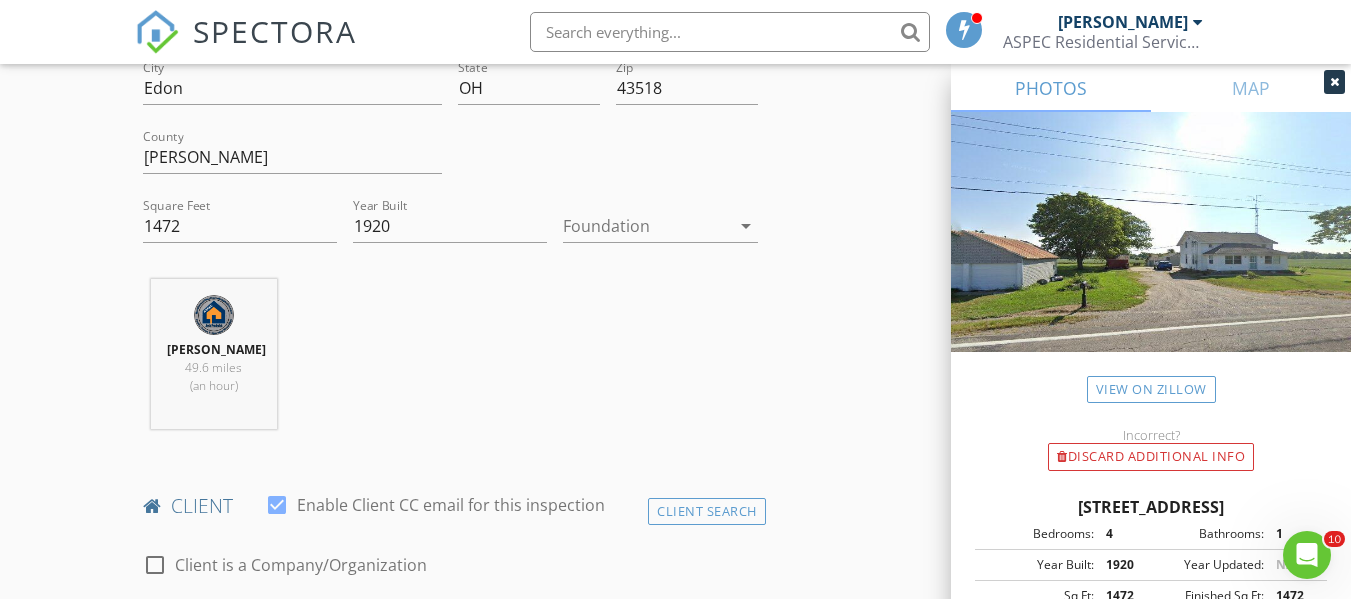 type on "8772 State Route 34" 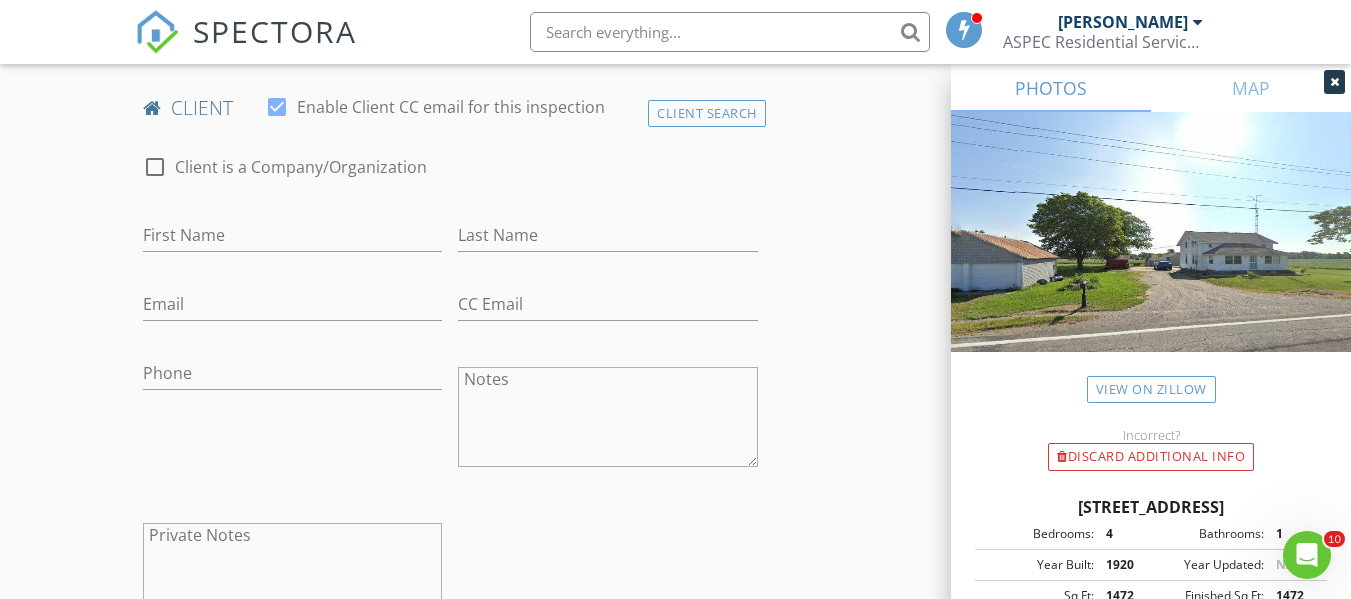 scroll, scrollTop: 1000, scrollLeft: 0, axis: vertical 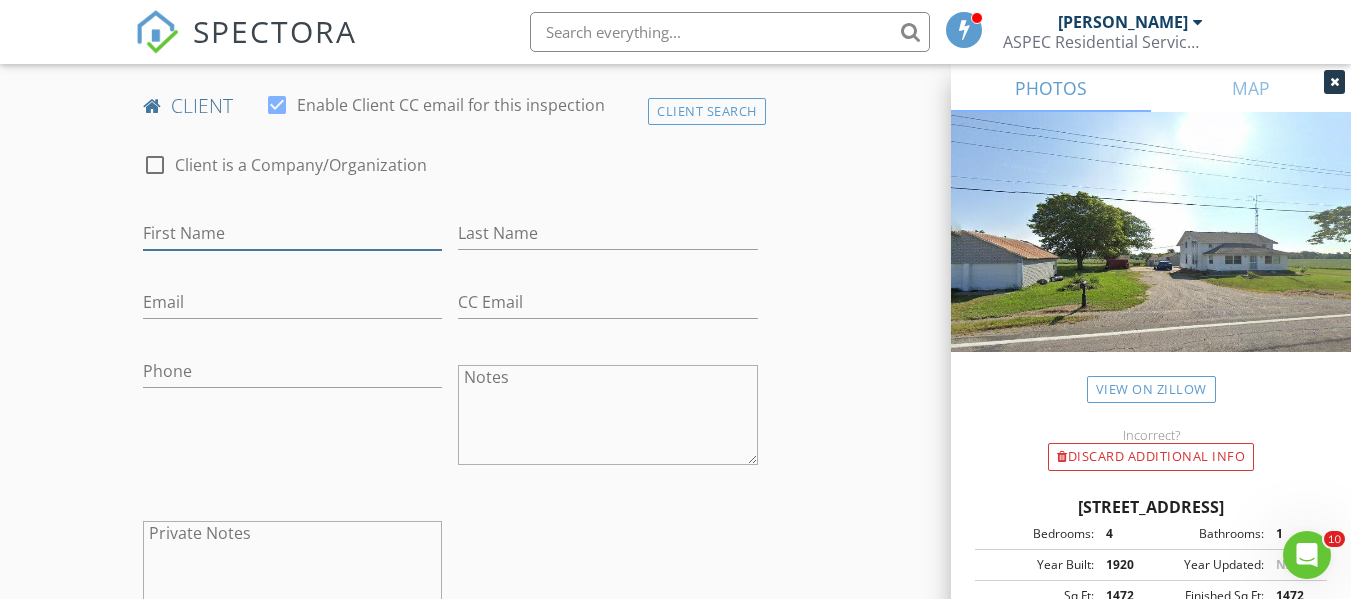 click on "First Name" at bounding box center [292, 233] 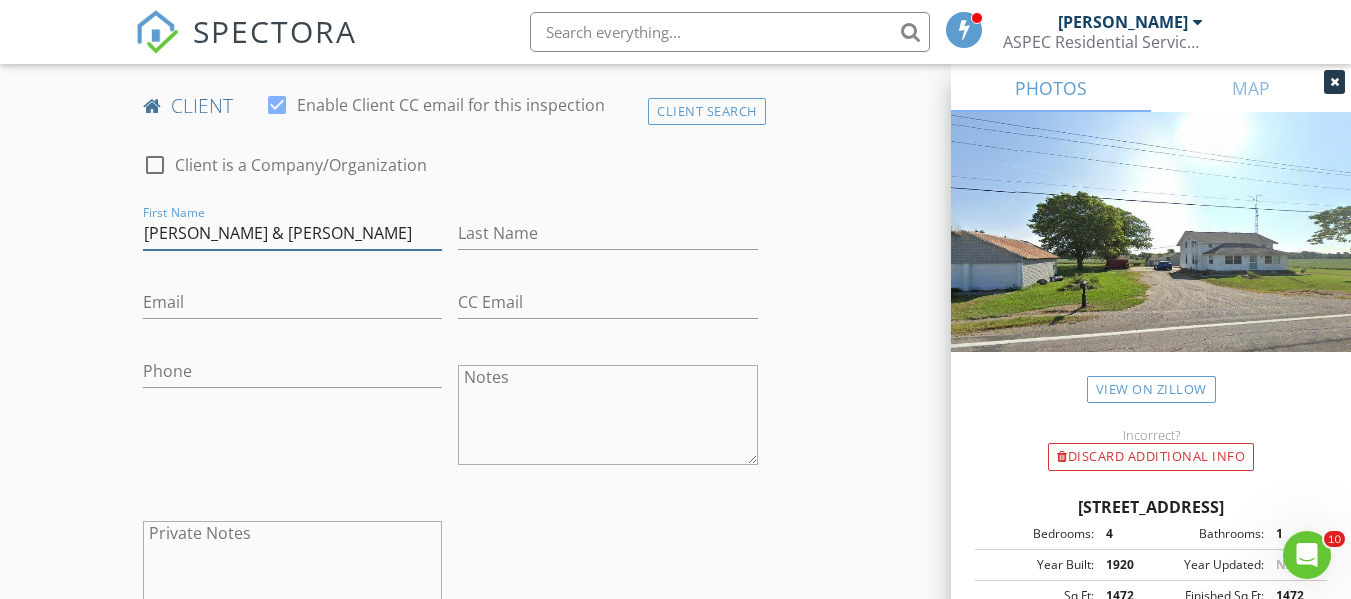 type on "Jason & Jessica" 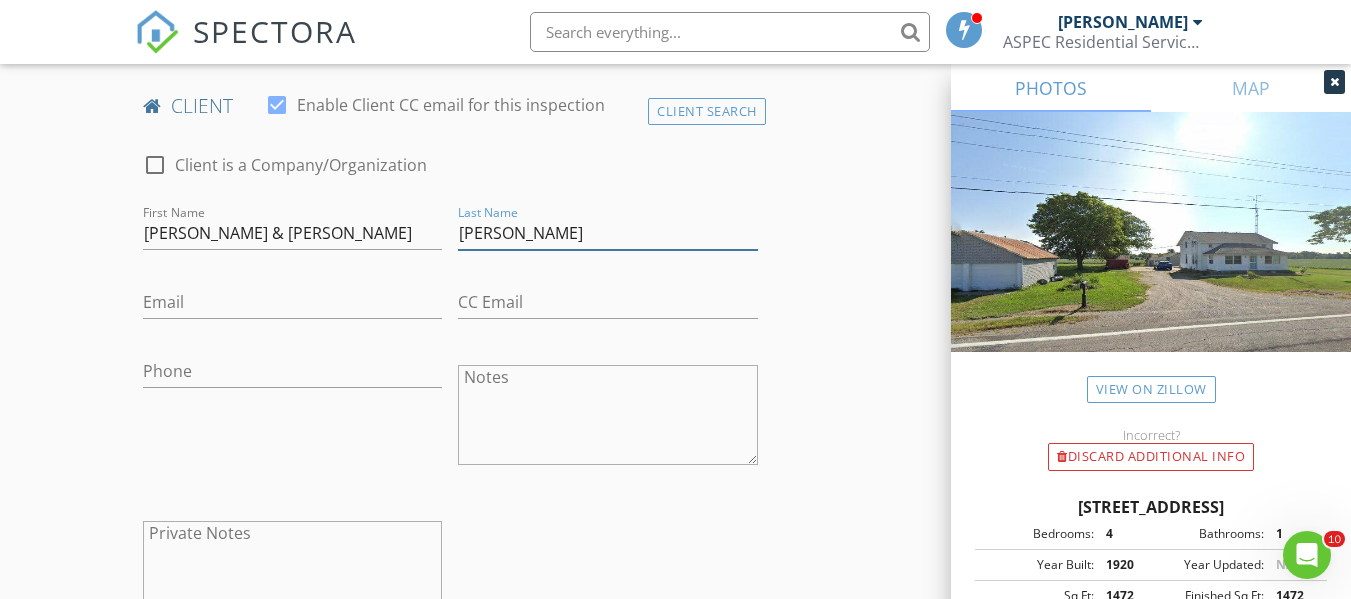 type on "Stull" 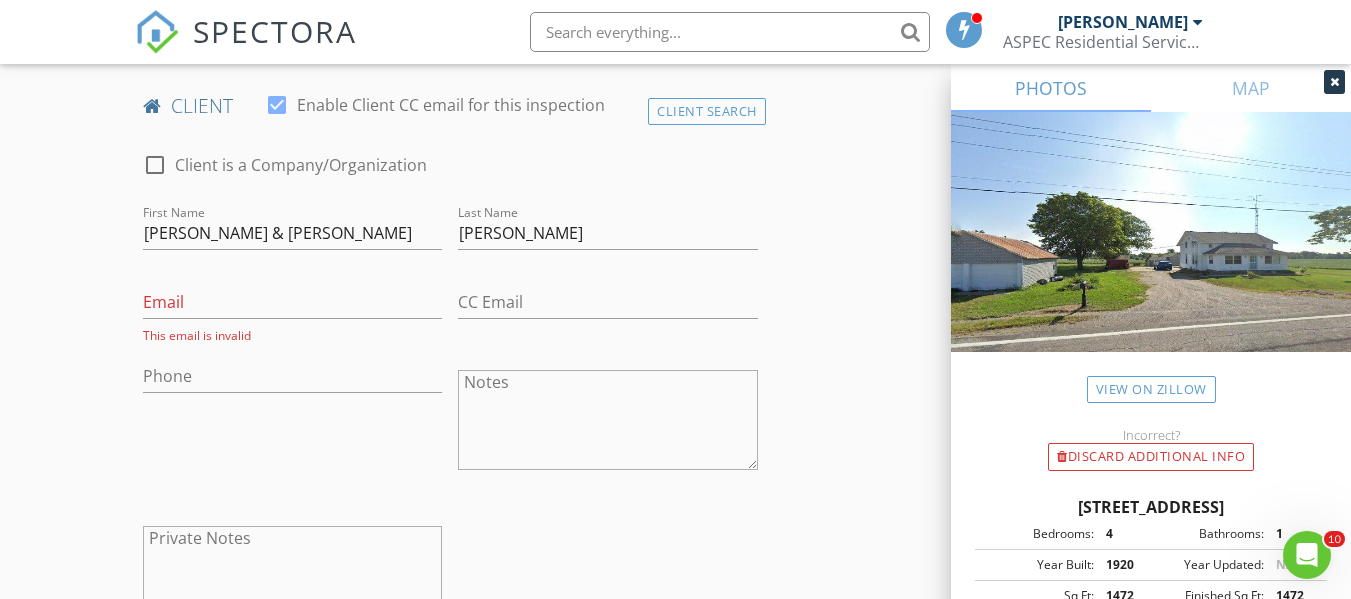 click on "New Inspection
Click here to use the New Order Form
INSPECTOR(S)
check_box   Josh Frederick   PRIMARY   Josh Frederick arrow_drop_down   check_box_outline_blank Josh Frederick specifically requested
Date/Time
07/14/2025 1:00 PM
Location
Address Search       Address 8772 State Route 34   Unit   City Edon   State OH   Zip 43518   County Williams     Square Feet 1472   Year Built 1920   Foundation arrow_drop_down     Josh Frederick     49.6 miles     (an hour)
client
check_box Enable Client CC email for this inspection   Client Search     check_box_outline_blank Client is a Company/Organization     First Name Jason & Jessica   Last Name Stull   Email This email is invalid   CC Email   Phone           Notes   Private Notes
ADD ADDITIONAL client
SERVICES" at bounding box center (675, 894) 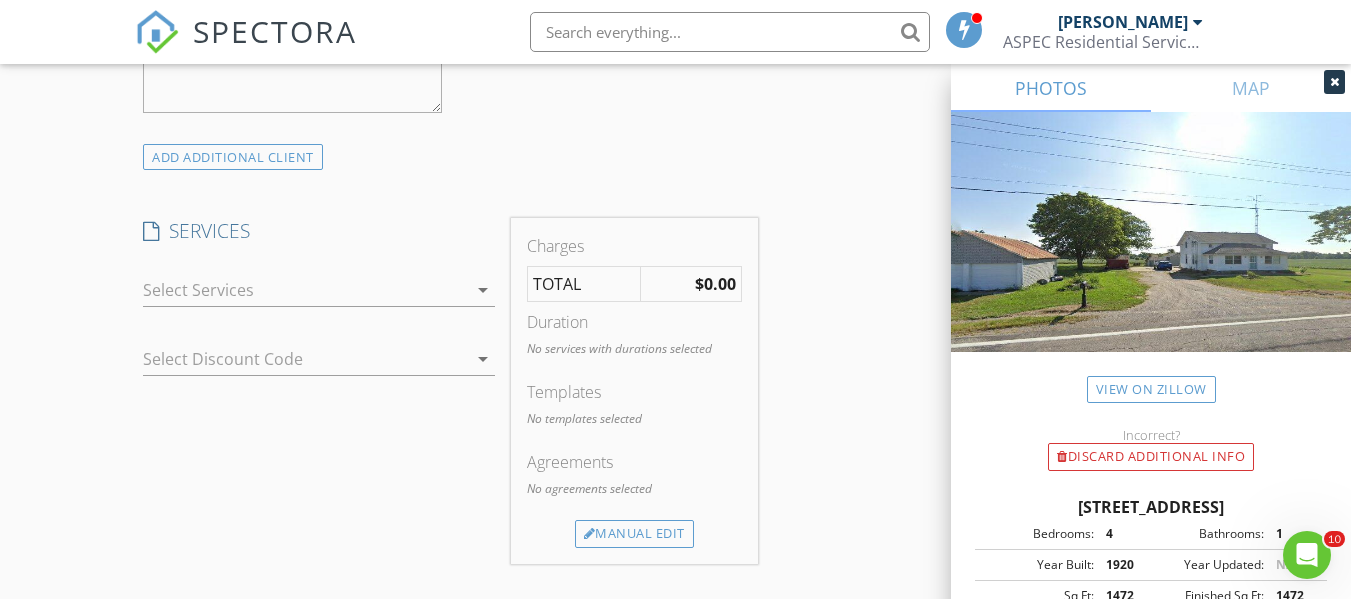 scroll, scrollTop: 1500, scrollLeft: 0, axis: vertical 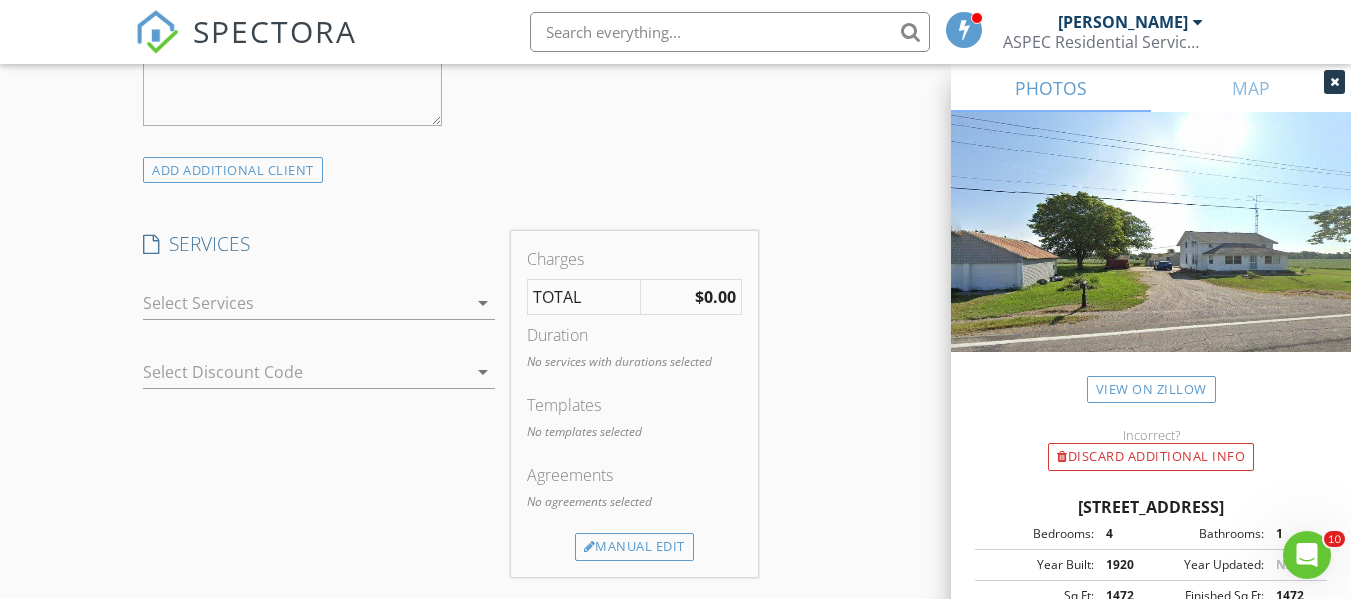 click at bounding box center [305, 303] 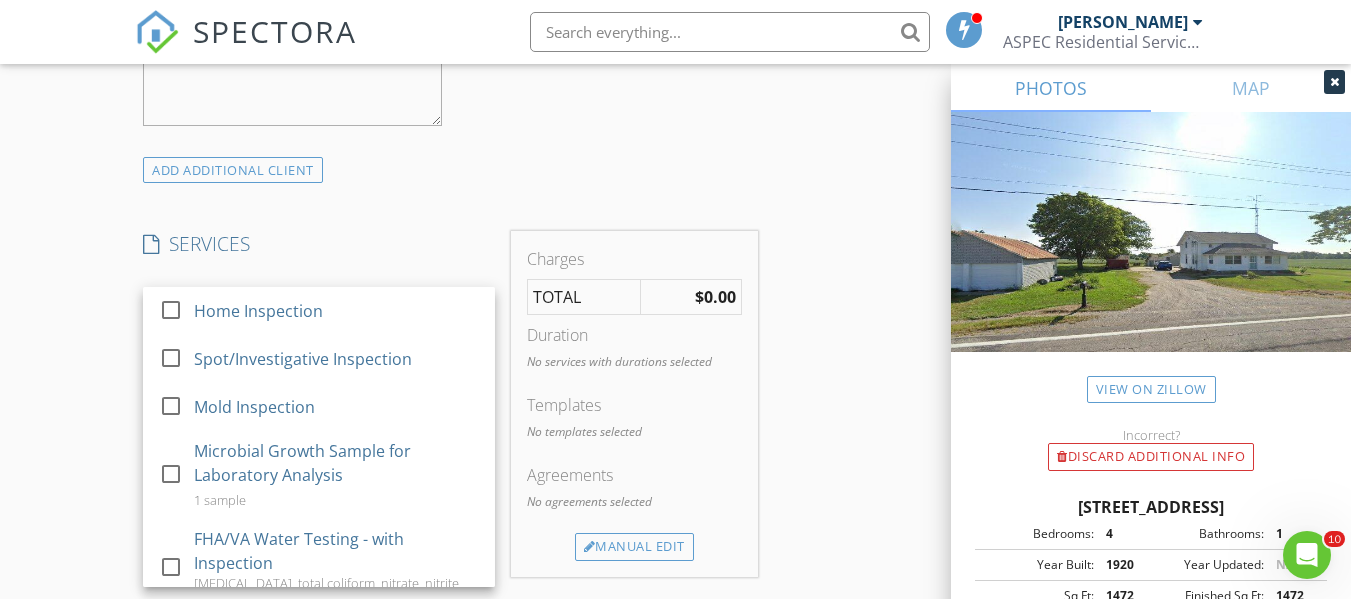click on "New Inspection
Click here to use the New Order Form
INSPECTOR(S)
check_box   Josh Frederick   PRIMARY   Josh Frederick arrow_drop_down   check_box_outline_blank Josh Frederick specifically requested
Date/Time
07/14/2025 1:00 PM
Location
Address Search       Address 8772 State Route 34   Unit   City Edon   State OH   Zip 43518   County Williams     Square Feet 1472   Year Built 1920   Foundation arrow_drop_down     Josh Frederick     49.6 miles     (an hour)
client
check_box Enable Client CC email for this inspection   Client Search     check_box_outline_blank Client is a Company/Organization     First Name Jason & Jessica   Last Name Stull   Email This email is invalid   CC Email   Phone           Notes   Private Notes
ADD ADDITIONAL client
SERVICES" at bounding box center (675, 394) 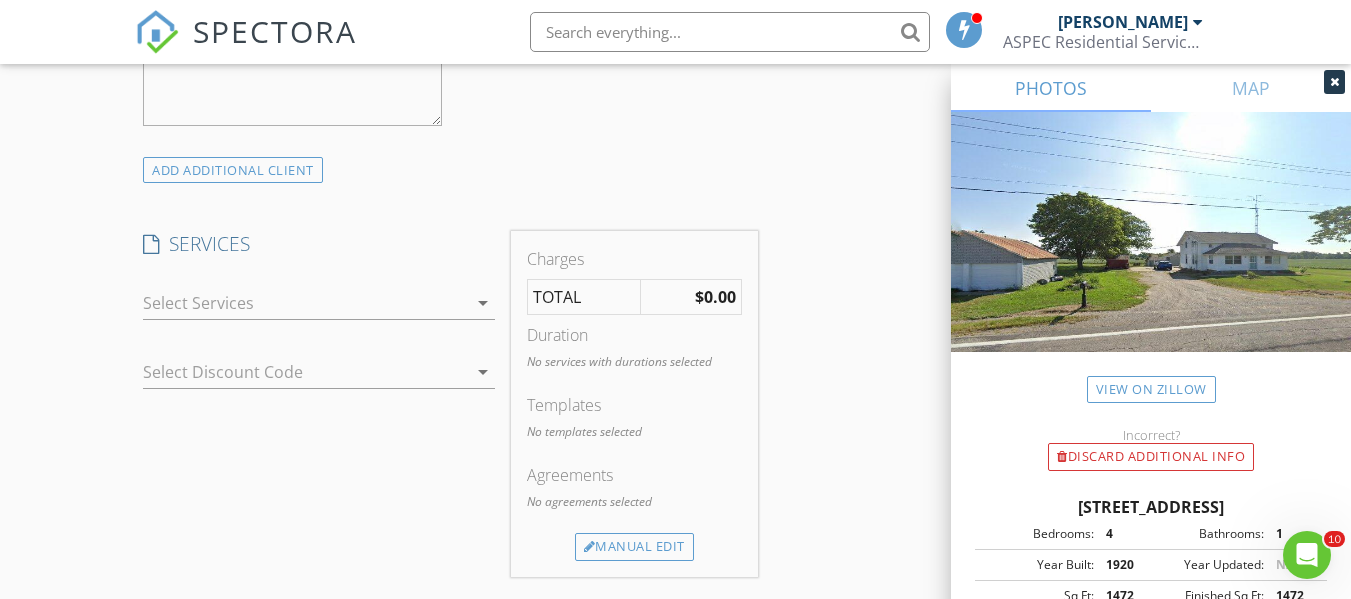 click at bounding box center [305, 303] 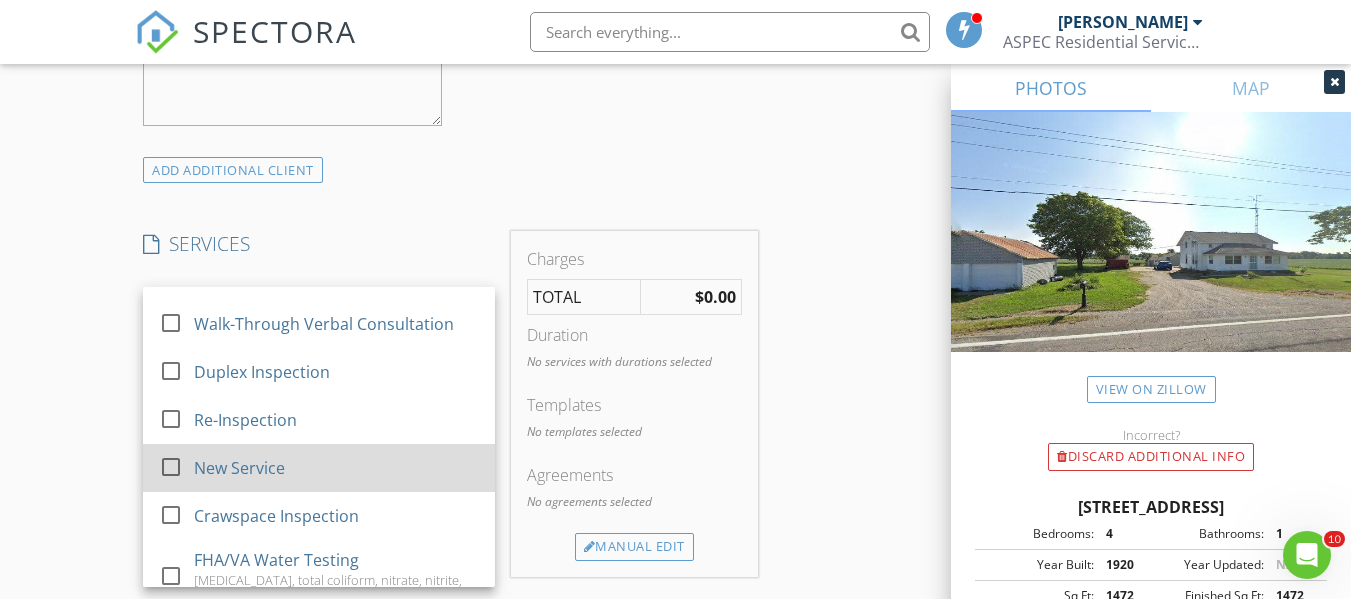 scroll, scrollTop: 372, scrollLeft: 0, axis: vertical 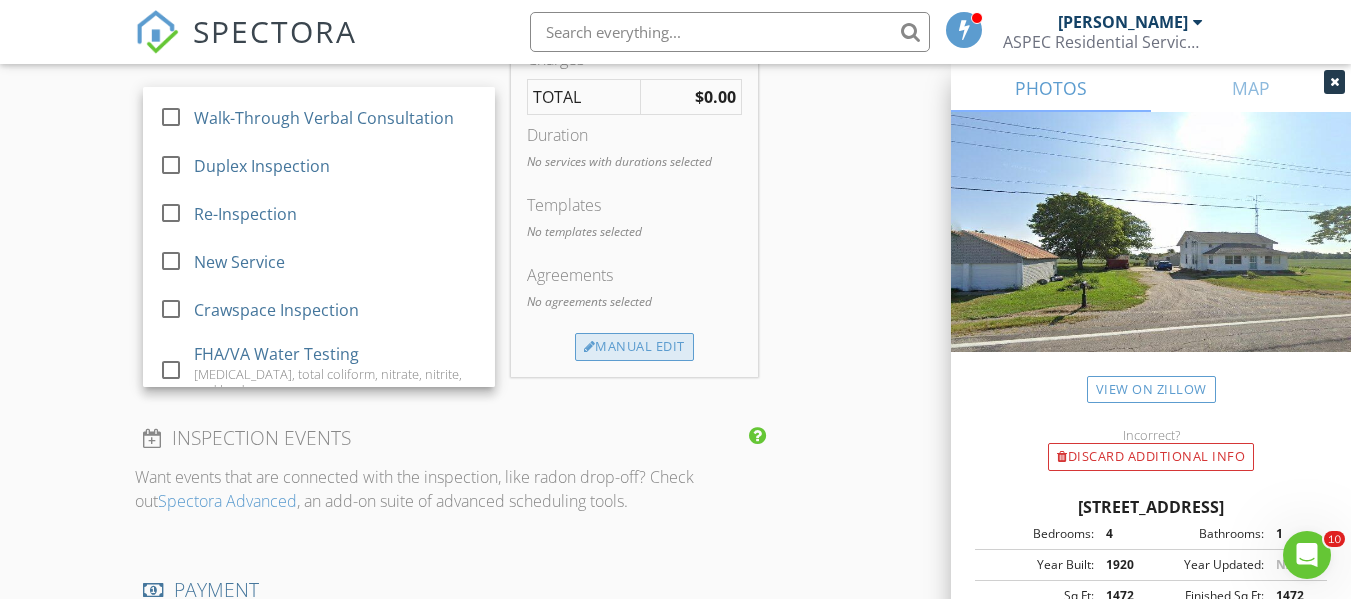 click on "Manual Edit" at bounding box center (634, 347) 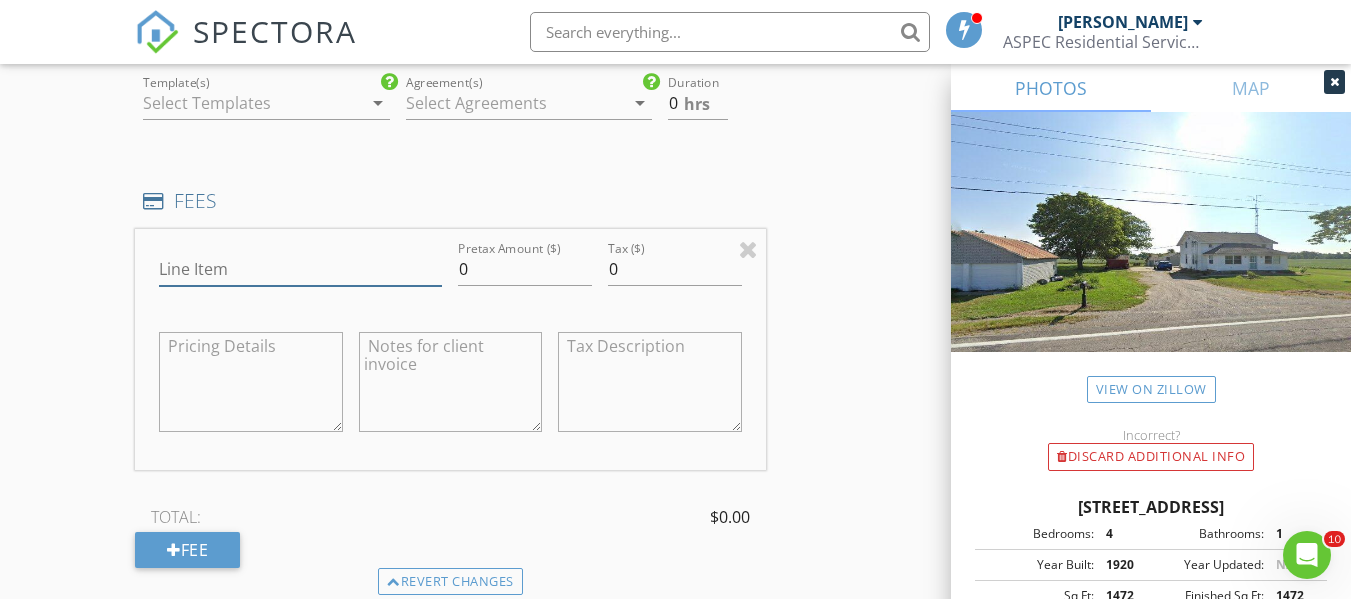 click on "Line Item" at bounding box center (300, 269) 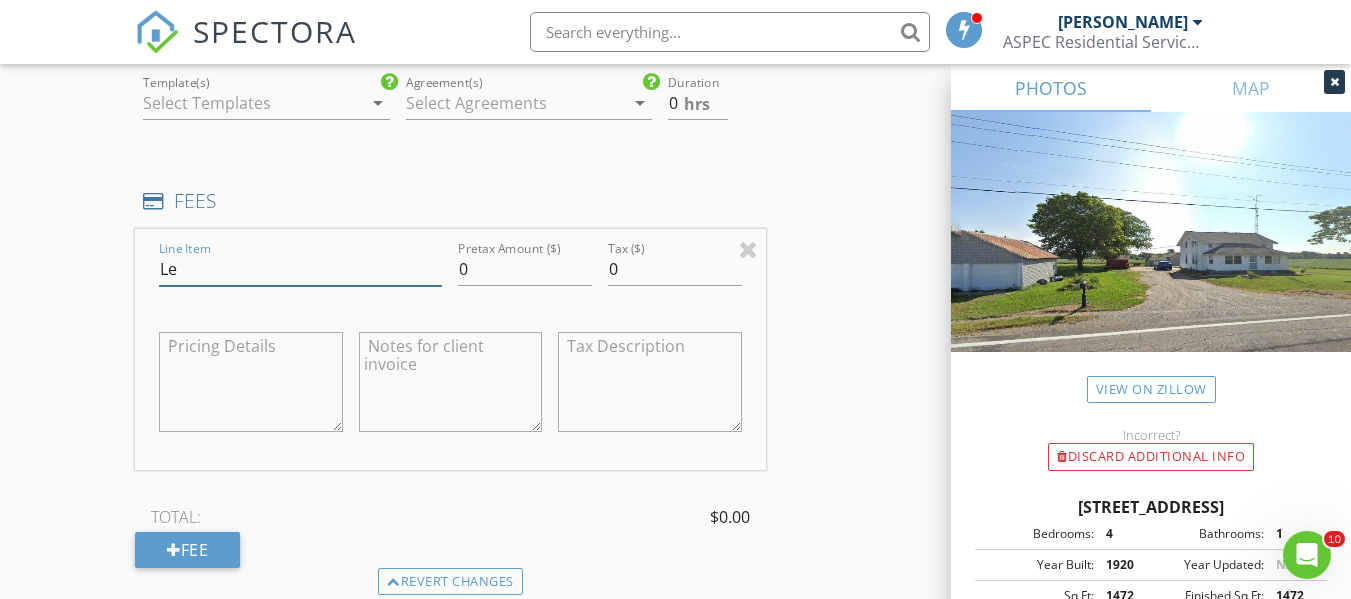 type on "L" 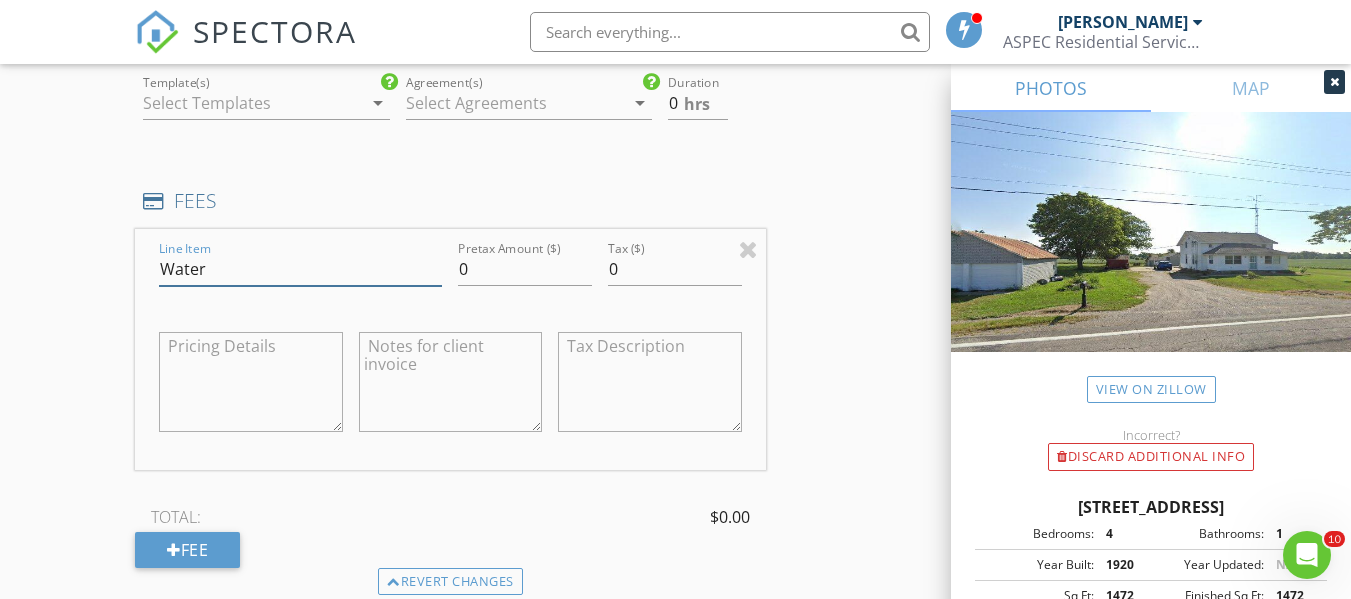 type on "Water Testing" 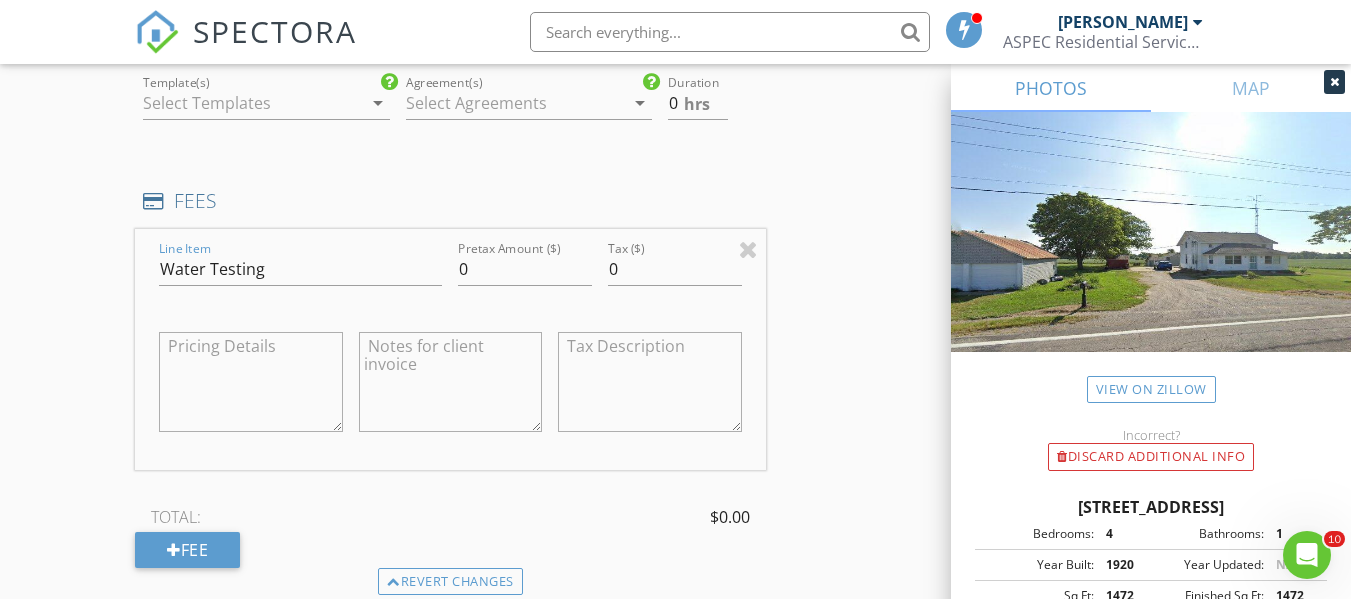click at bounding box center [450, 382] 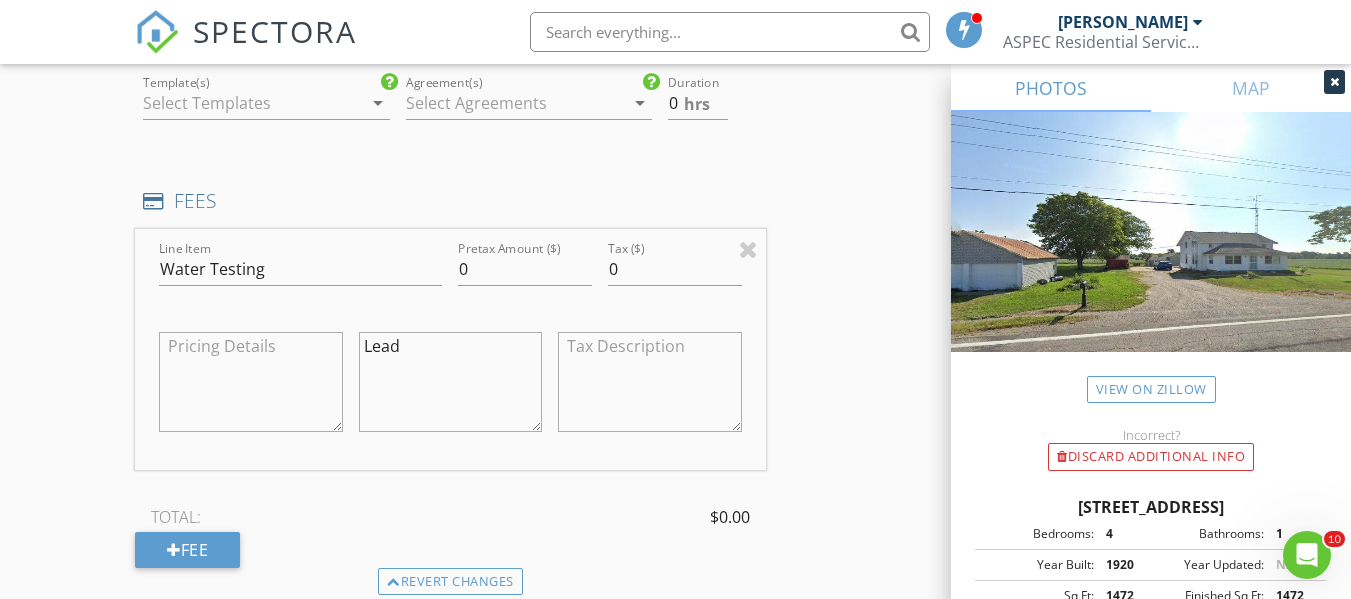 type on "Lead" 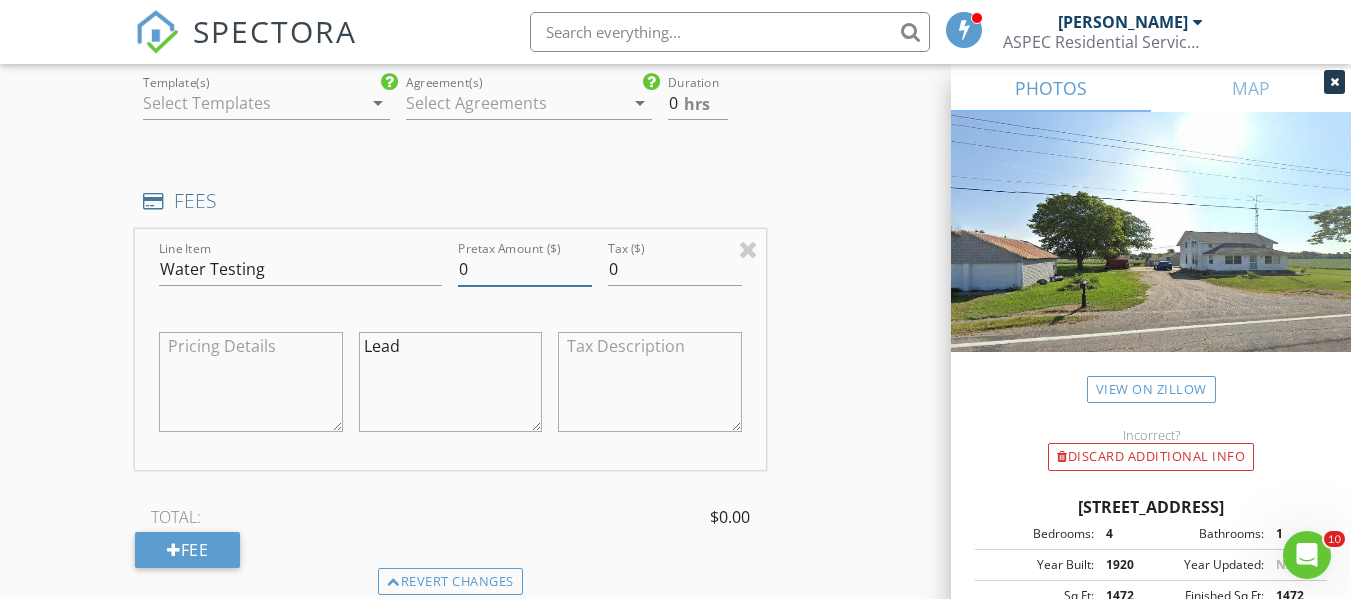 click on "0" at bounding box center [525, 269] 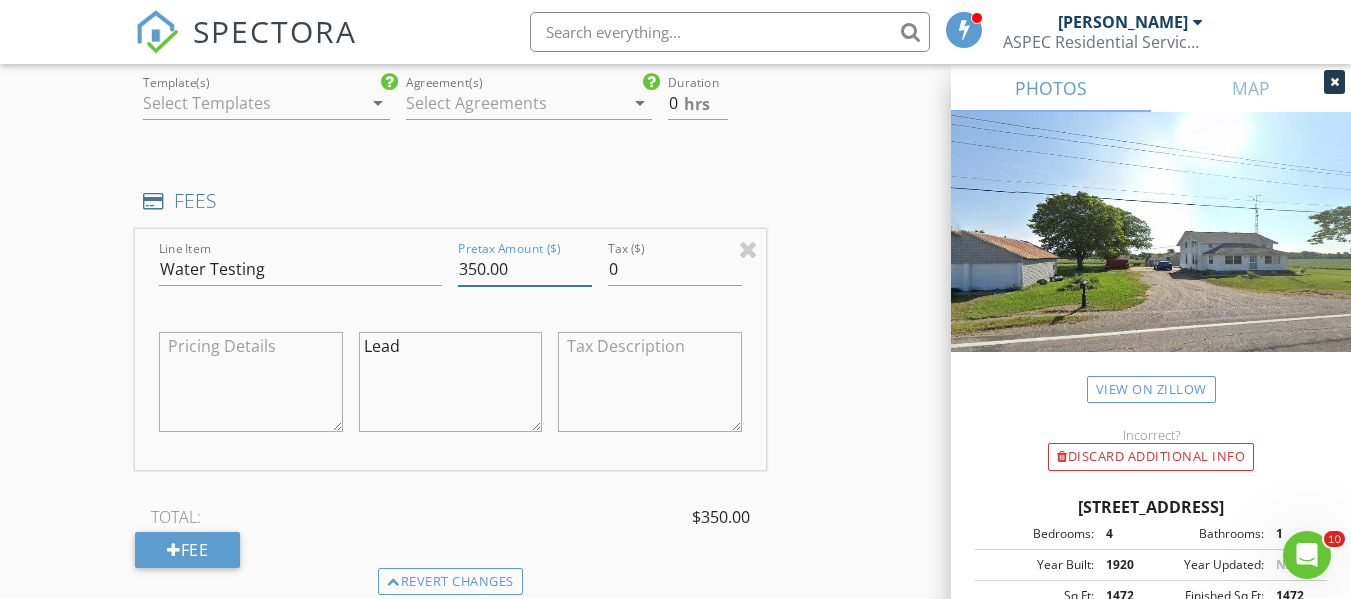 type on "350.00" 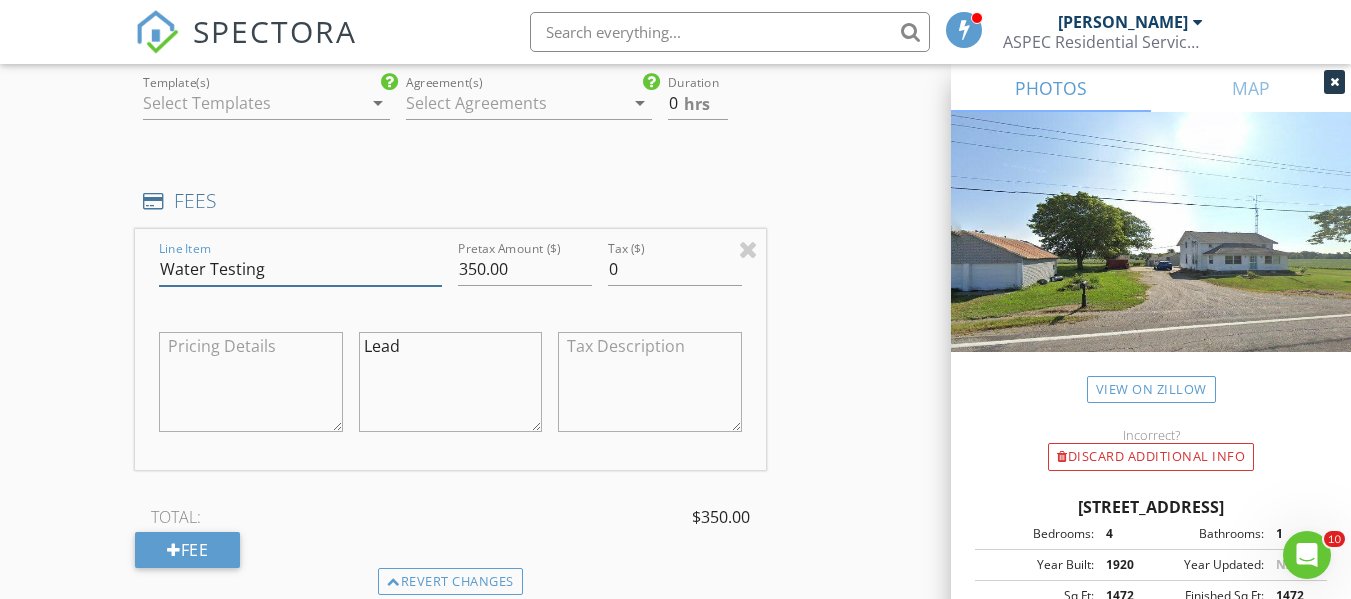 click on "Water Testing" at bounding box center [300, 269] 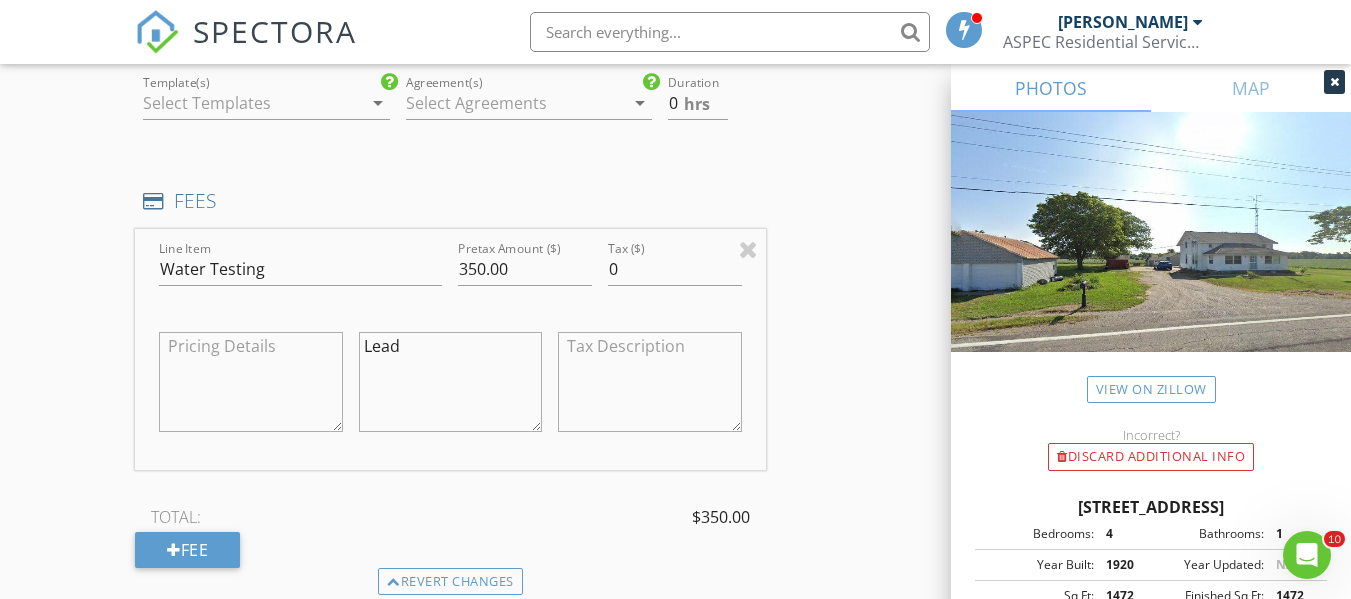 click on "INSPECTOR(S)
check_box   Josh Frederick   PRIMARY   Josh Frederick arrow_drop_down   check_box_outline_blank Josh Frederick specifically requested
Date/Time
07/14/2025 1:00 PM
Location
Address Search       Address 8772 State Route 34   Unit   City Edon   State OH   Zip 43518   County Williams     Square Feet 1472   Year Built 1920   Foundation arrow_drop_down     Josh Frederick     49.6 miles     (an hour)
client
check_box Enable Client CC email for this inspection   Client Search     check_box_outline_blank Client is a Company/Organization     First Name Jason & Jessica   Last Name Stull   Email This email is invalid   CC Email   Phone           Notes   Private Notes
ADD ADDITIONAL client
SERVICES
check_box_outline_blank   Home Inspection   check_box_outline_blank" at bounding box center [675, 338] 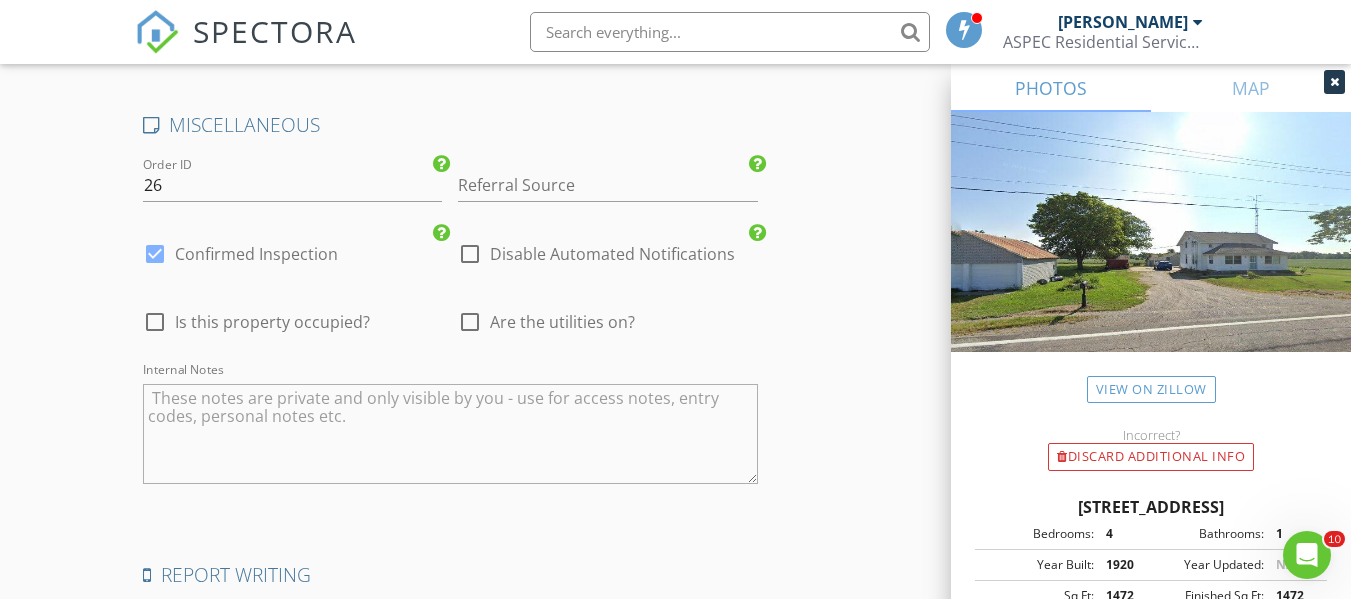 scroll, scrollTop: 3000, scrollLeft: 0, axis: vertical 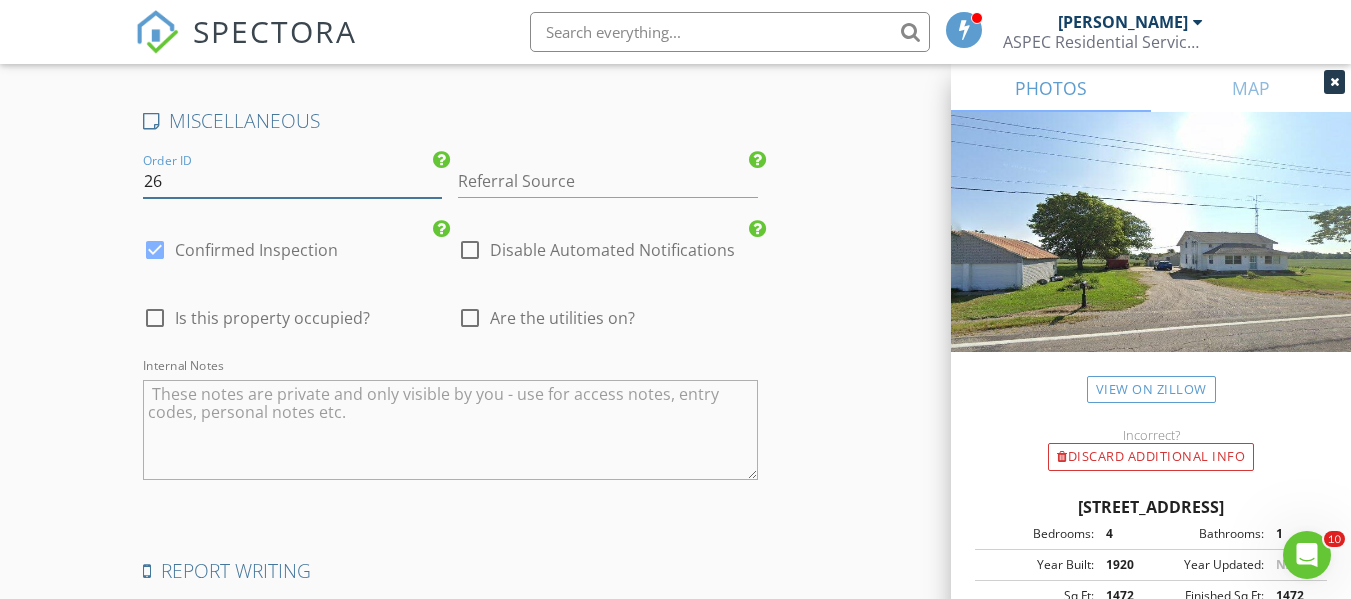 drag, startPoint x: 183, startPoint y: 184, endPoint x: 96, endPoint y: 165, distance: 89.050545 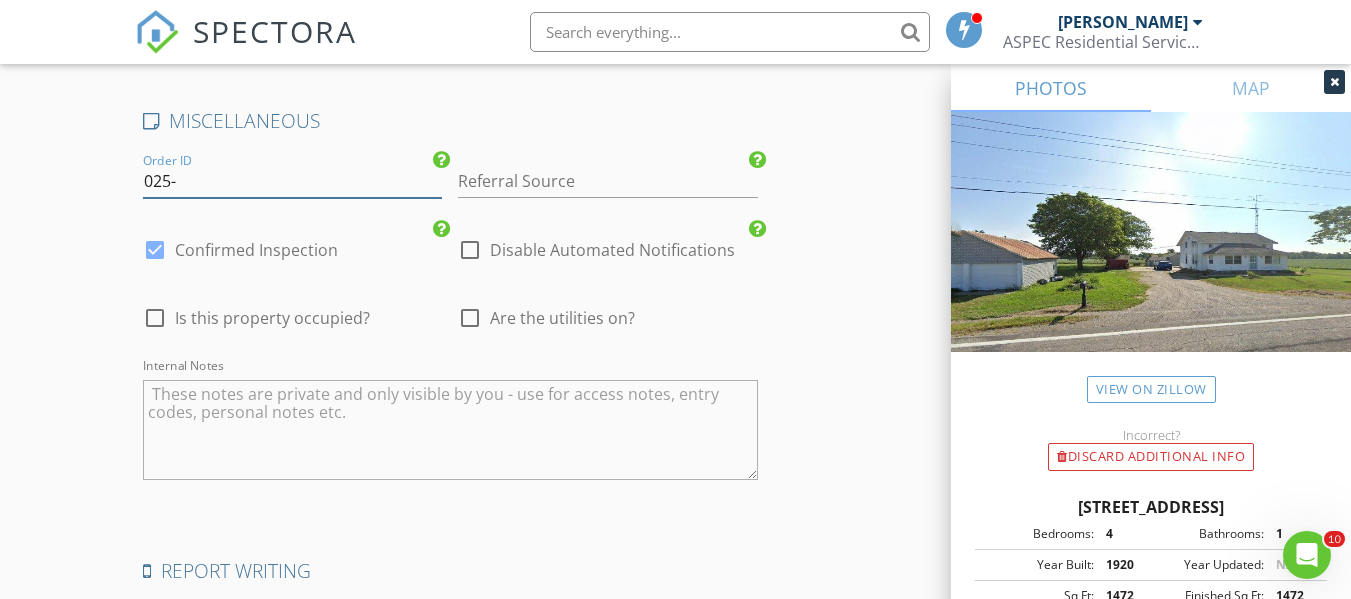 type on "025-" 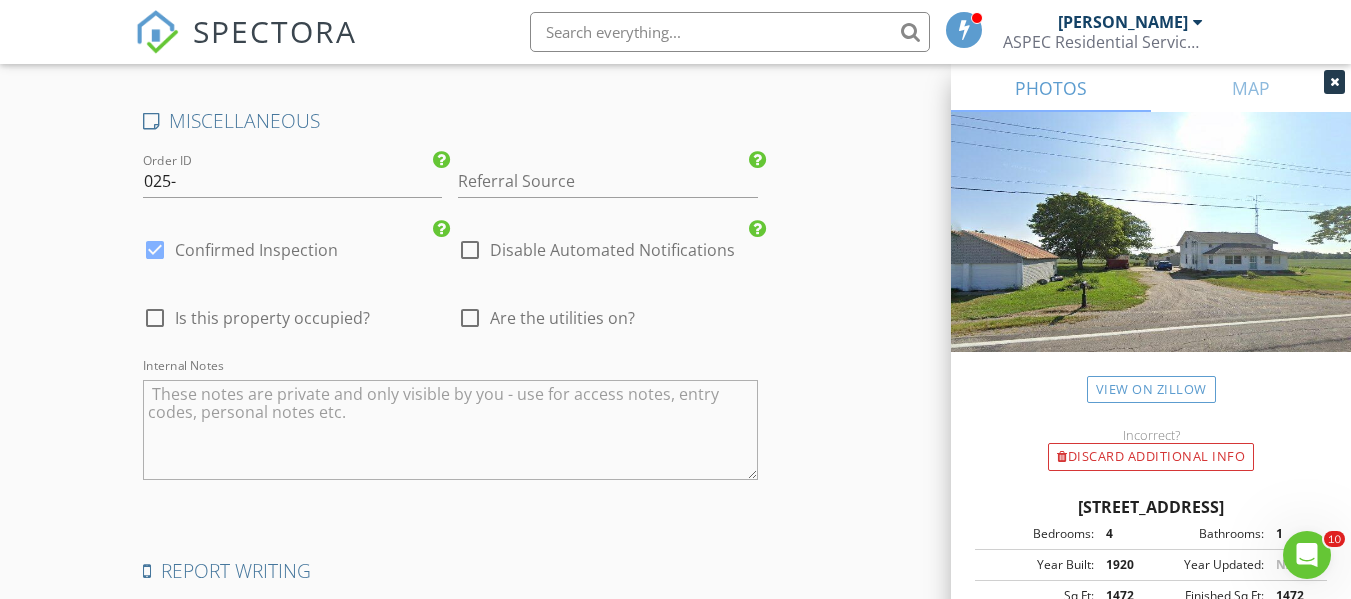 click on "New Inspection
Click here to use the New Order Form
INSPECTOR(S)
check_box   Josh Frederick   PRIMARY   Josh Frederick arrow_drop_down   check_box_outline_blank Josh Frederick specifically requested
Date/Time
07/14/2025 1:00 PM
Location
Address Search       Address 8772 State Route 34   Unit   City Edon   State OH   Zip 43518   County Williams     Square Feet 1472   Year Built 1920   Foundation arrow_drop_down     Josh Frederick     49.6 miles     (an hour)
client
check_box Enable Client CC email for this inspection   Client Search     check_box_outline_blank Client is a Company/Organization     First Name Jason & Jessica   Last Name Stull   Email This email is invalid   CC Email   Phone           Notes   Private Notes
ADD ADDITIONAL client
SERVICES" at bounding box center (675, -997) 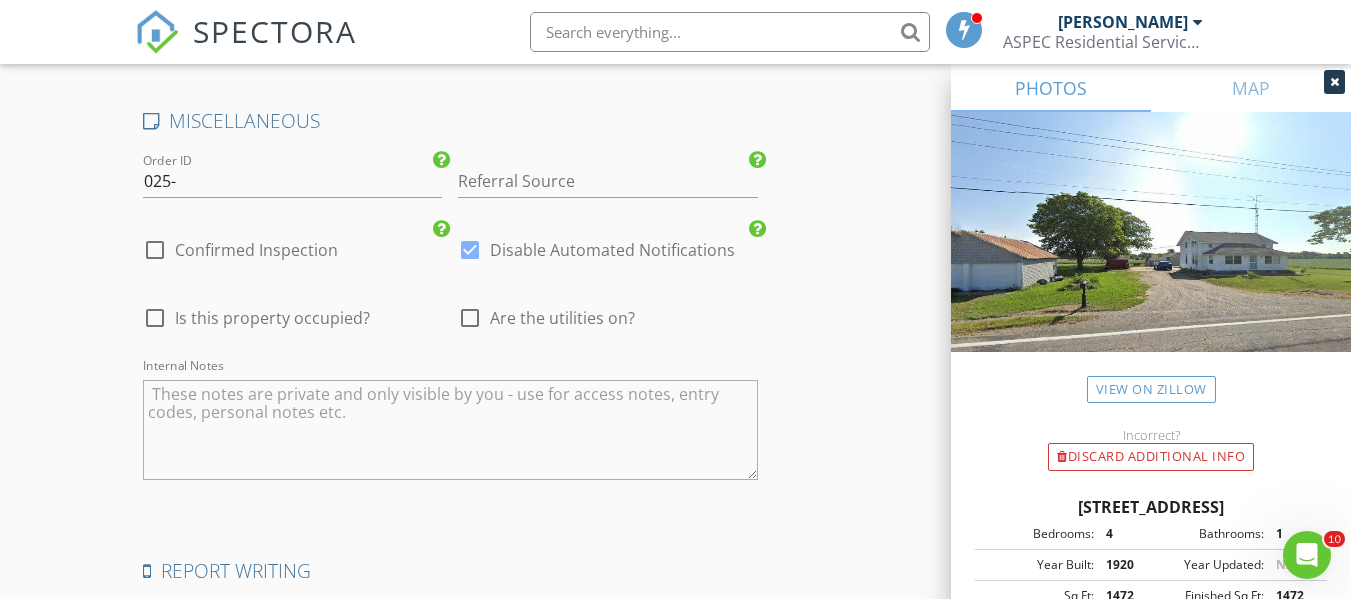 click at bounding box center (155, 318) 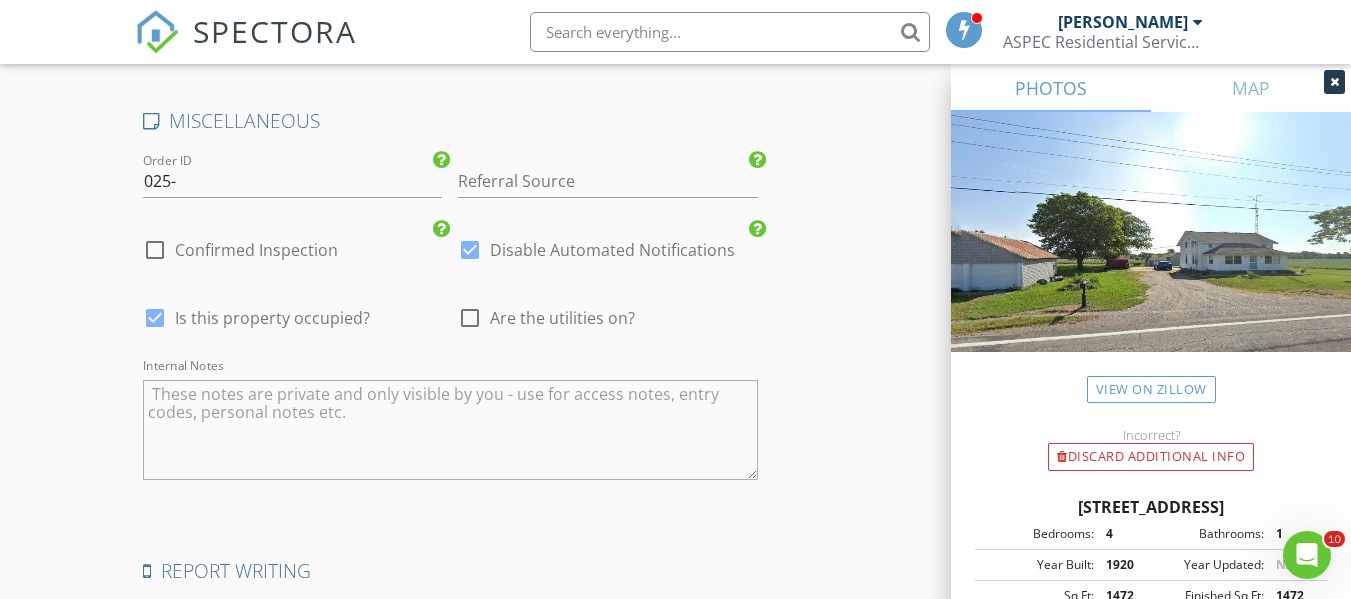 click at bounding box center [470, 318] 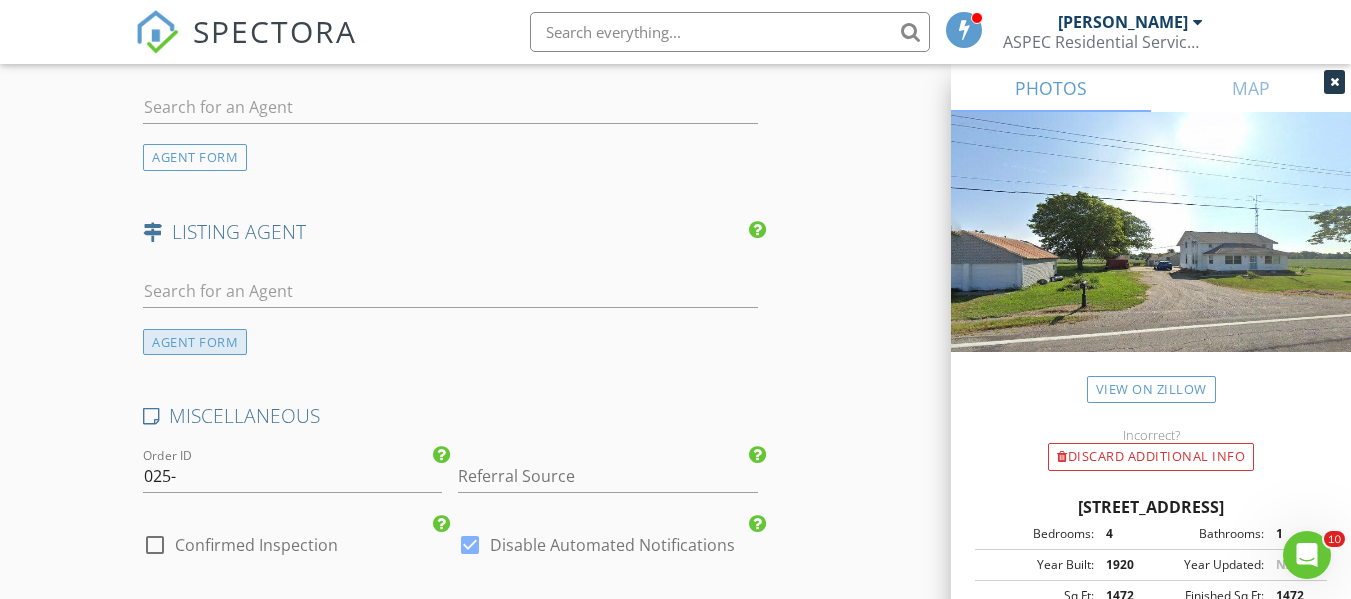 scroll, scrollTop: 2700, scrollLeft: 0, axis: vertical 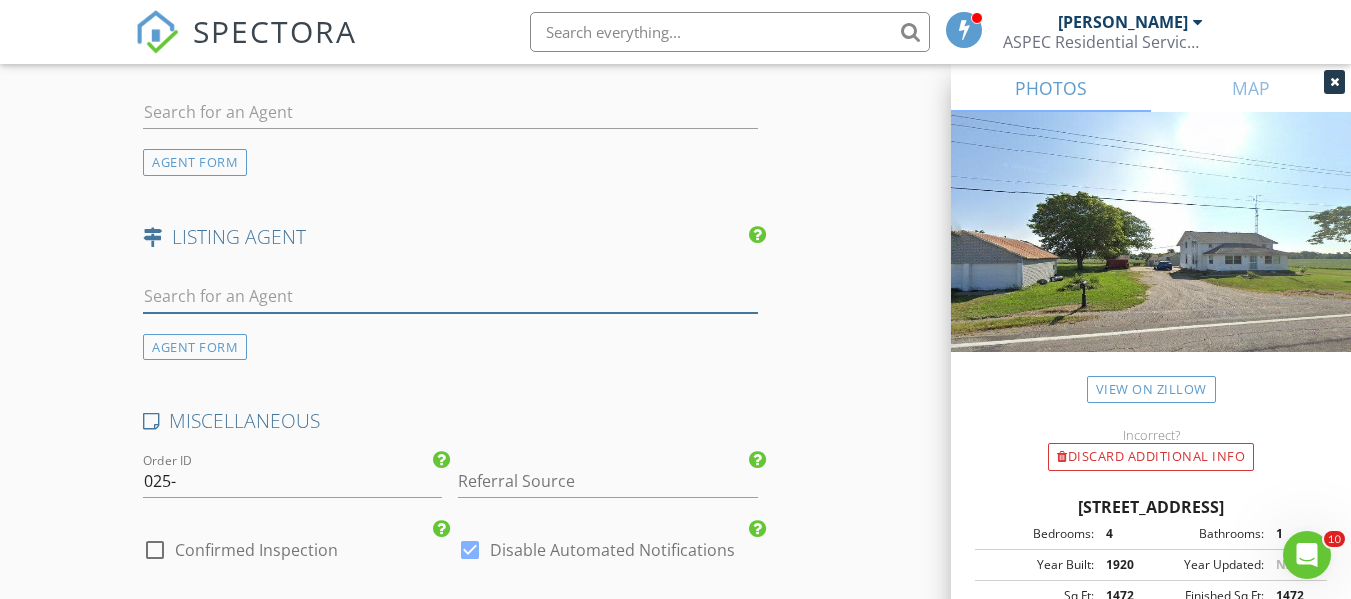 click at bounding box center (450, 296) 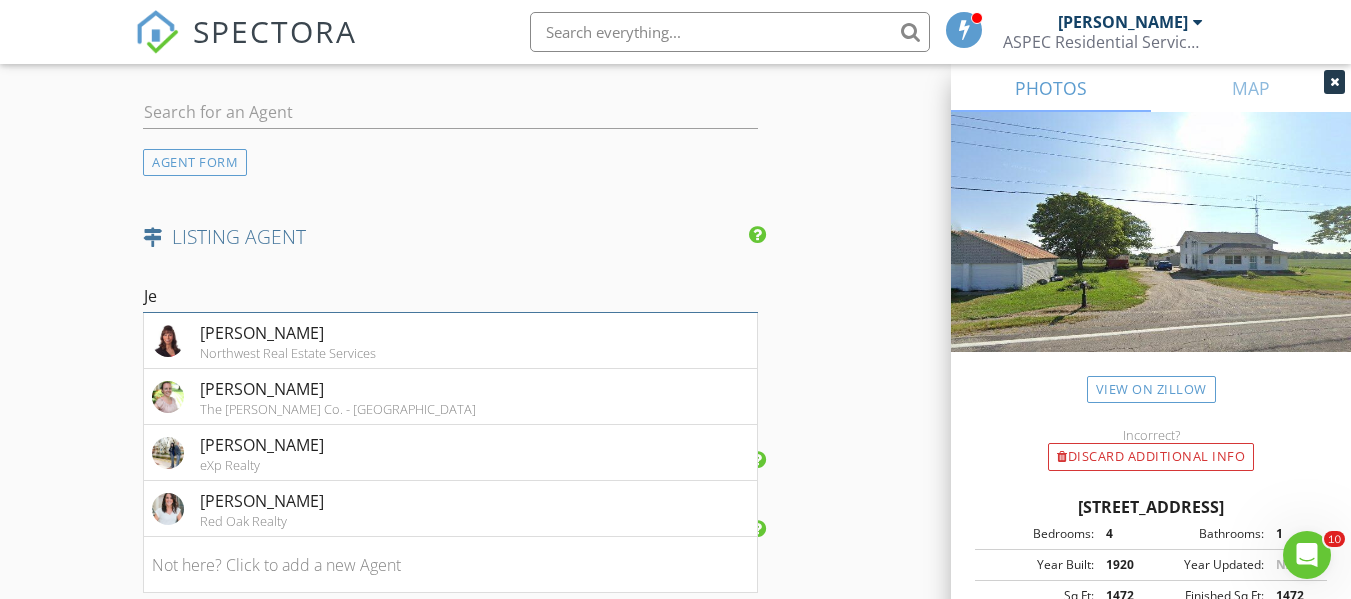 click on "Je" at bounding box center [450, 296] 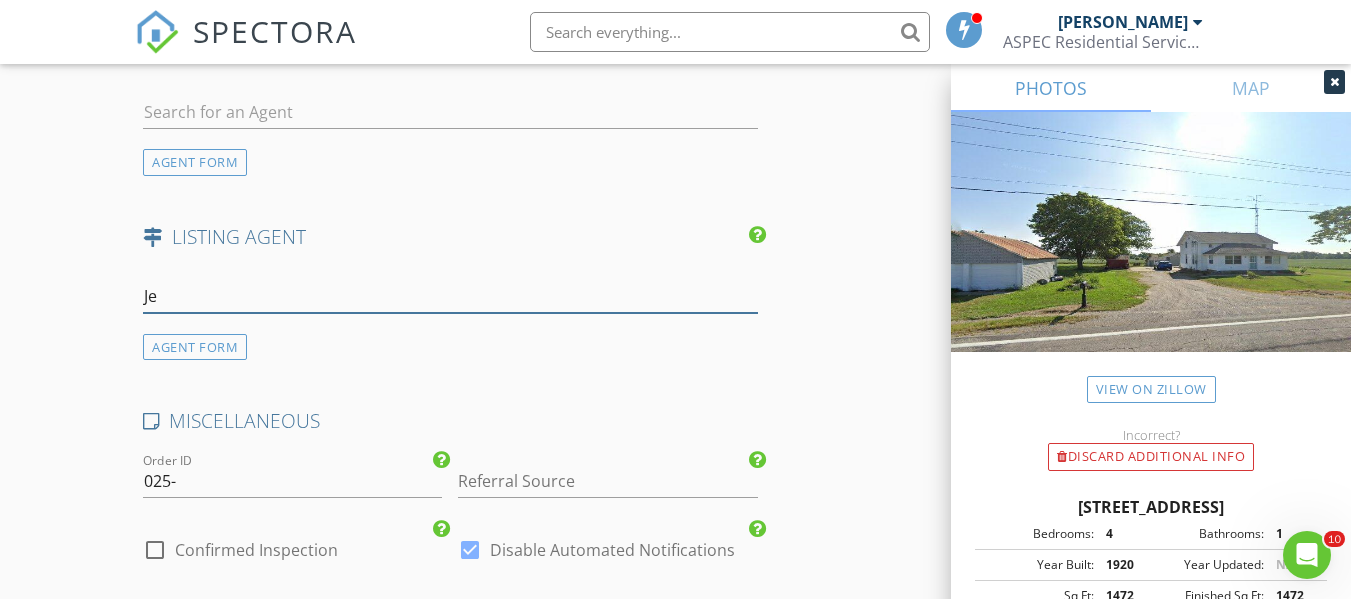 type on "J" 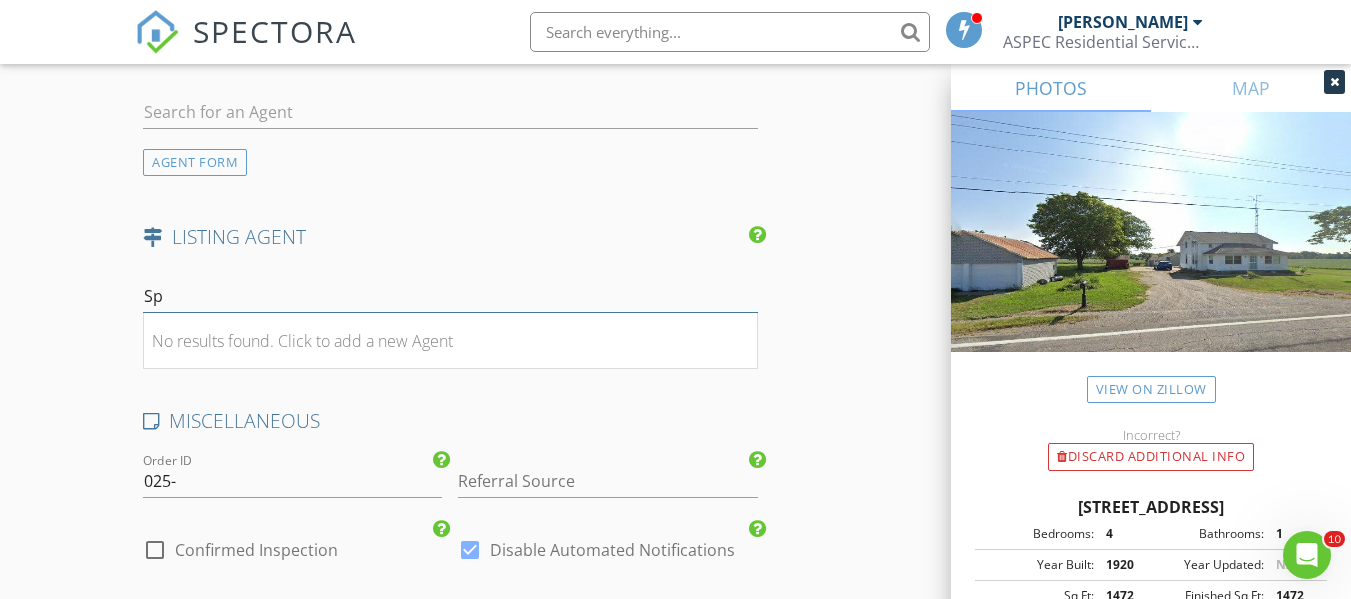 type on "S" 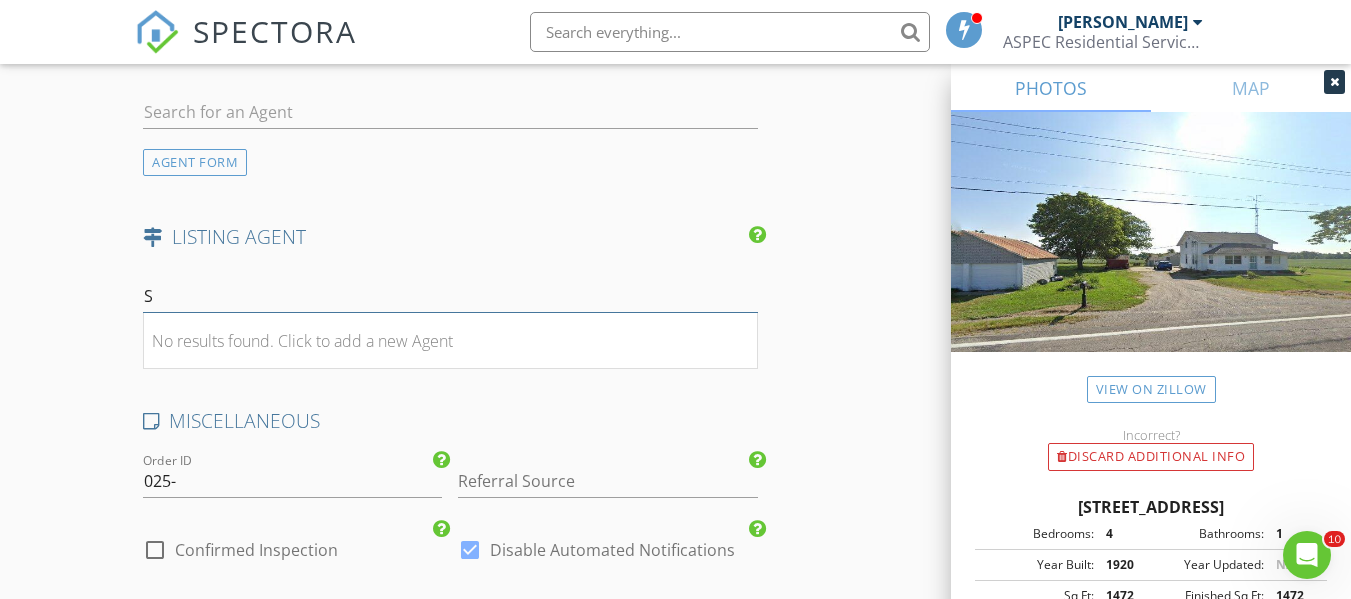 type 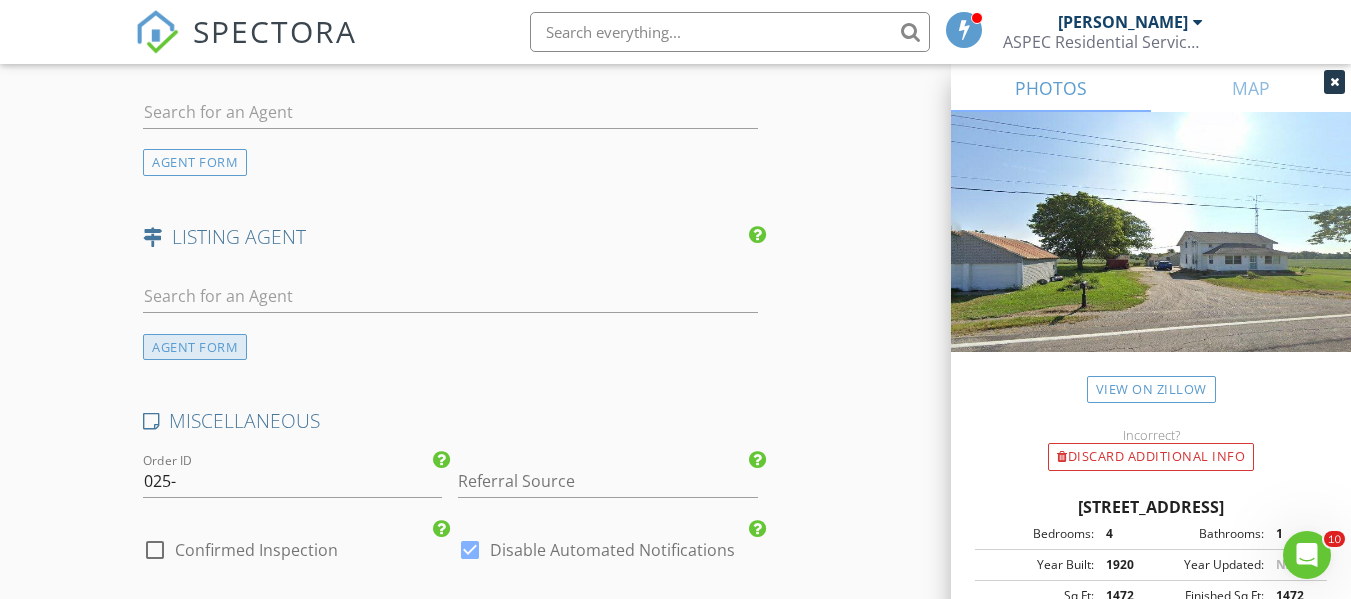 click on "AGENT FORM" at bounding box center (195, 347) 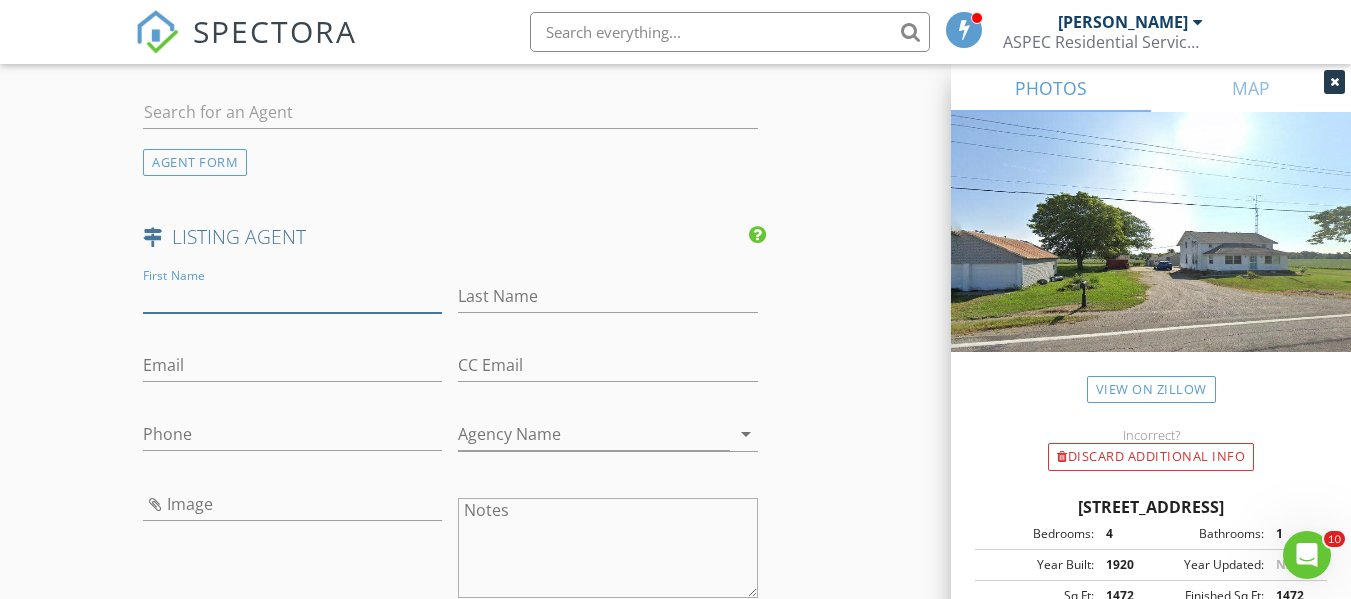 click on "First Name" at bounding box center (292, 296) 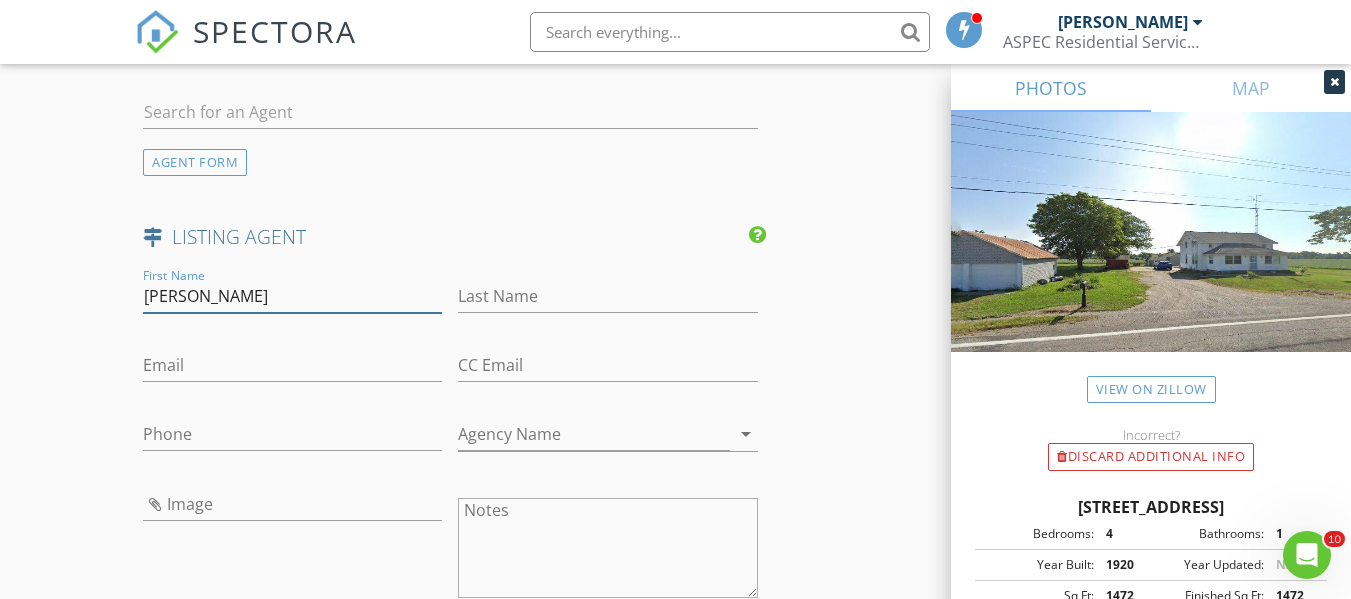 type on "Jessee" 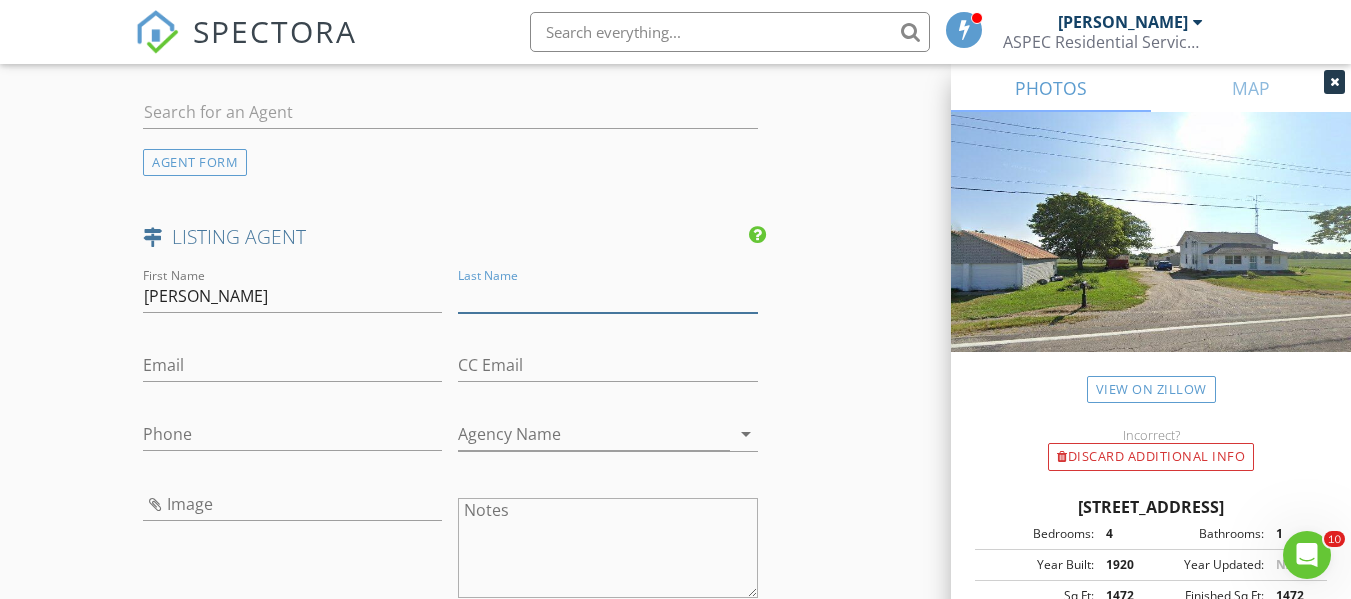 type on "s" 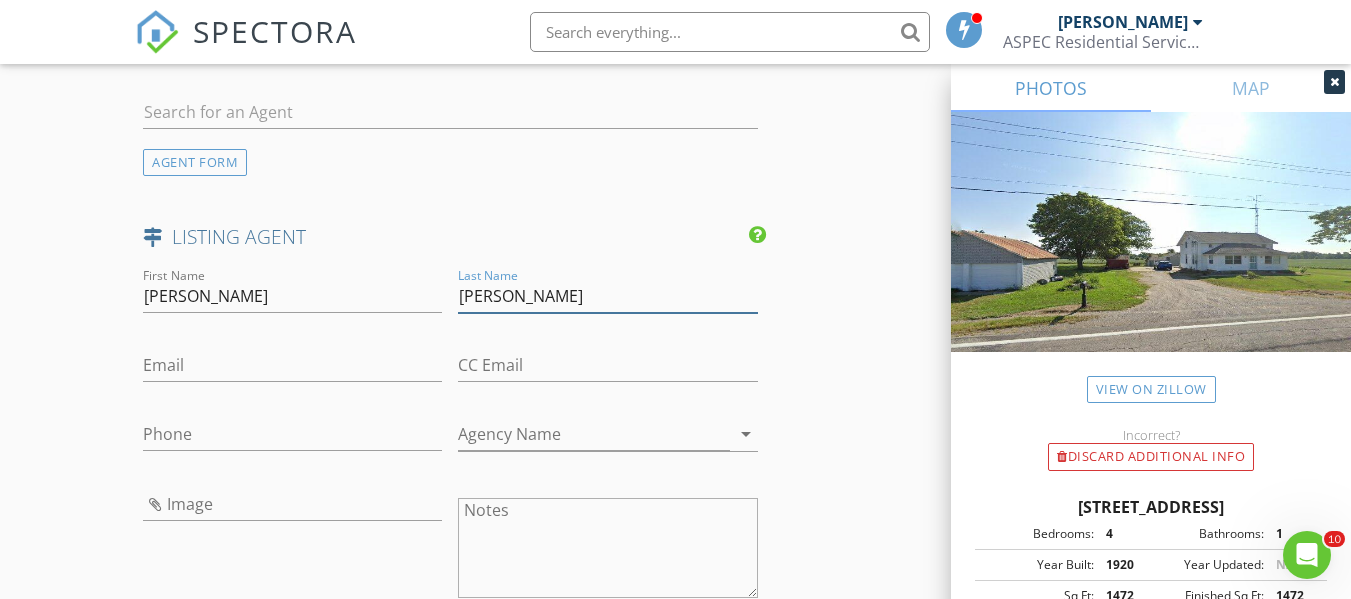type on "Spillman" 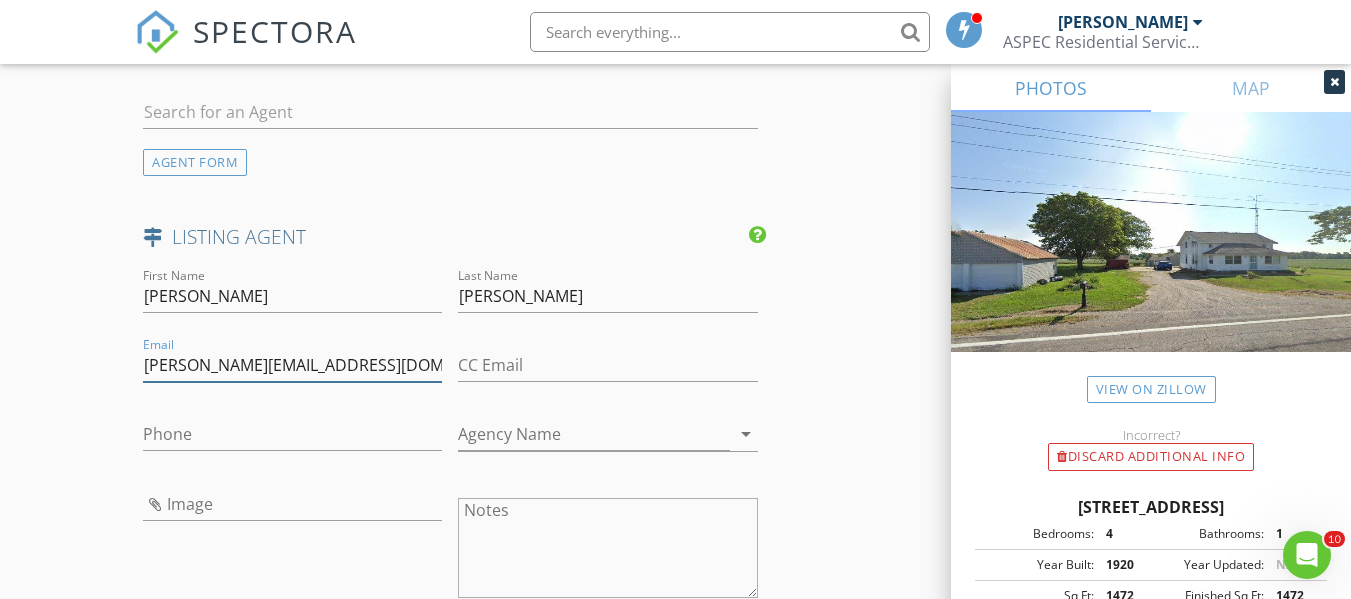 type on "Jessee@jesseespillmanrealty.com" 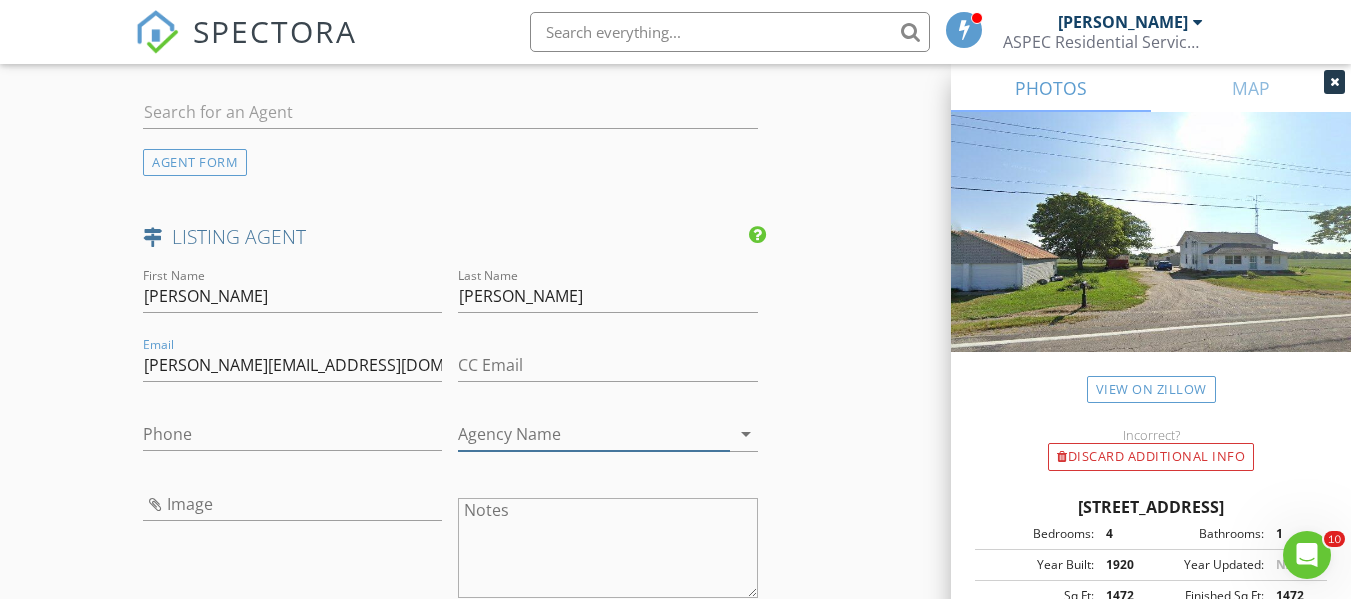 click on "Agency Name" at bounding box center (593, 434) 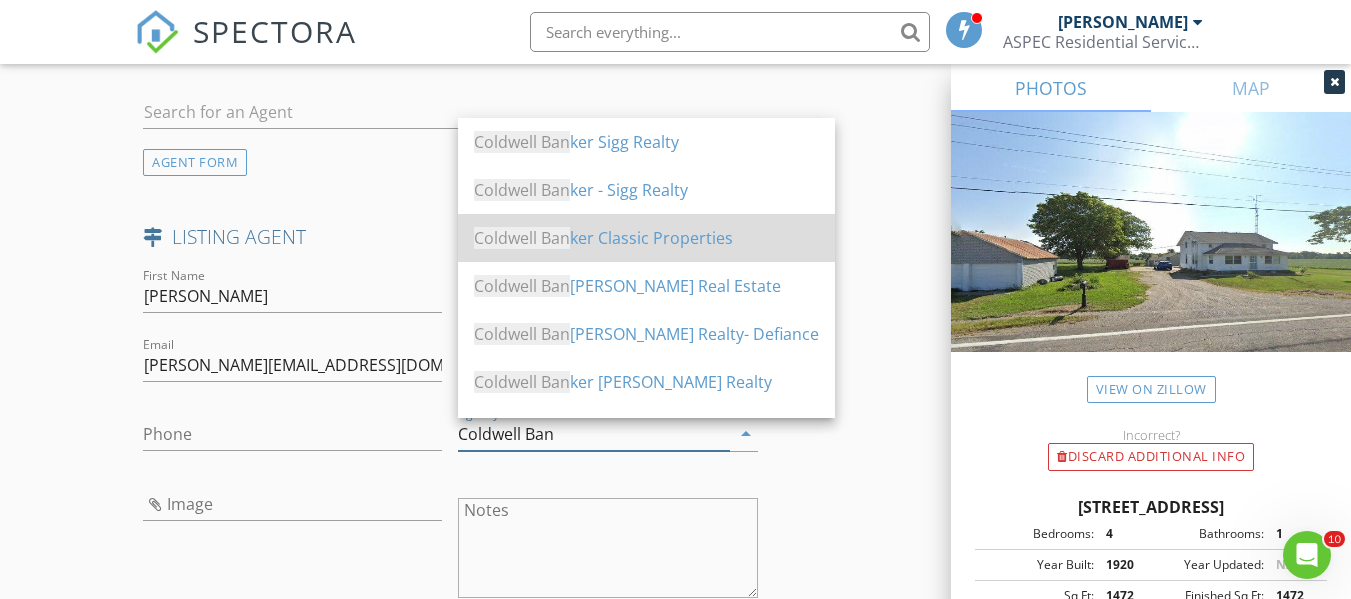 click on "Coldwell Ban ker Classic Properties" at bounding box center (646, 238) 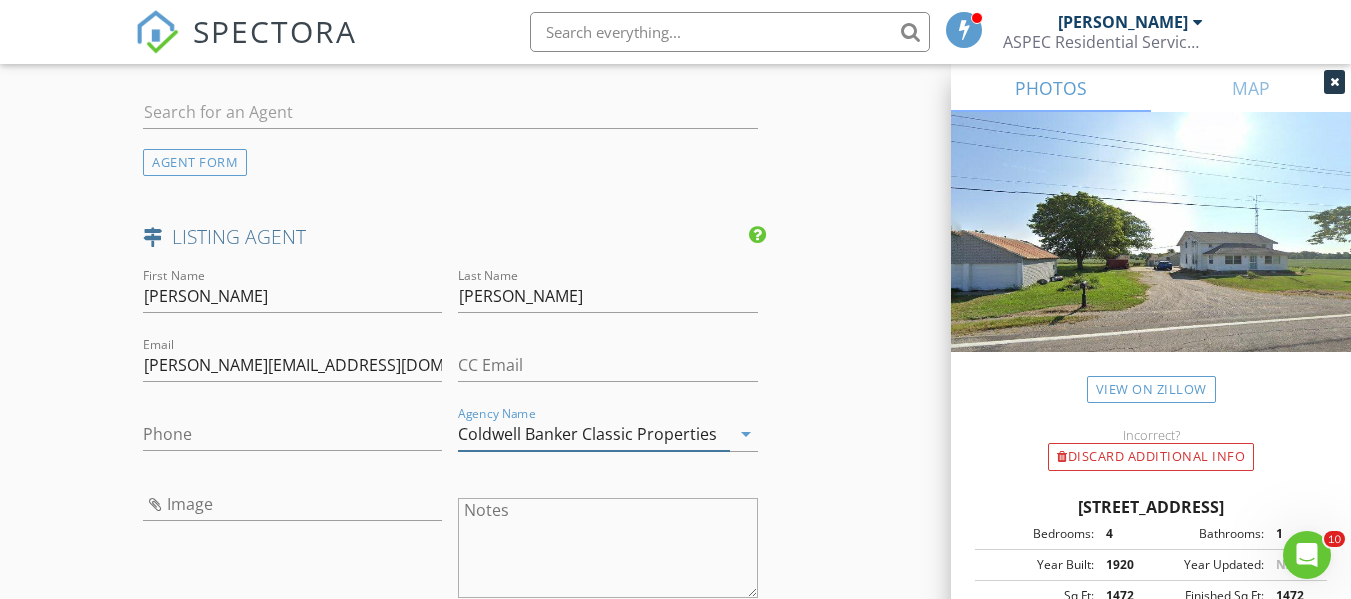 type on "Coldwell Banker Classic Properties" 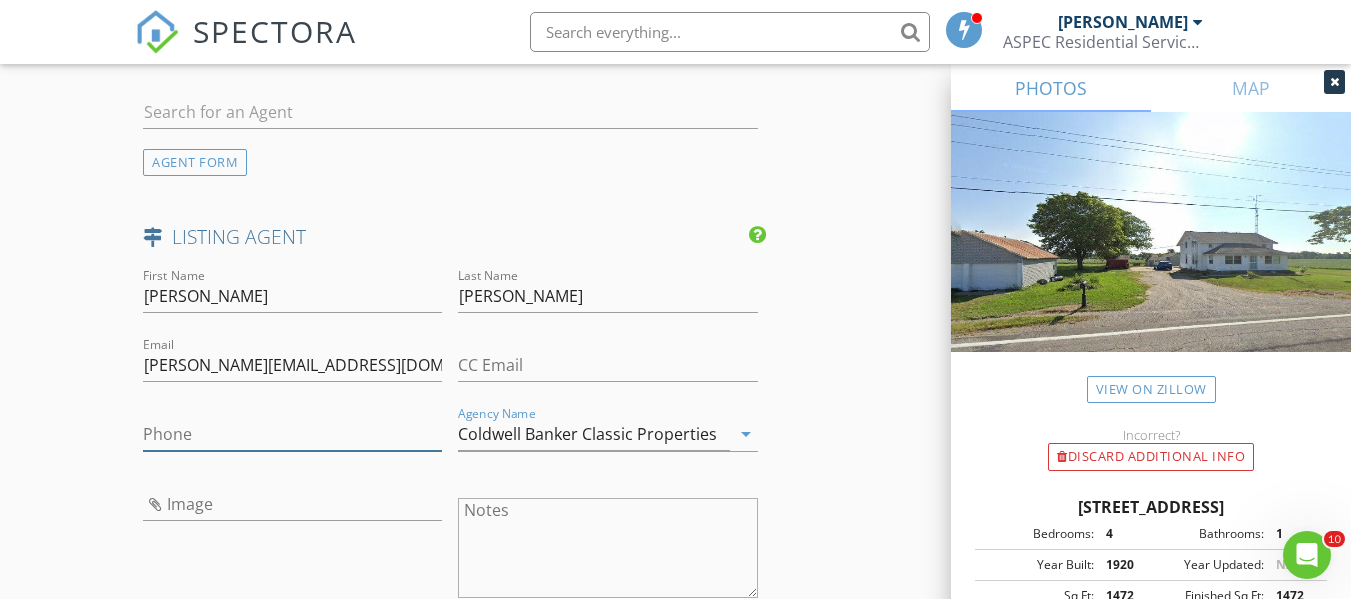 click on "Phone" at bounding box center (292, 434) 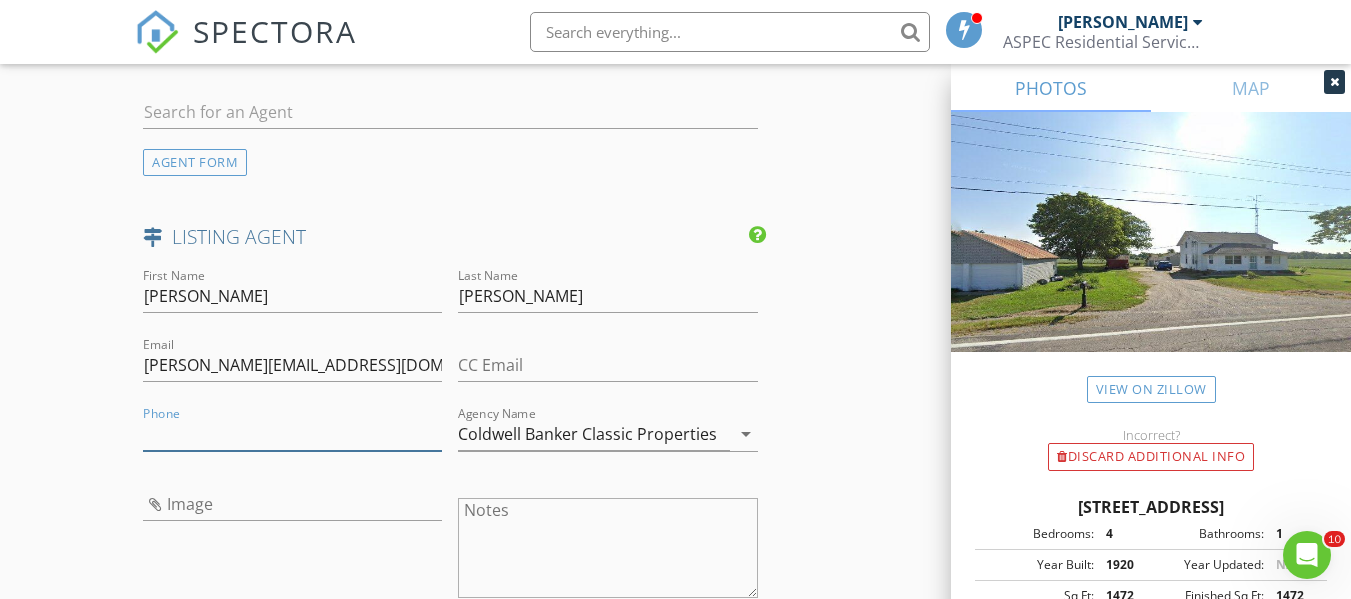 paste on "419-633-2959" 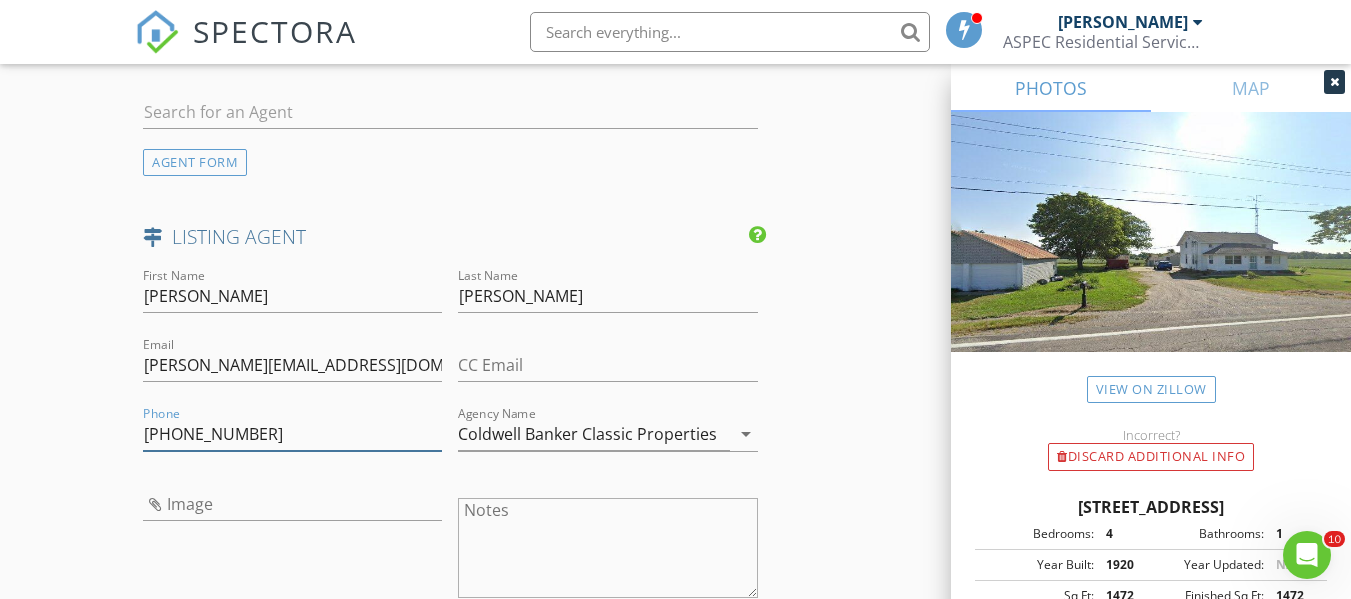 type on "419-633-2959" 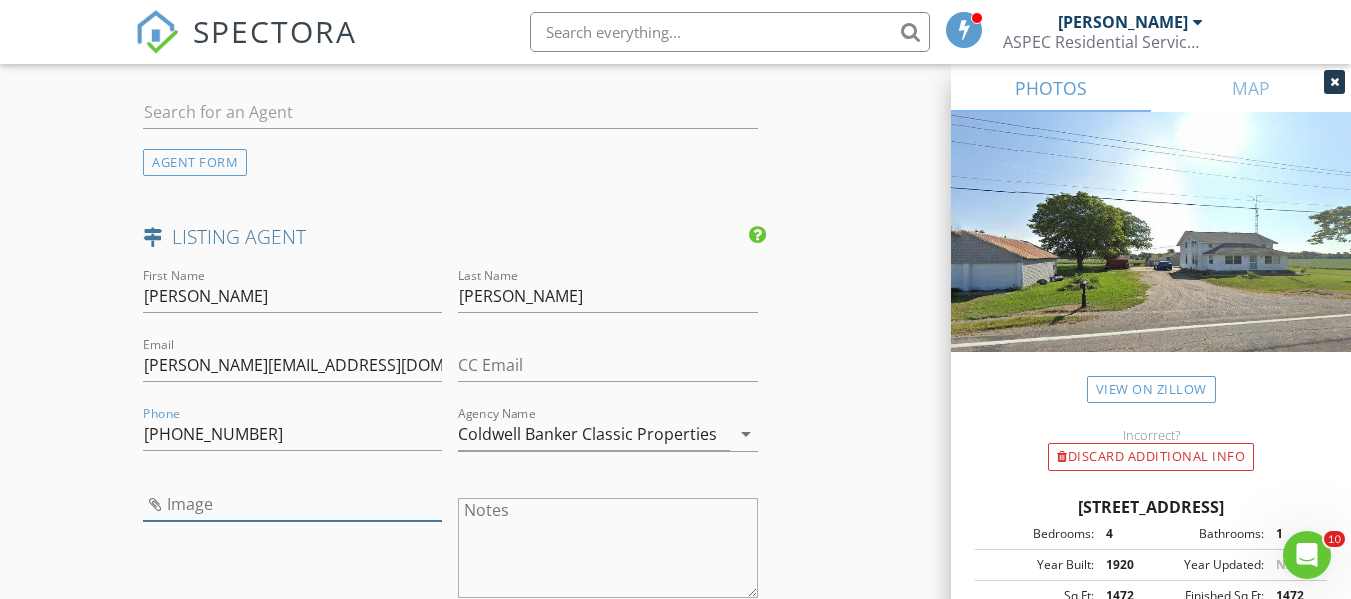 click at bounding box center (292, 504) 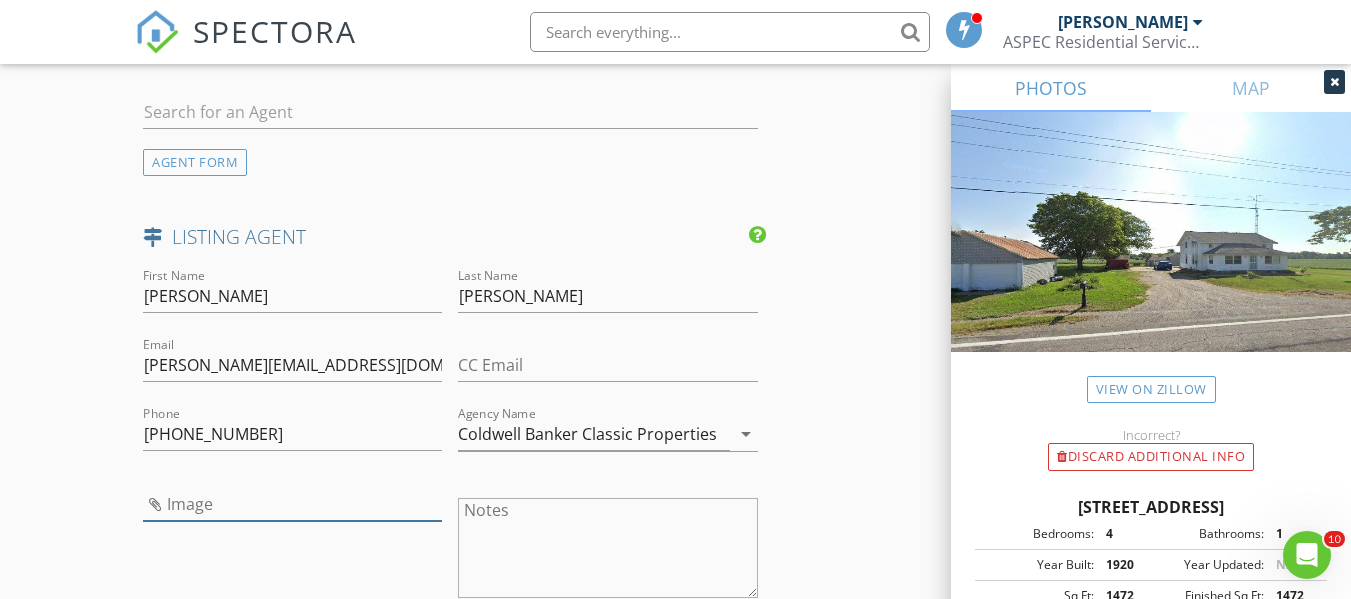 type on "download (7).jfif" 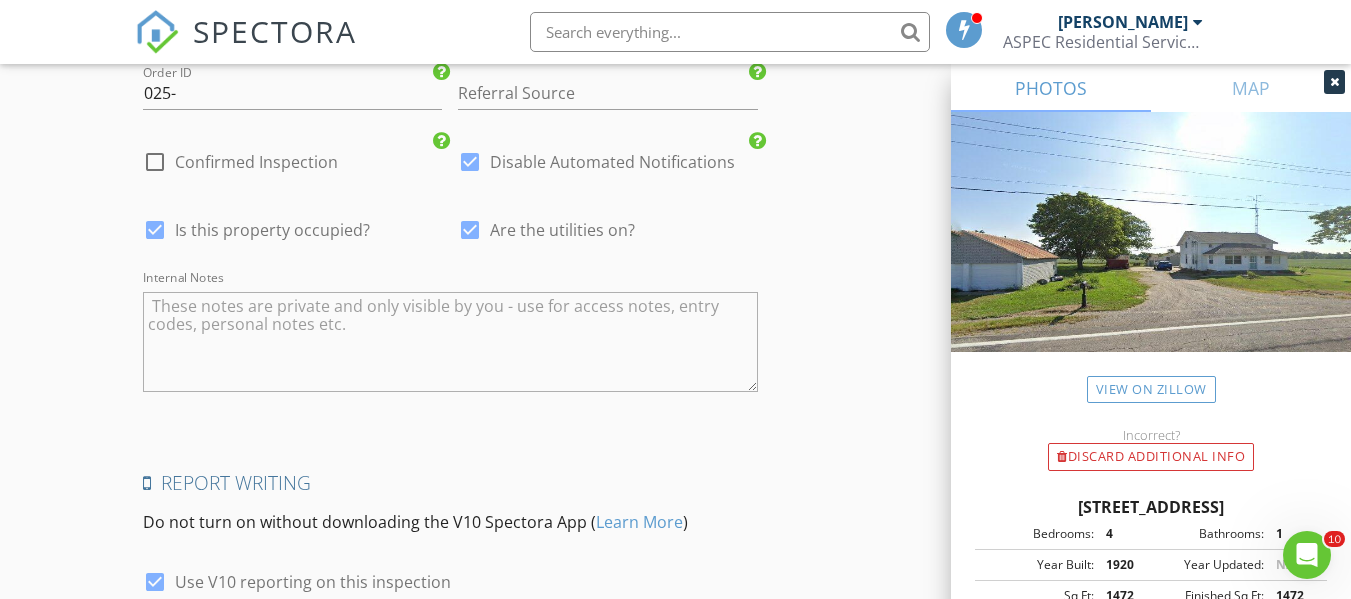 scroll, scrollTop: 3500, scrollLeft: 0, axis: vertical 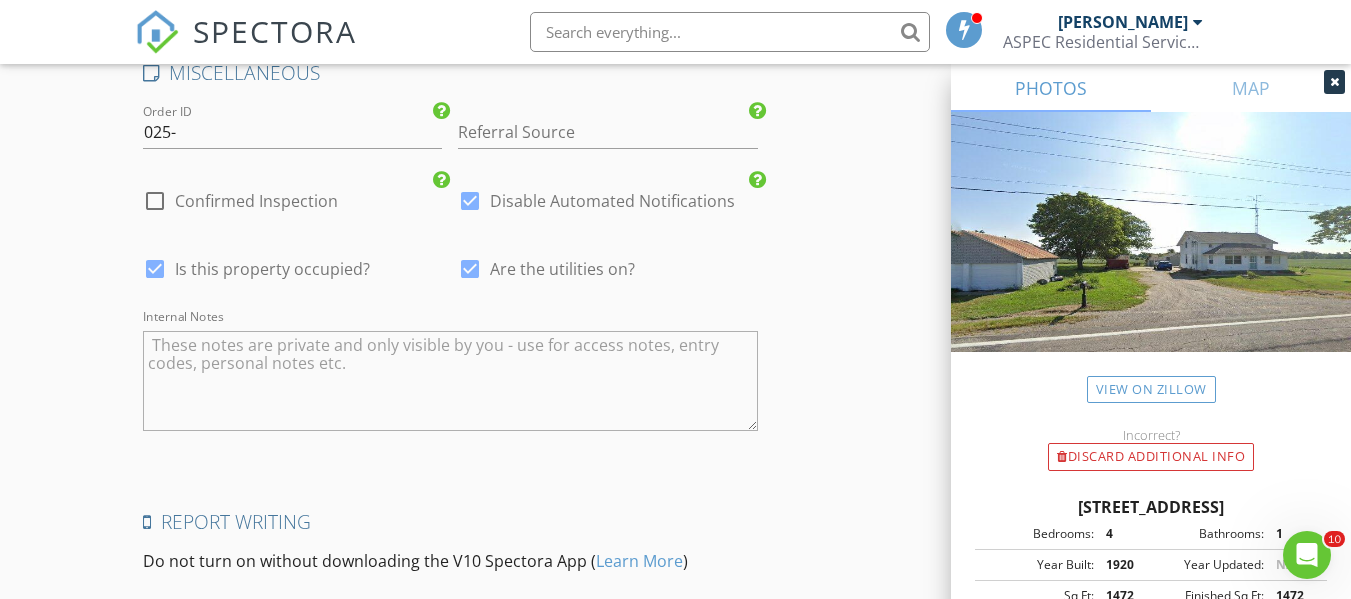 click at bounding box center (450, 381) 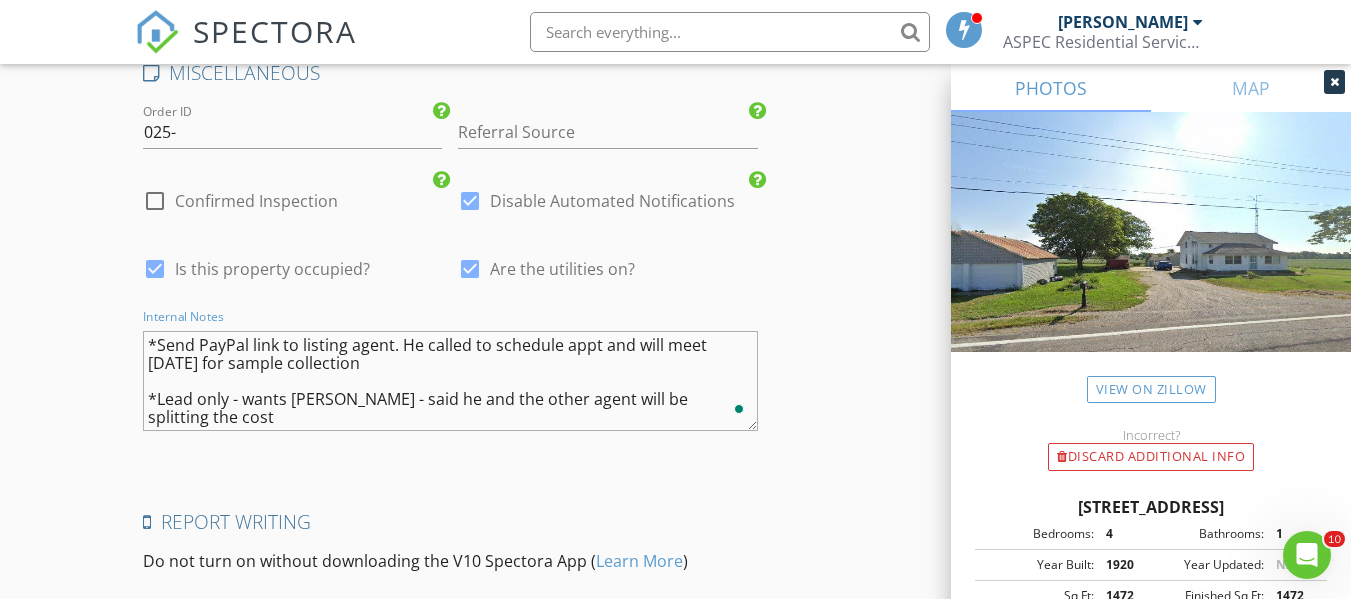 drag, startPoint x: 592, startPoint y: 398, endPoint x: 544, endPoint y: 396, distance: 48.04165 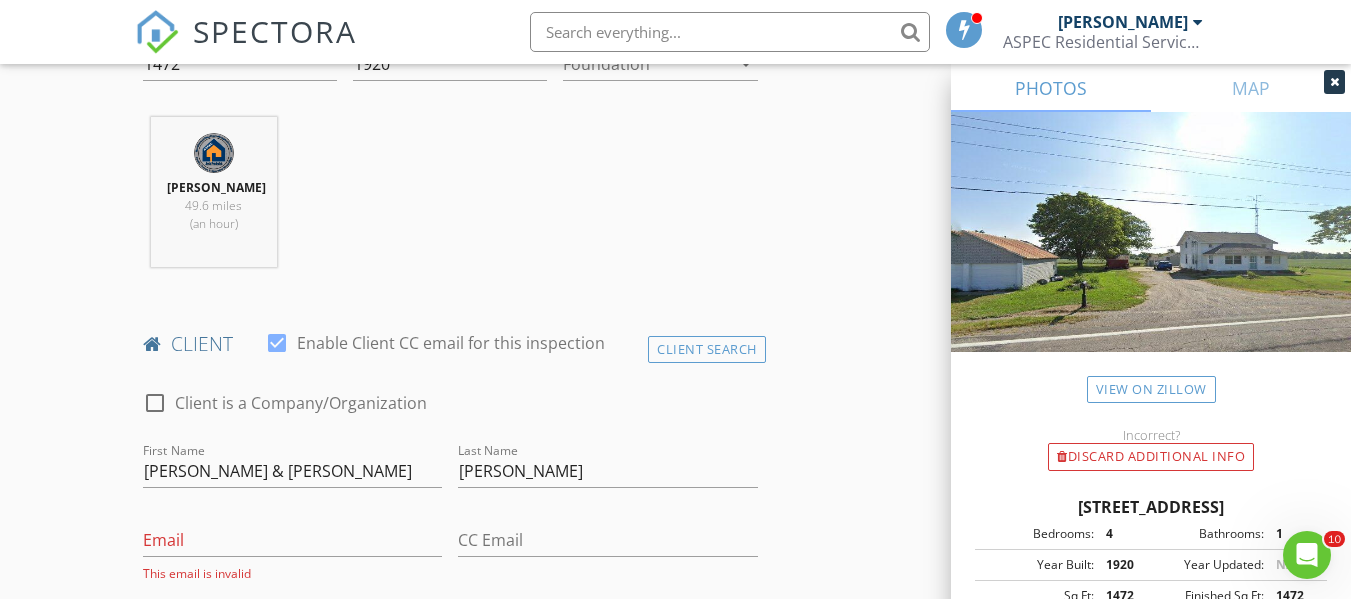 scroll, scrollTop: 823, scrollLeft: 0, axis: vertical 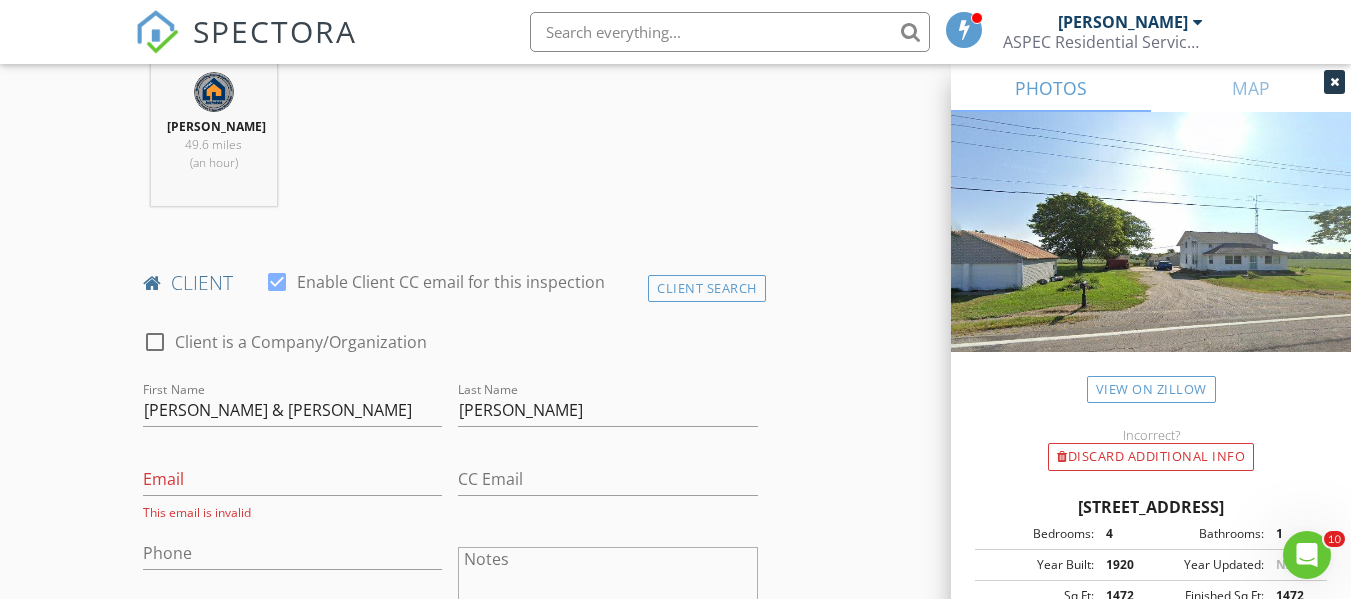 type on "*Send PayPal link to listing agent. He called to schedule appt and will meet on Monday for sample collection
*Lead only - wants rush turnaround - said he and the buyer's agent will be splitting the cost" 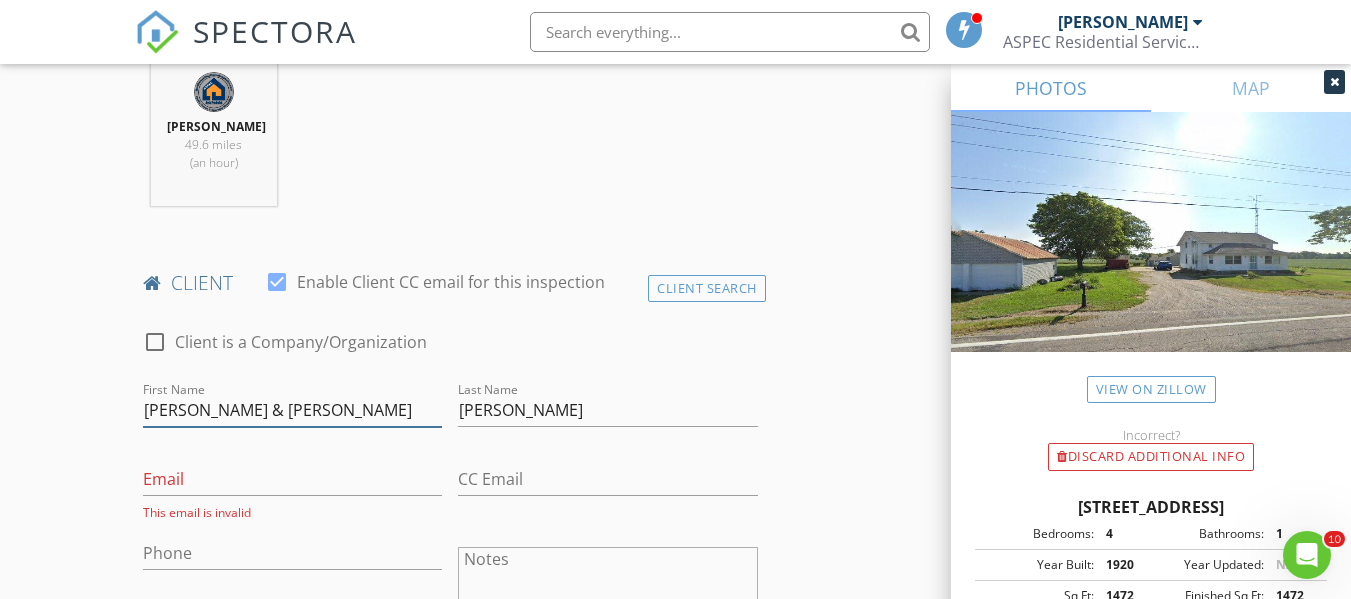 click on "Jason & Jessica" at bounding box center [292, 410] 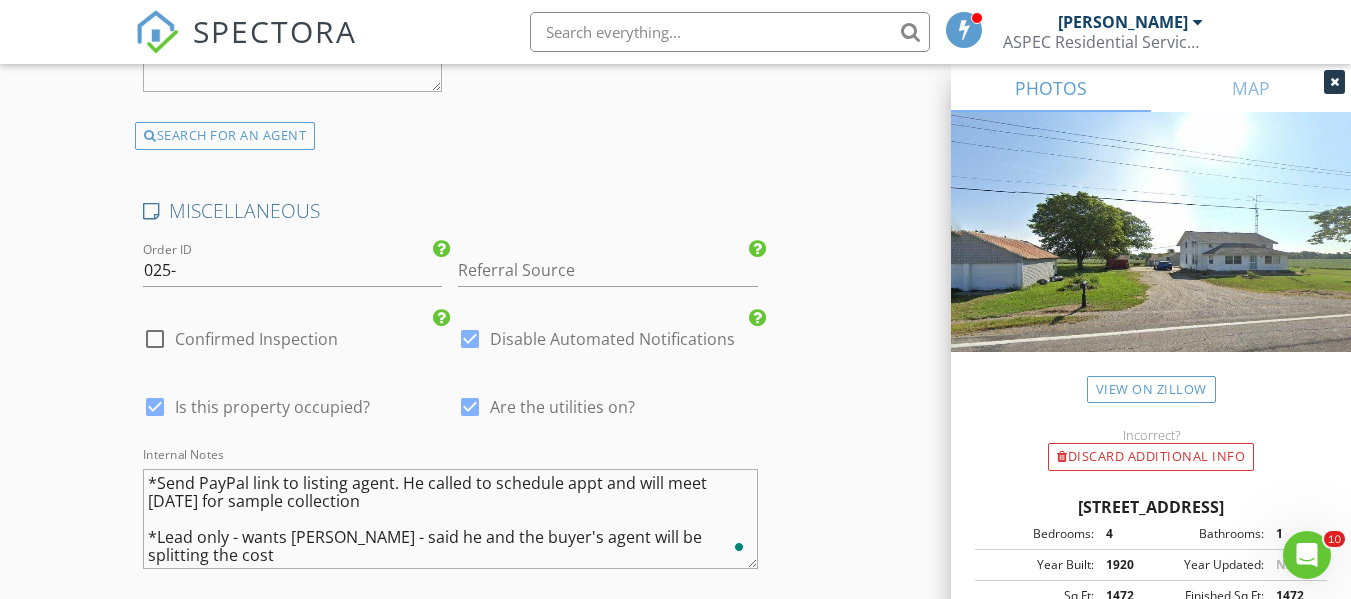 scroll, scrollTop: 3623, scrollLeft: 0, axis: vertical 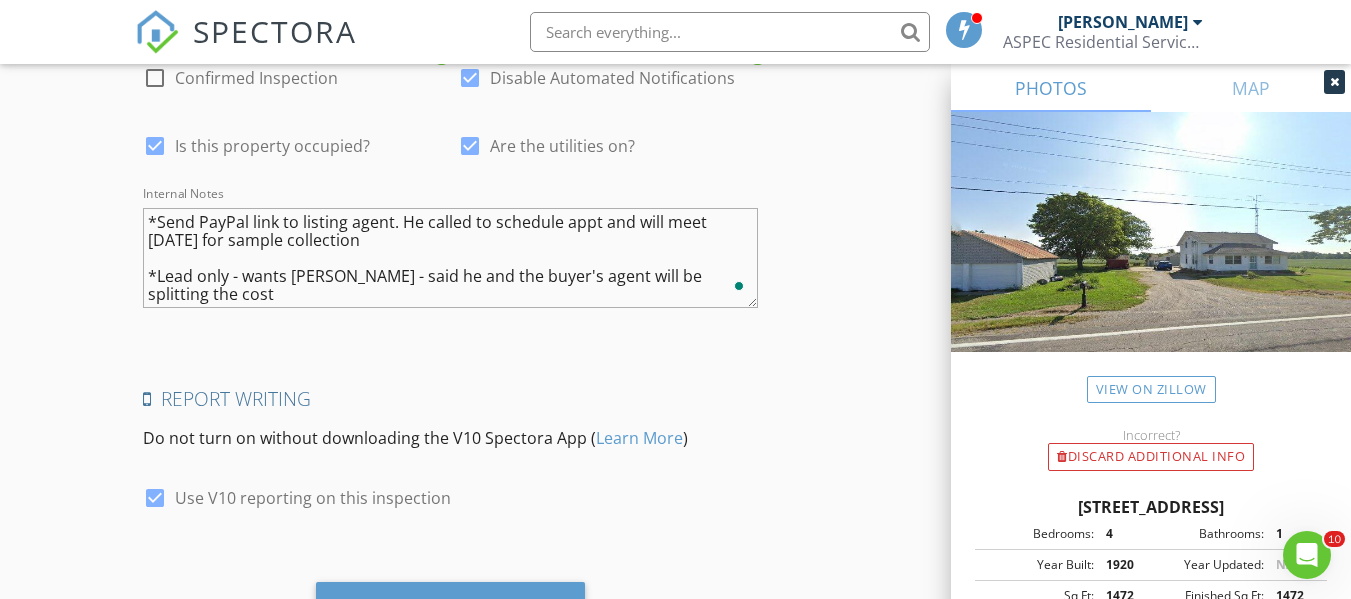 type on "Jason and Jessica" 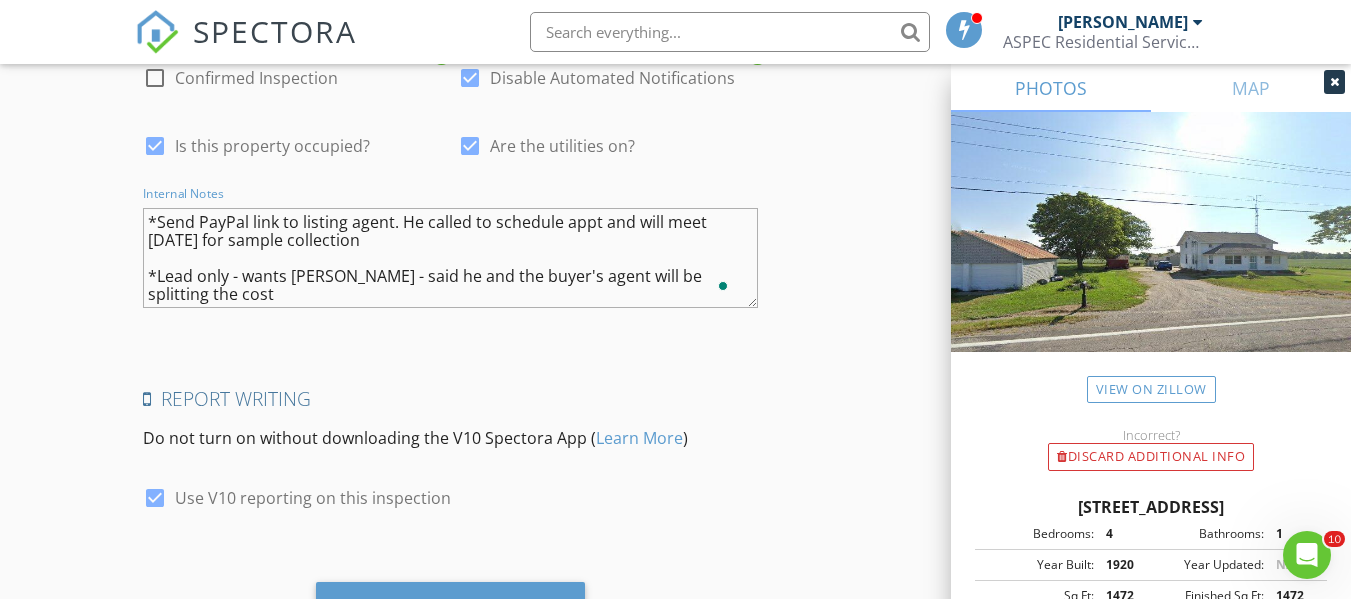 scroll, scrollTop: 35, scrollLeft: 0, axis: vertical 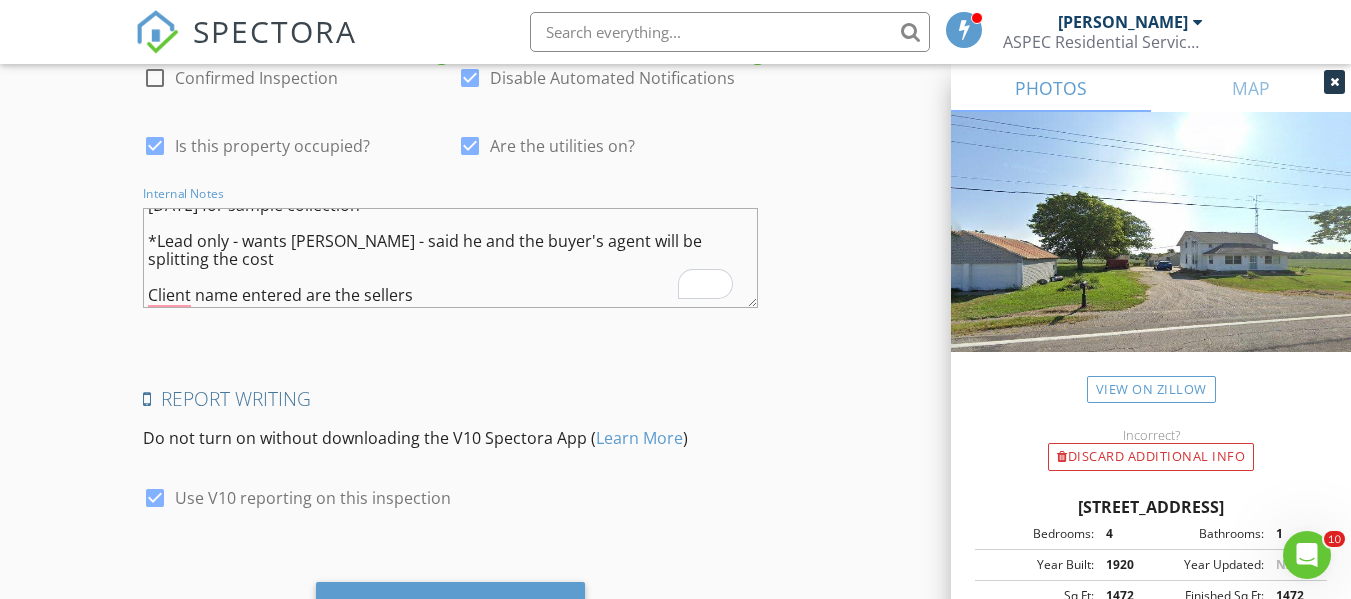click on "*Send PayPal link to listing agent. He called to schedule appt and will meet on Monday for sample collection
*Lead only - wants rush turnaround - said he and the buyer's agent will be splitting the cost
Client name entered are the sellers" at bounding box center (450, 258) 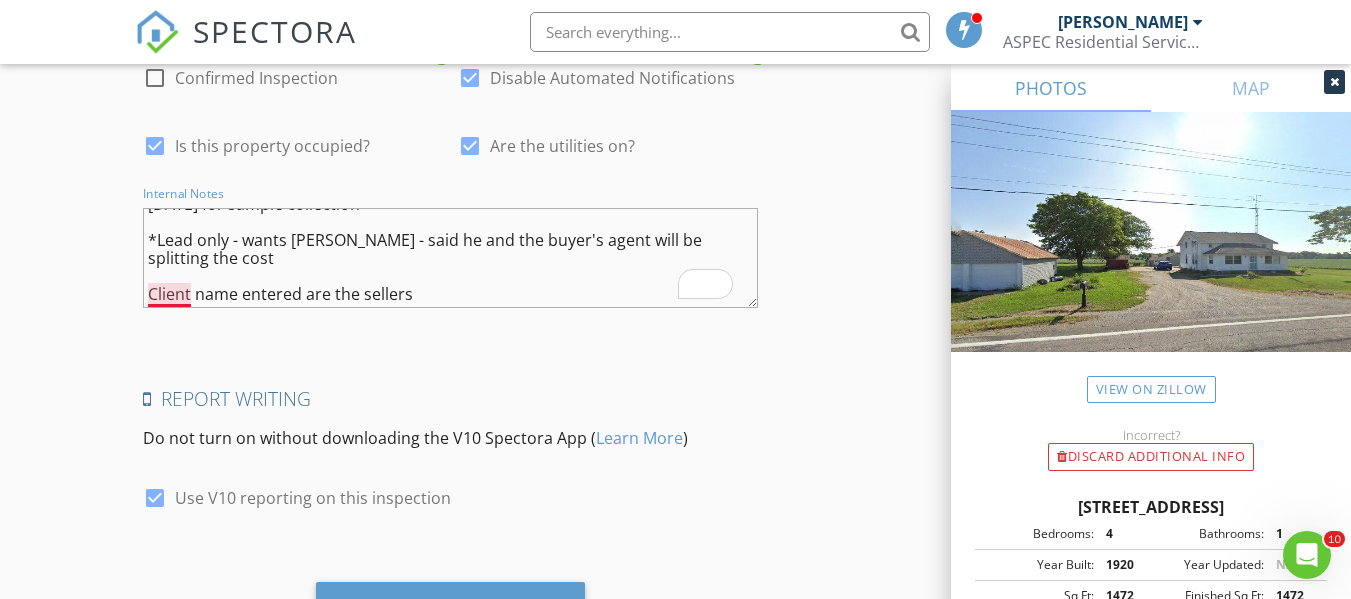 drag, startPoint x: 306, startPoint y: 293, endPoint x: 189, endPoint y: 288, distance: 117.10679 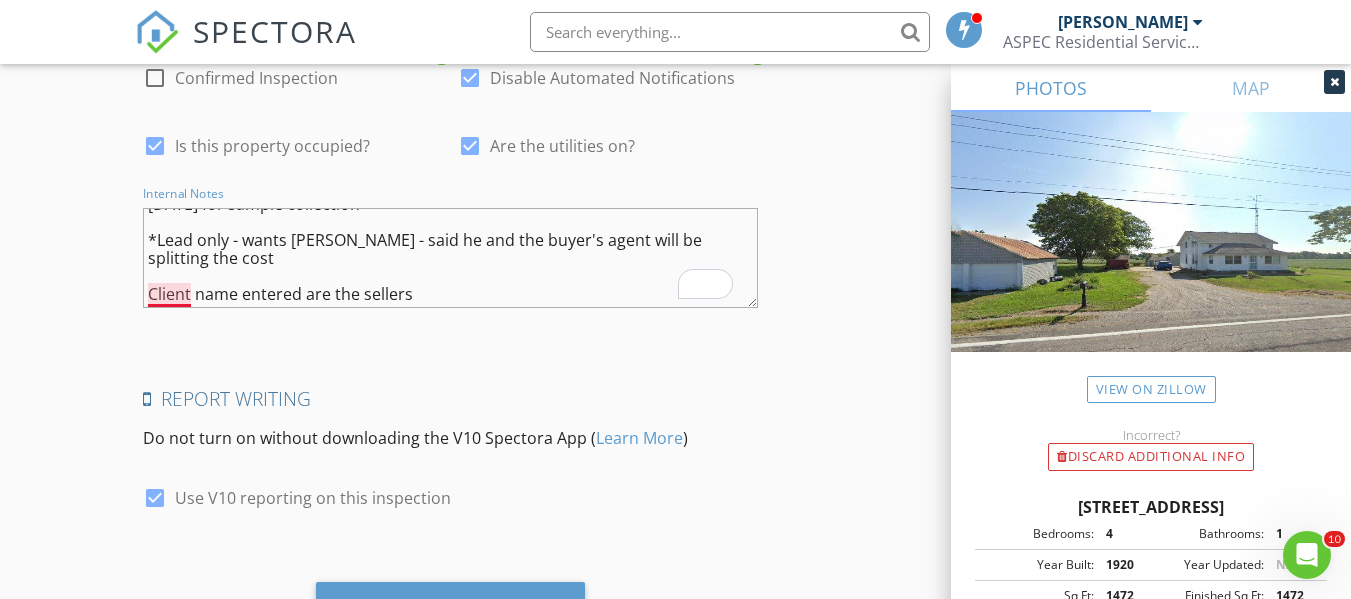 click on "*Send PayPal link to listing agent. He called to schedule appt and will meet on Monday for sample collection
*Lead only - wants rush turnaround - said he and the buyer's agent will be splitting the cost
Client name entered are the sellers" at bounding box center [450, 258] 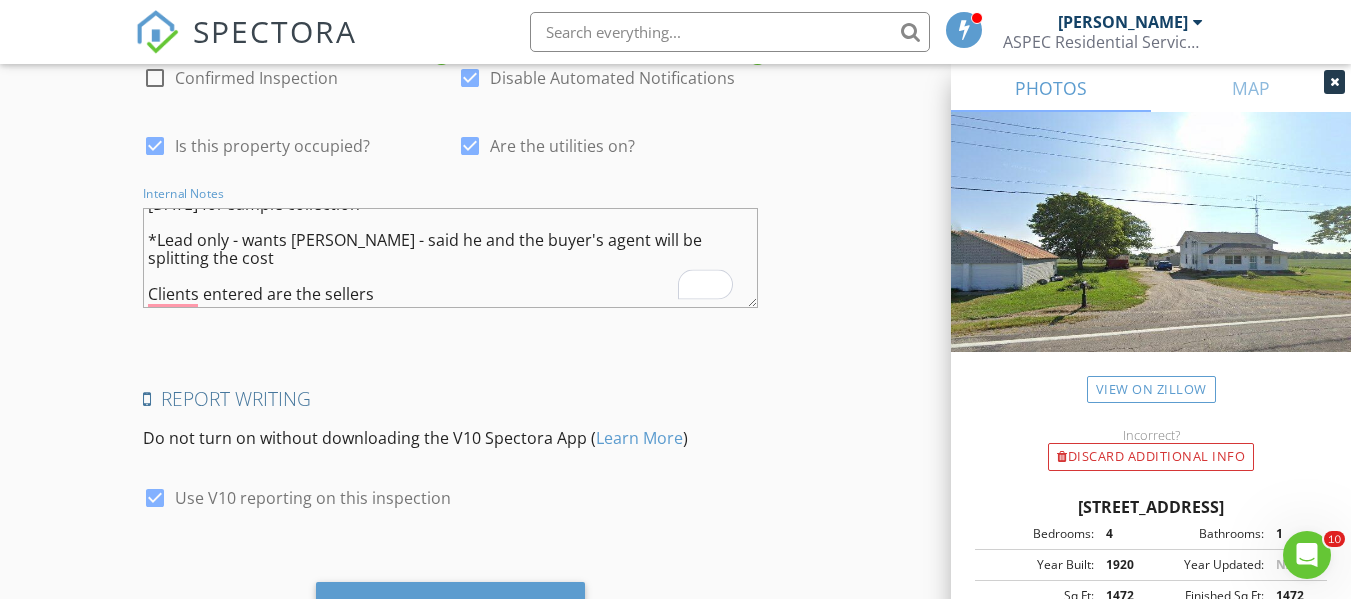 click on "*Send PayPal link to listing agent. He called to schedule appt and will meet on Monday for sample collection
*Lead only - wants rush turnaround - said he and the buyer's agent will be splitting the cost
Clients entered are the sellers" at bounding box center (450, 258) 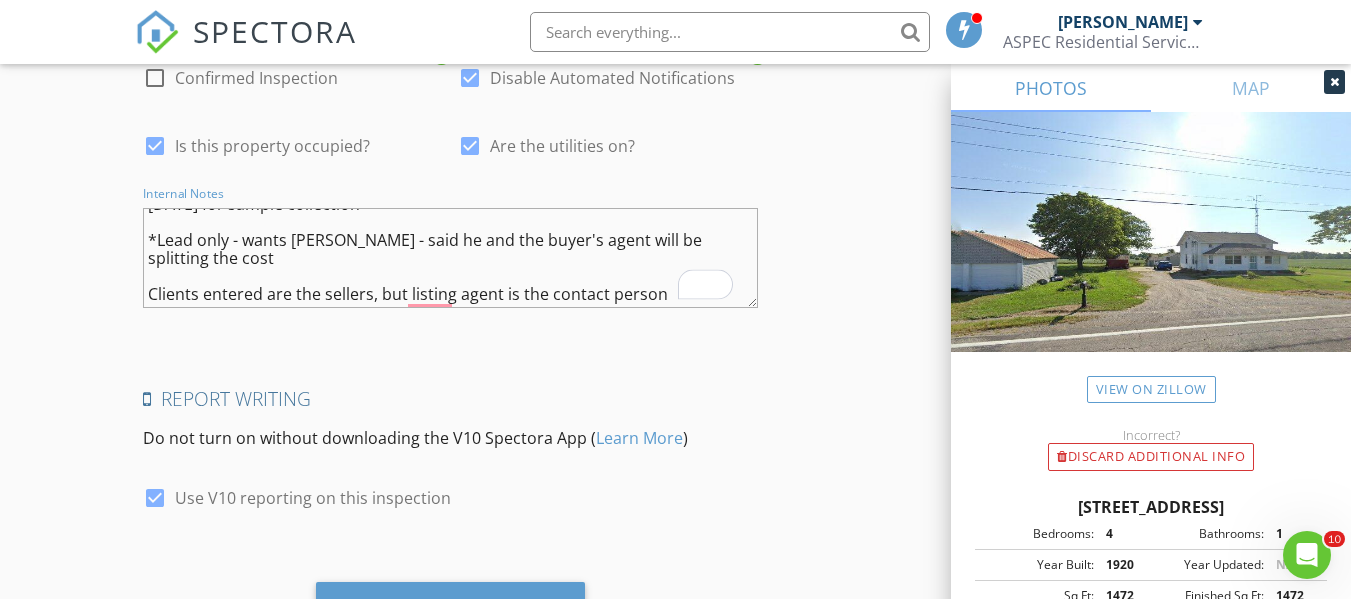click on "*Send PayPal link to listing agent. He called to schedule appt and will meet on Monday for sample collection
*Lead only - wants rush turnaround - said he and the buyer's agent will be splitting the cost
Clients entered are the sellers, but listing agent is the contact person" at bounding box center [450, 258] 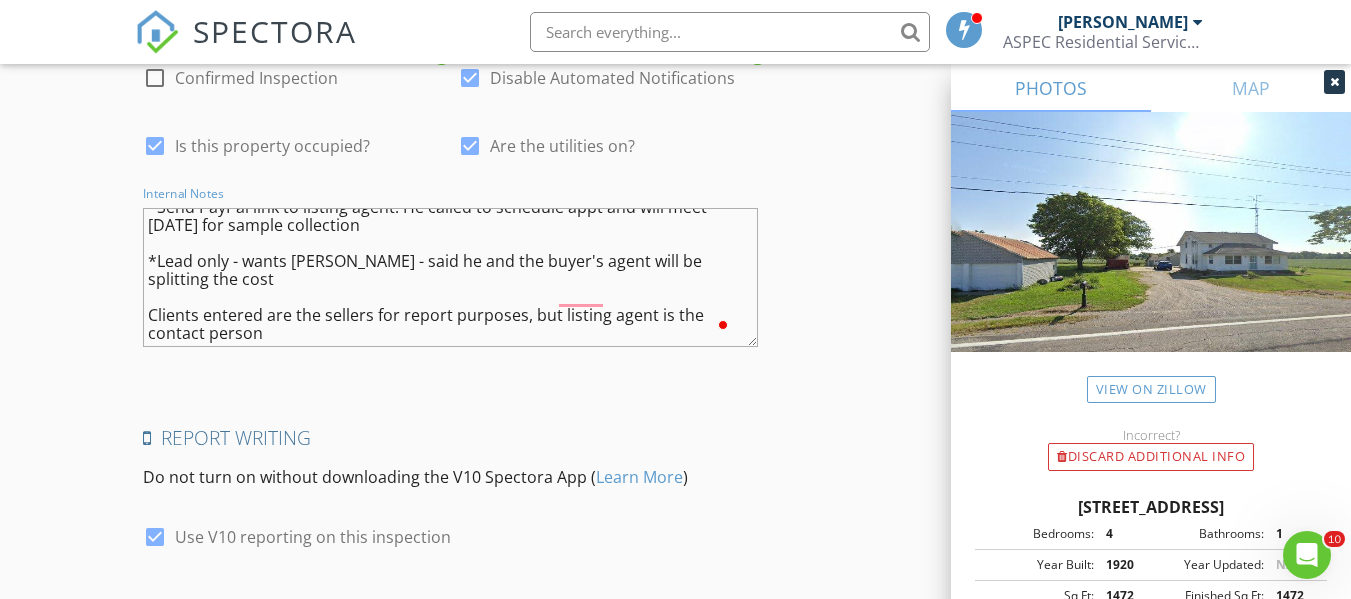 scroll, scrollTop: 7, scrollLeft: 0, axis: vertical 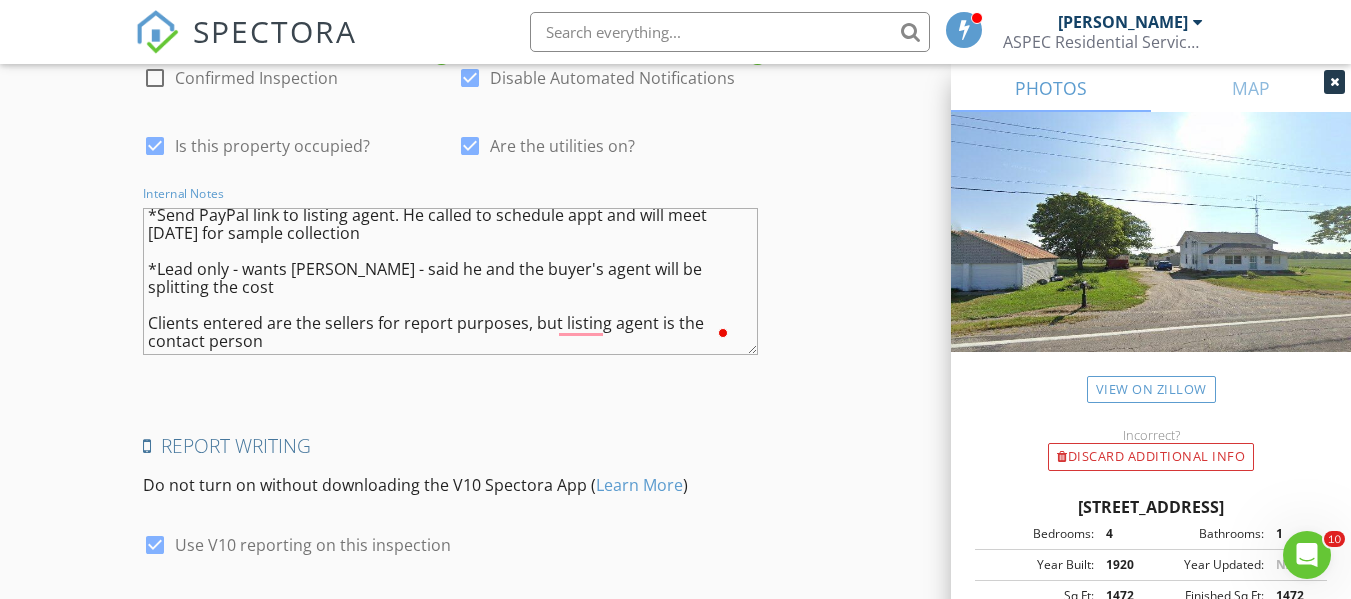 drag, startPoint x: 755, startPoint y: 296, endPoint x: 744, endPoint y: 343, distance: 48.270073 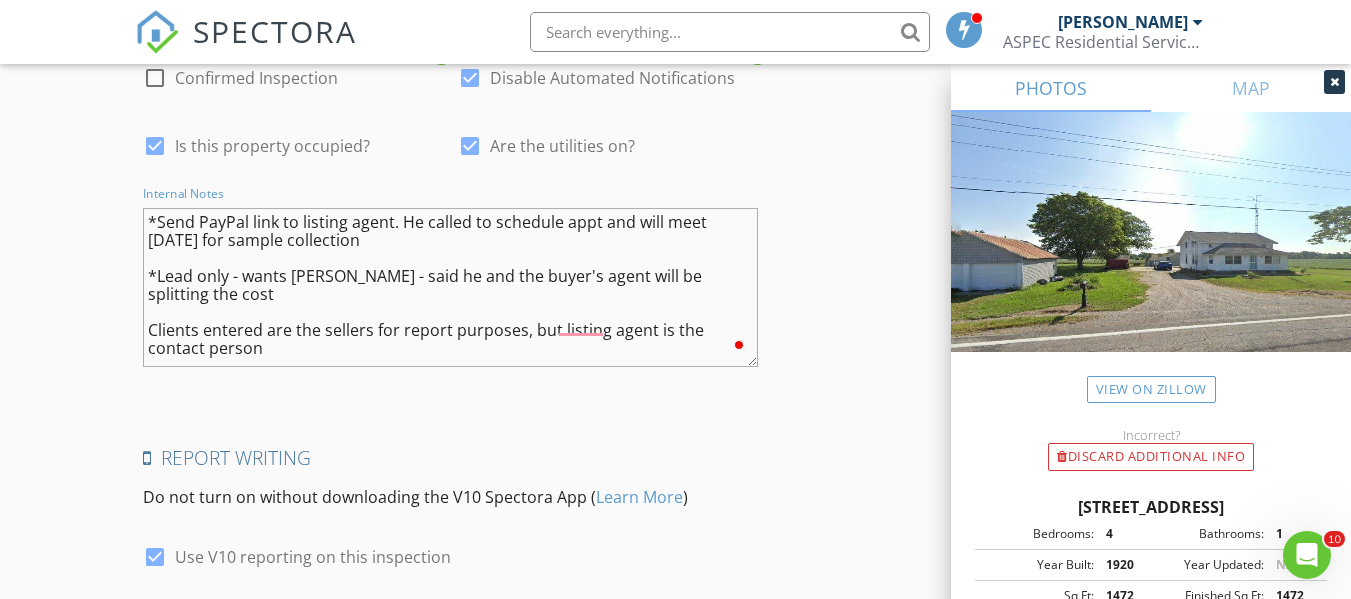 scroll, scrollTop: 0, scrollLeft: 0, axis: both 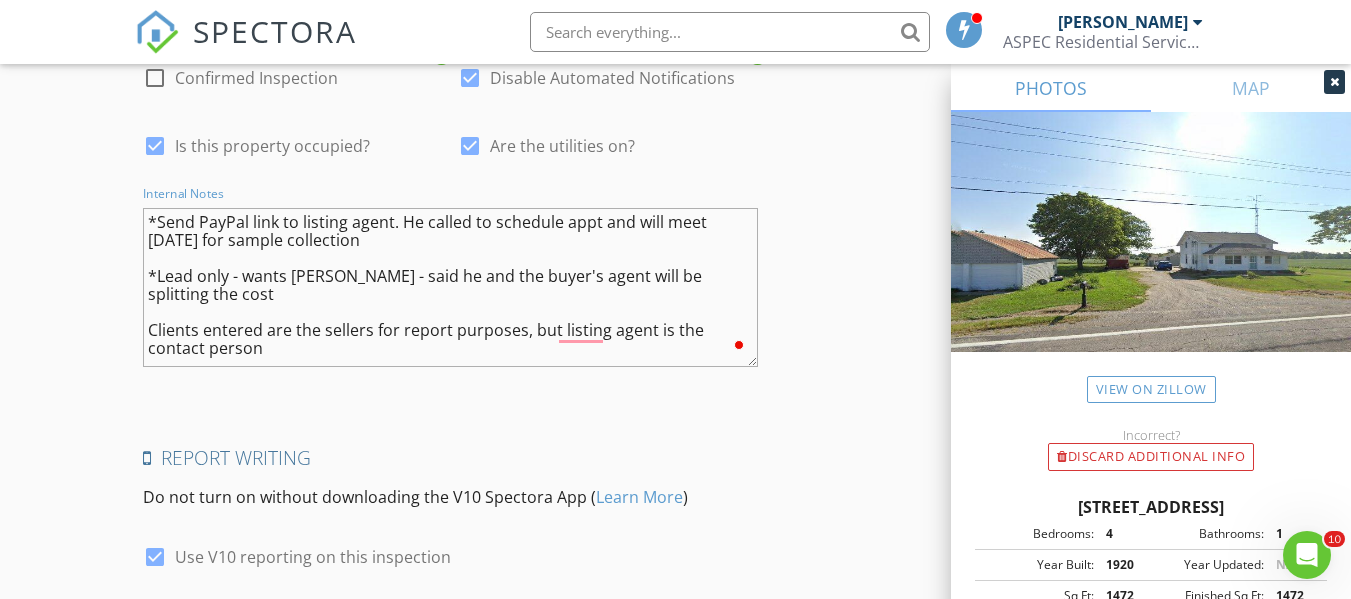 drag, startPoint x: 753, startPoint y: 345, endPoint x: 733, endPoint y: 389, distance: 48.332184 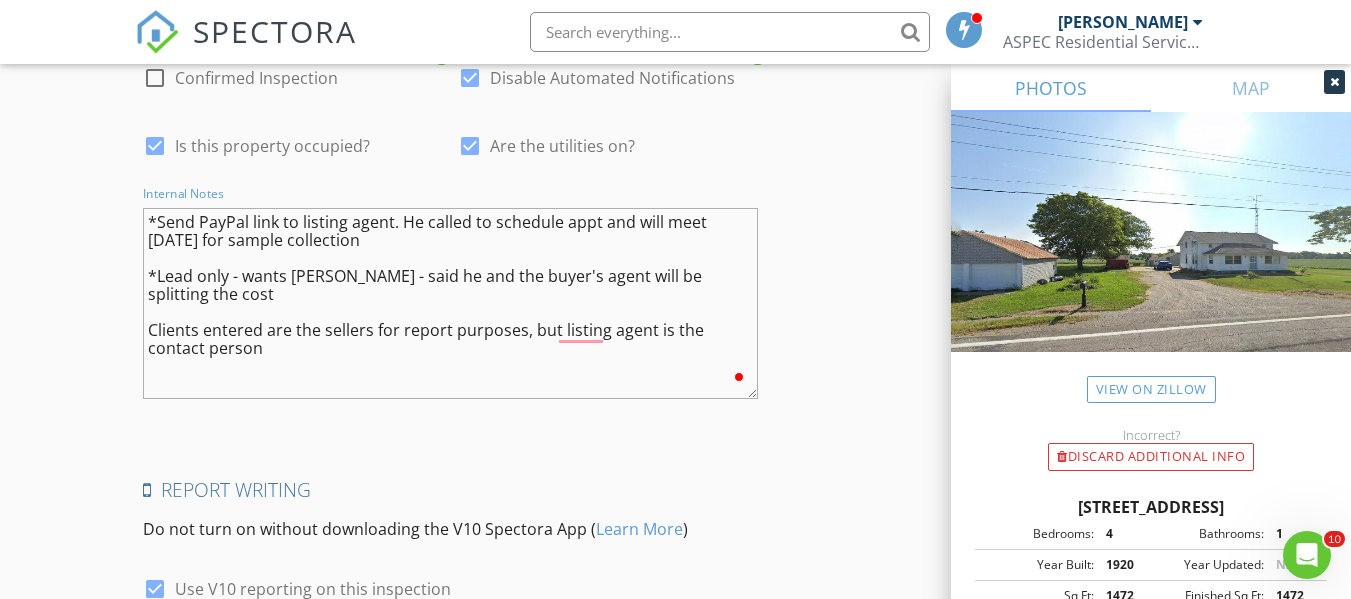 click on "*Send PayPal link to listing agent. He called to schedule appt and will meet on Monday for sample collection
*Lead only - wants rush turnaround - said he and the buyer's agent will be splitting the cost
Clients entered are the sellers for report purposes, but listing agent is the contact person" at bounding box center [450, 303] 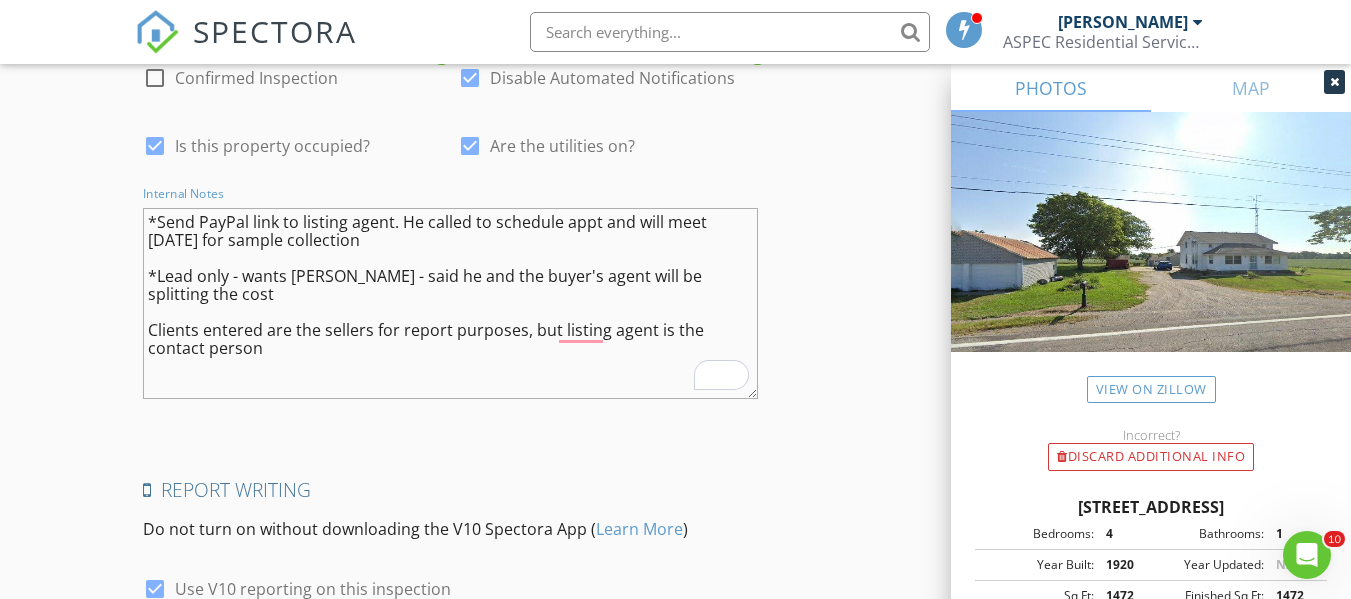 type on "*Send PayPal link to listing agent. He called to schedule appt and will meet on Monday for sample collection
*Lead only - wants rush turnaround - said he and the buyer's agent will be splitting the cost
Clients entered are the sellers for report purposes, but listing agent is the contact person" 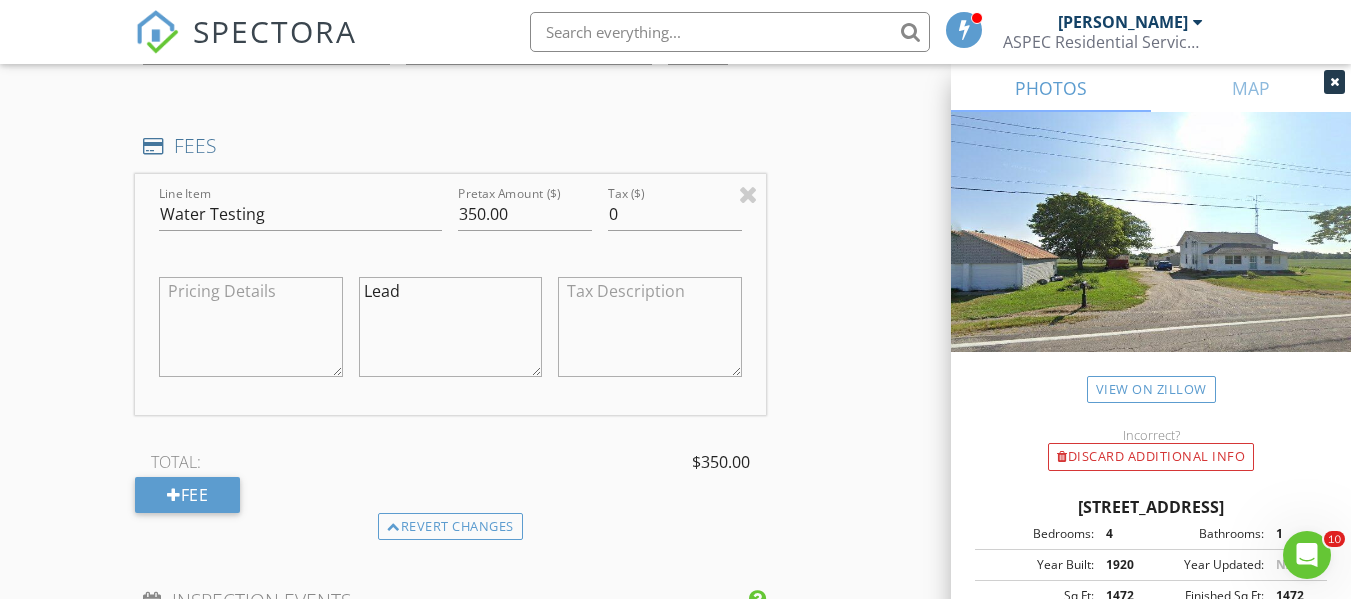 scroll, scrollTop: 1623, scrollLeft: 0, axis: vertical 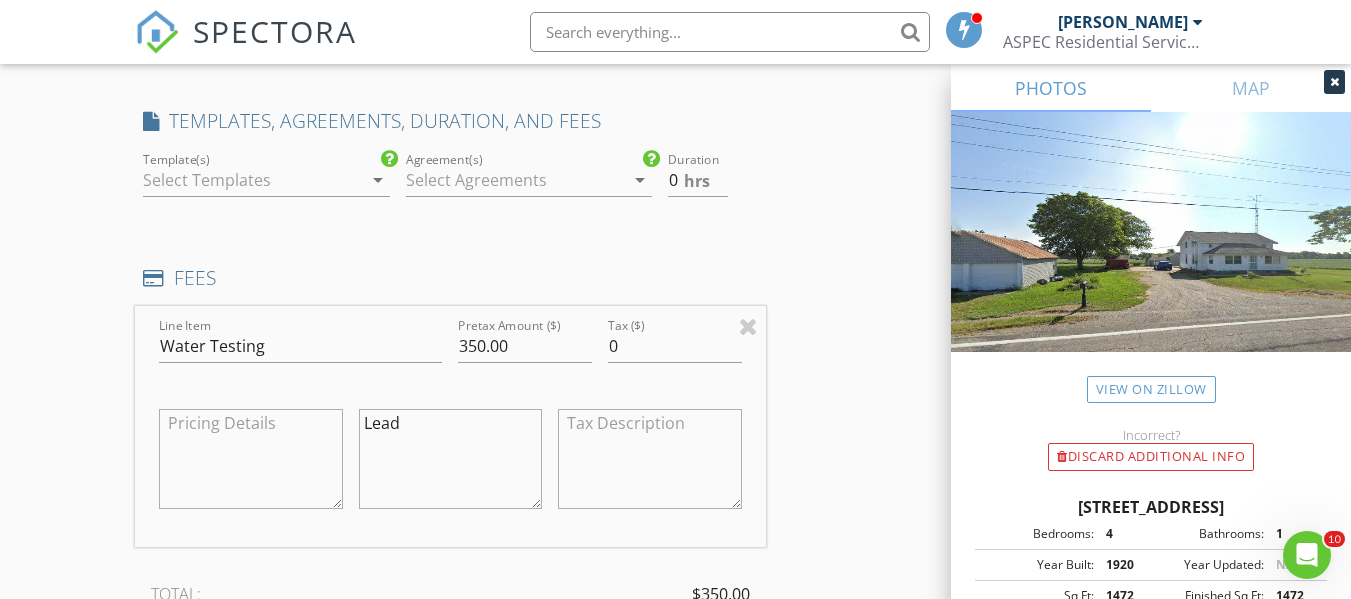 click at bounding box center [252, 180] 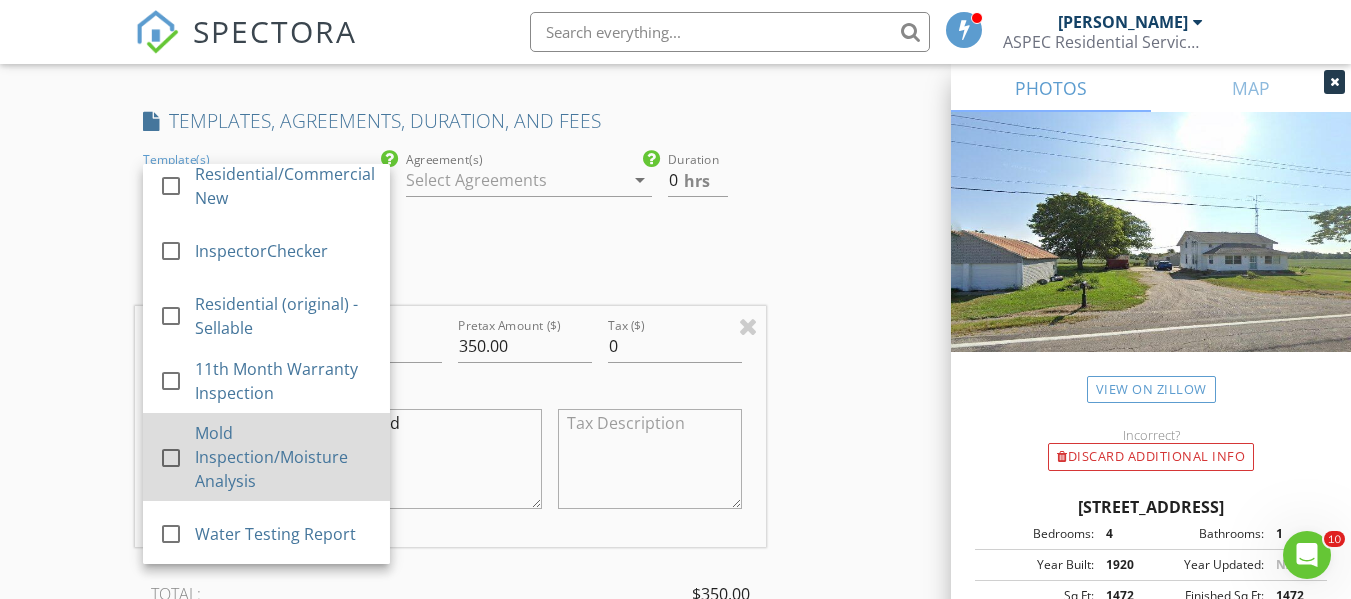 scroll, scrollTop: 13, scrollLeft: 0, axis: vertical 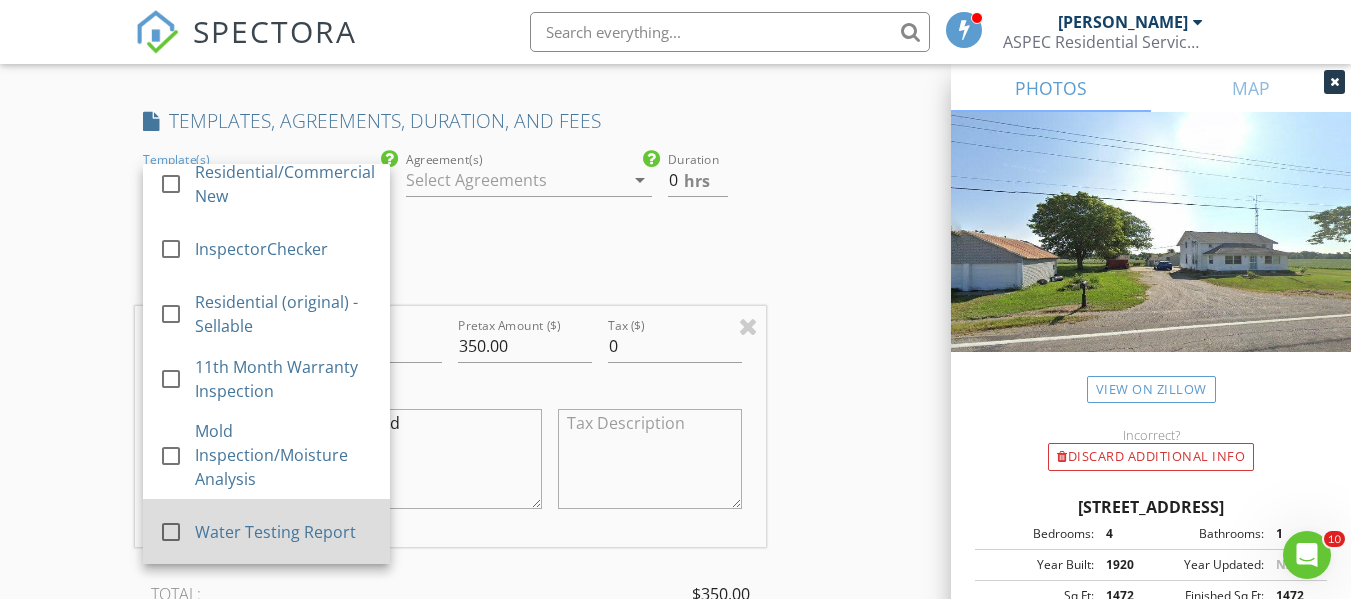 click at bounding box center [171, 532] 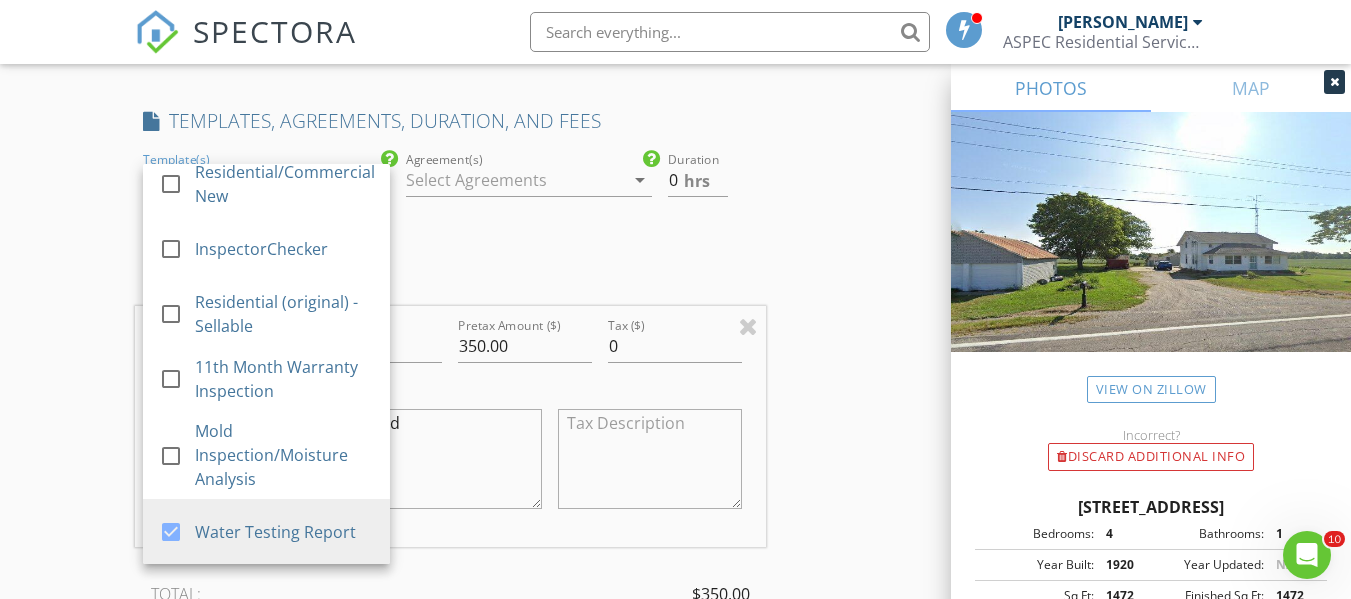 click on "New Inspection
Click here to use the New Order Form
INSPECTOR(S)
check_box   Josh Frederick   PRIMARY   Josh Frederick arrow_drop_down   check_box_outline_blank Josh Frederick specifically requested
Date/Time
07/14/2025 1:00 PM
Location
Address Search       Address 8772 State Route 34   Unit   City Edon   State OH   Zip 43518   County Williams     Square Feet 1472   Year Built 1920   Foundation arrow_drop_down     Josh Frederick     49.6 miles     (an hour)
client
check_box Enable Client CC email for this inspection   Client Search     check_box_outline_blank Client is a Company/Organization     First Name Jason and Jessica   Last Name Stull   Email This email is invalid   CC Email   Phone           Notes   Private Notes
ADD ADDITIONAL client
SERVICES" at bounding box center (675, 652) 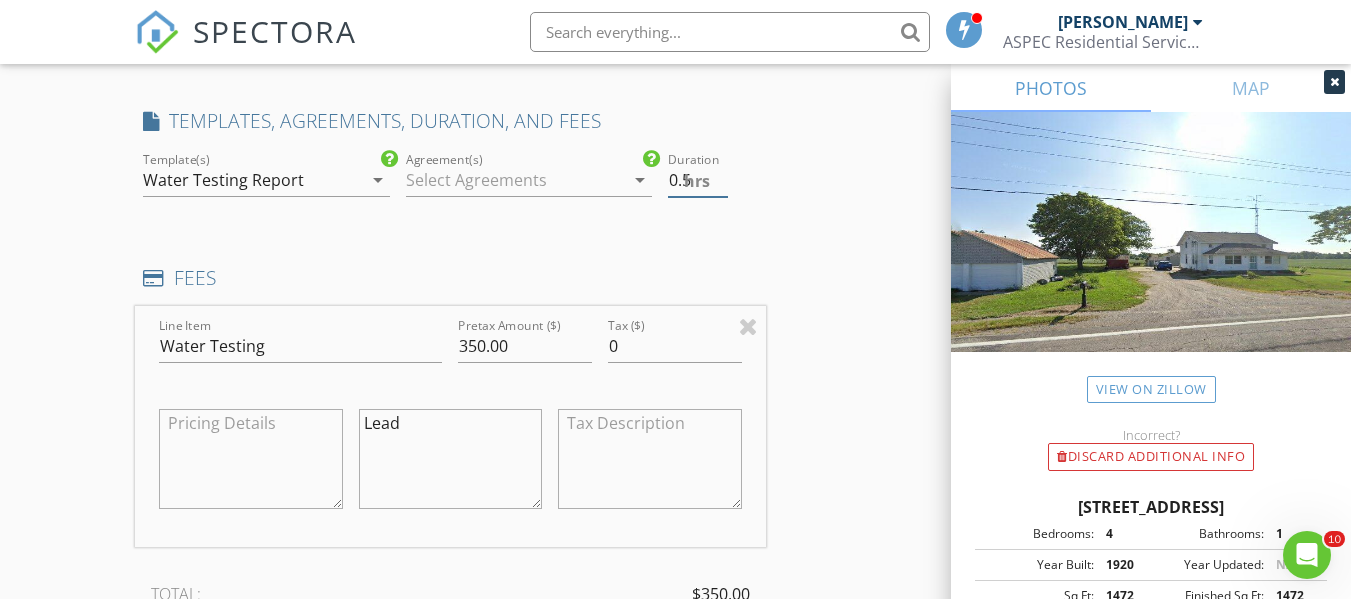 click on "0.5" at bounding box center [697, 180] 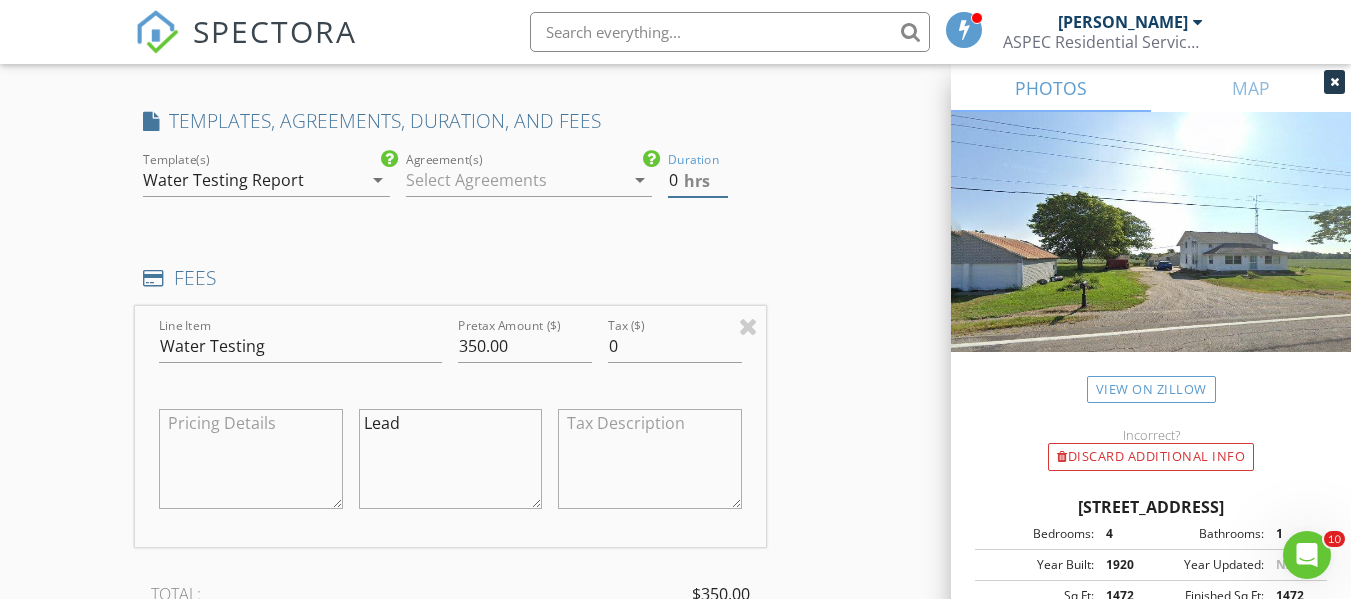 type on "0" 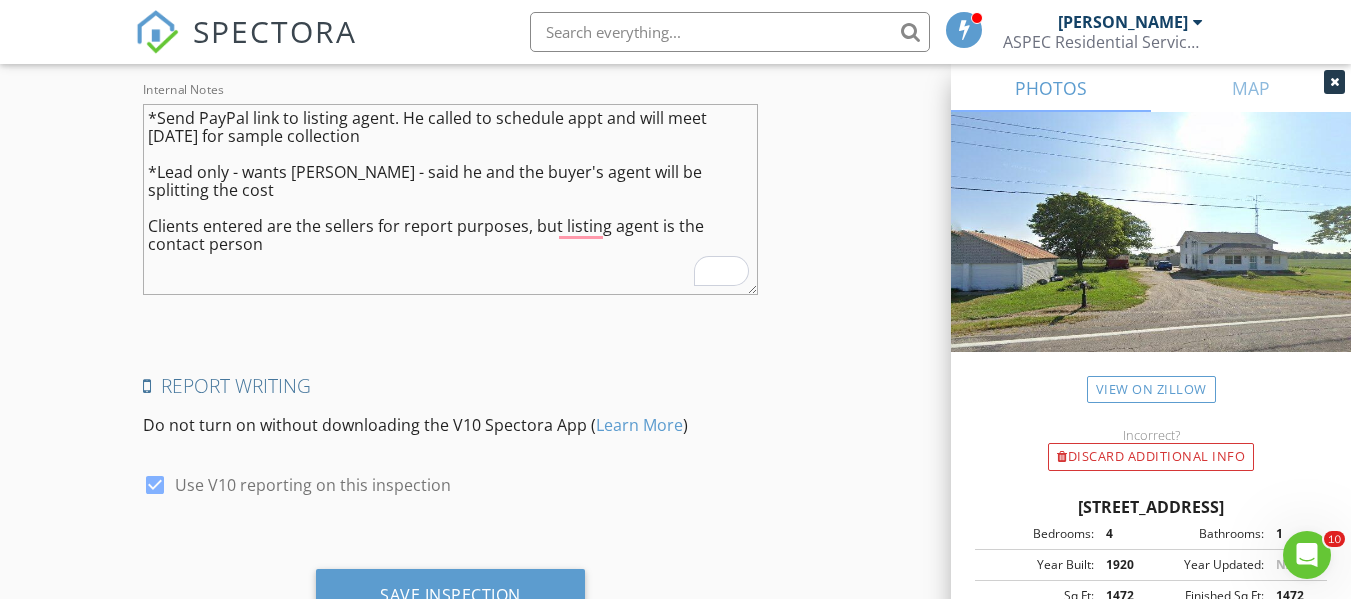 scroll, scrollTop: 3814, scrollLeft: 0, axis: vertical 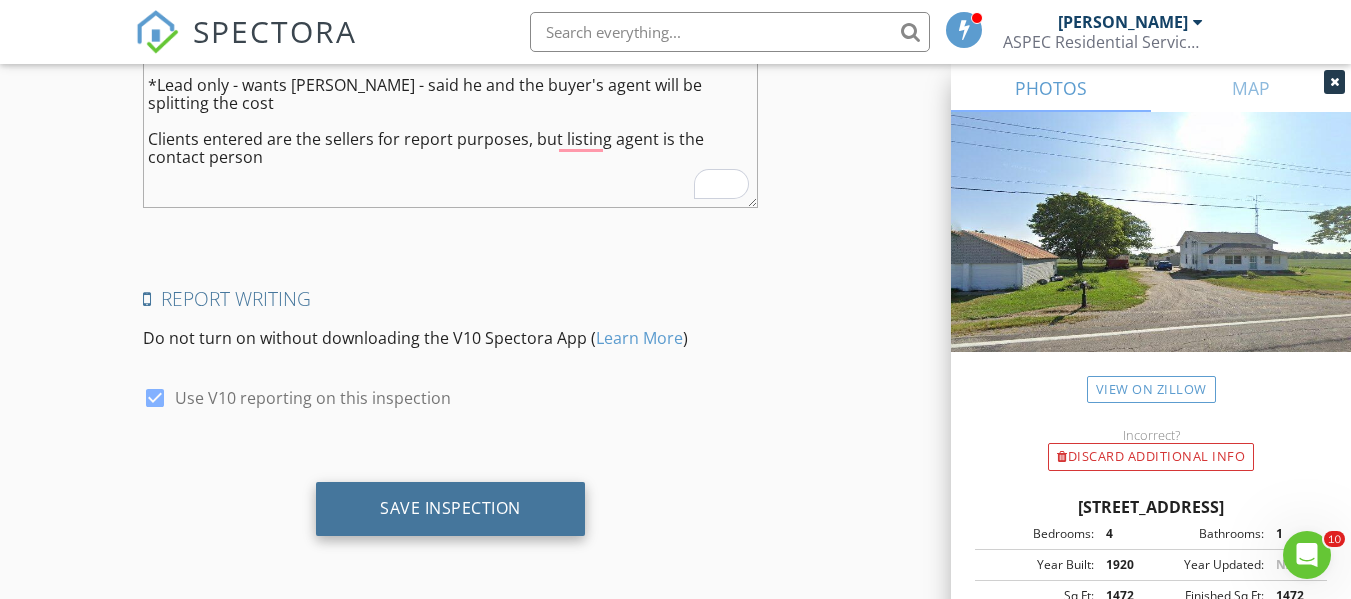 click on "Save Inspection" at bounding box center [450, 508] 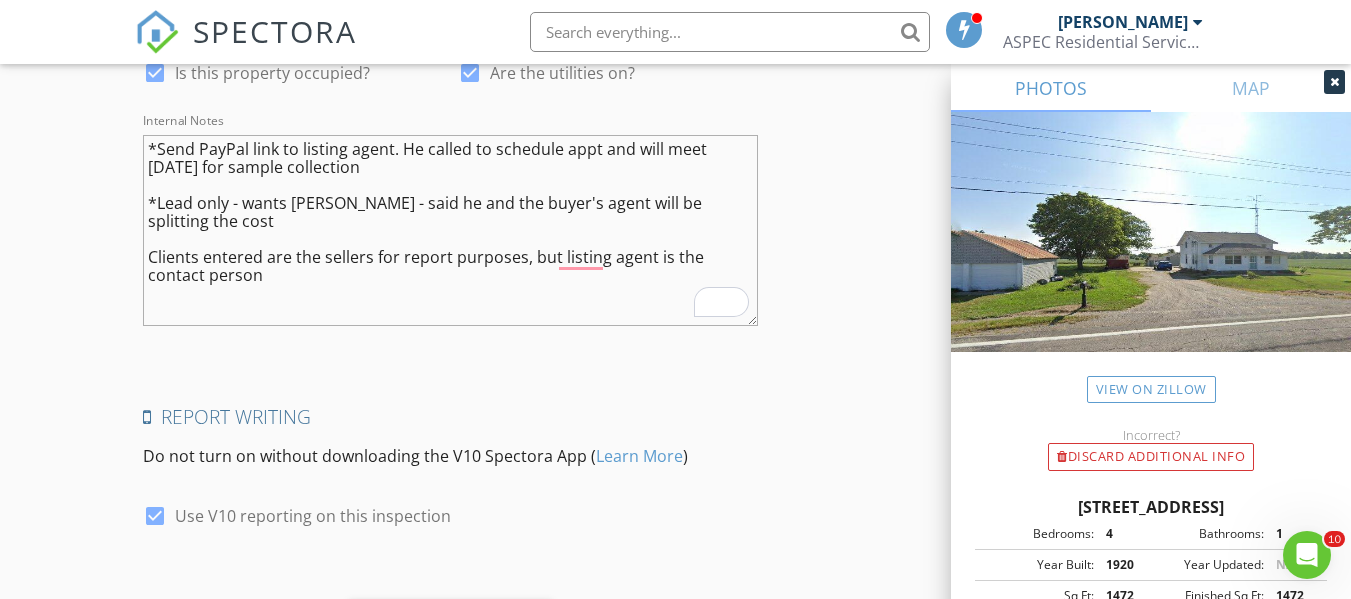 scroll, scrollTop: 3414, scrollLeft: 0, axis: vertical 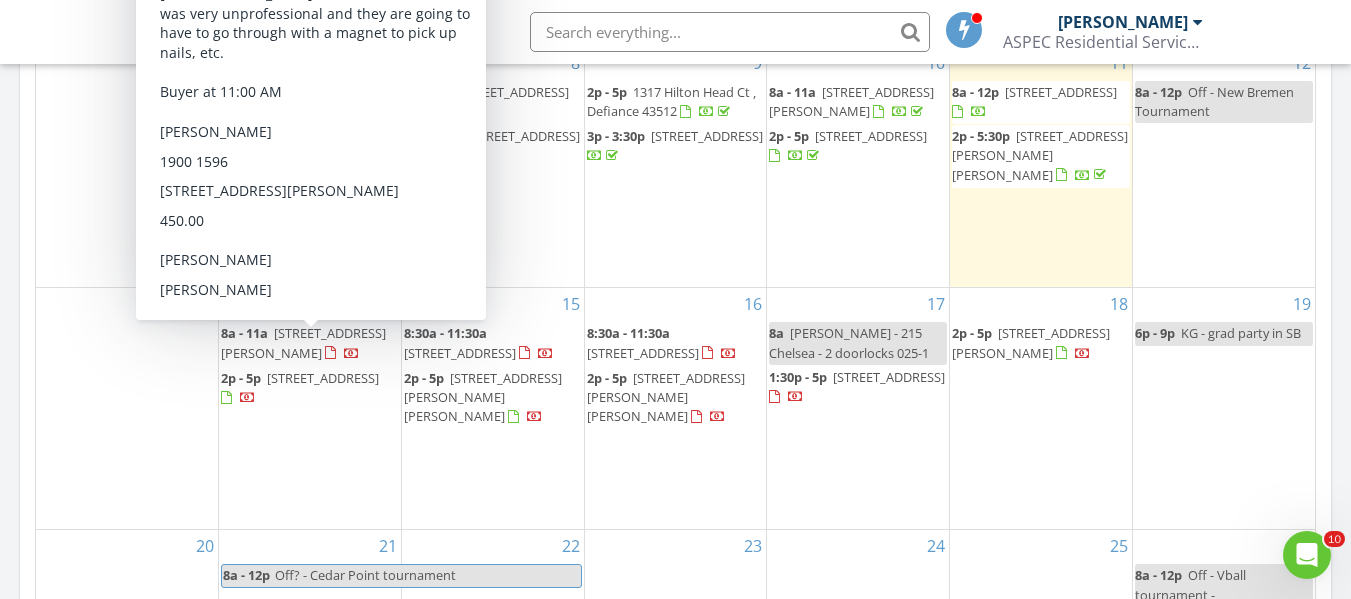 click on "8a - 11a" at bounding box center [244, 333] 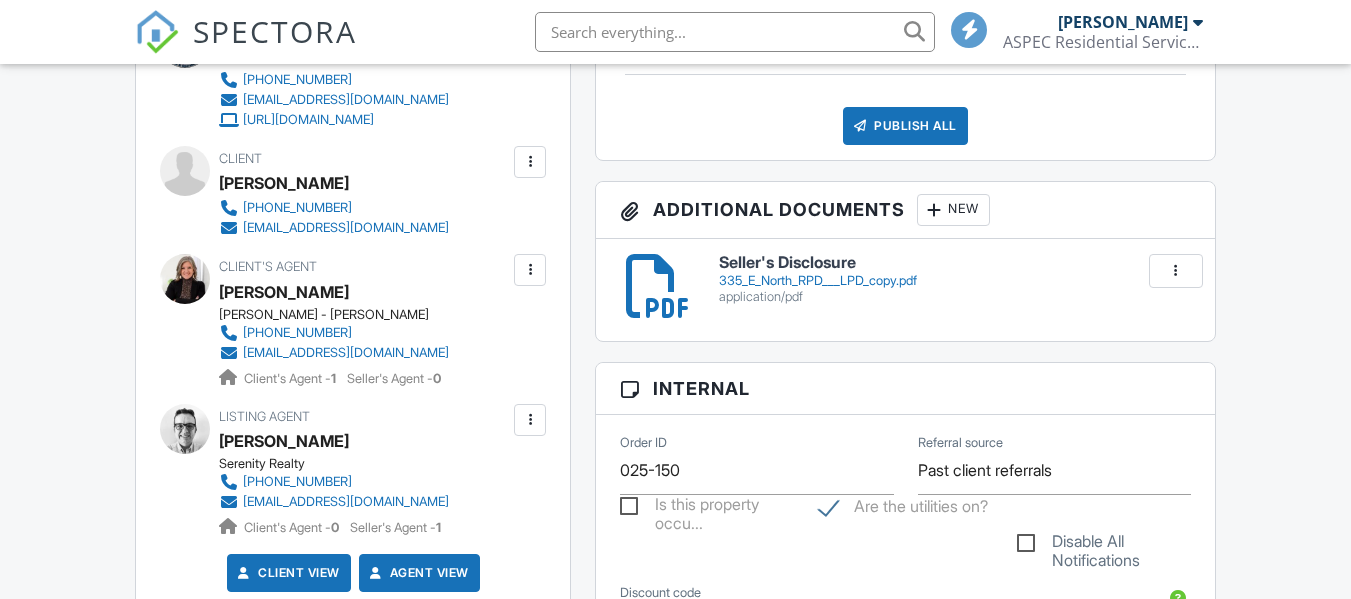 scroll, scrollTop: 800, scrollLeft: 0, axis: vertical 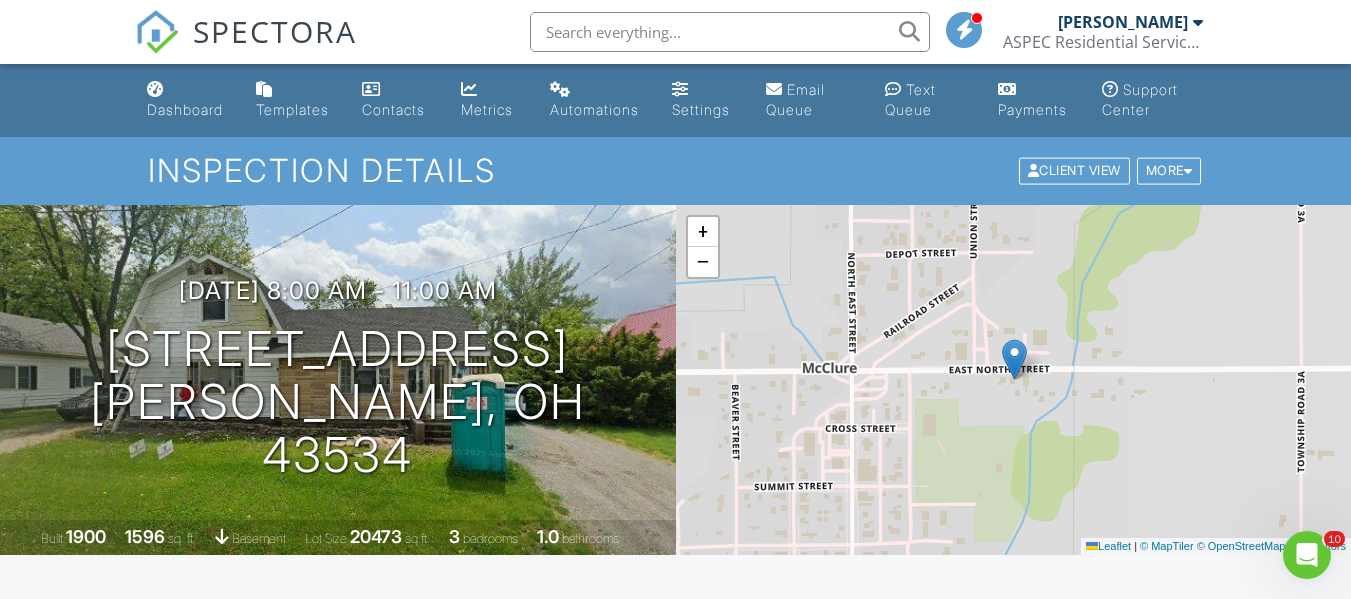 click on "SPECTORA" at bounding box center [275, 31] 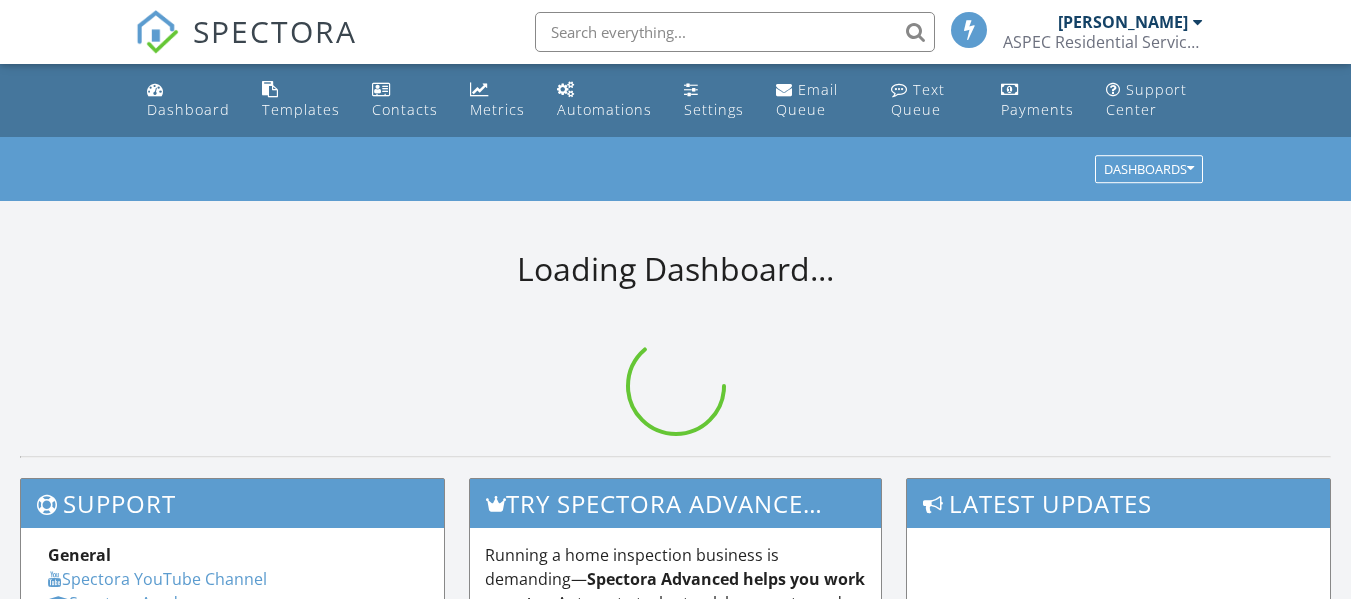 scroll, scrollTop: 0, scrollLeft: 0, axis: both 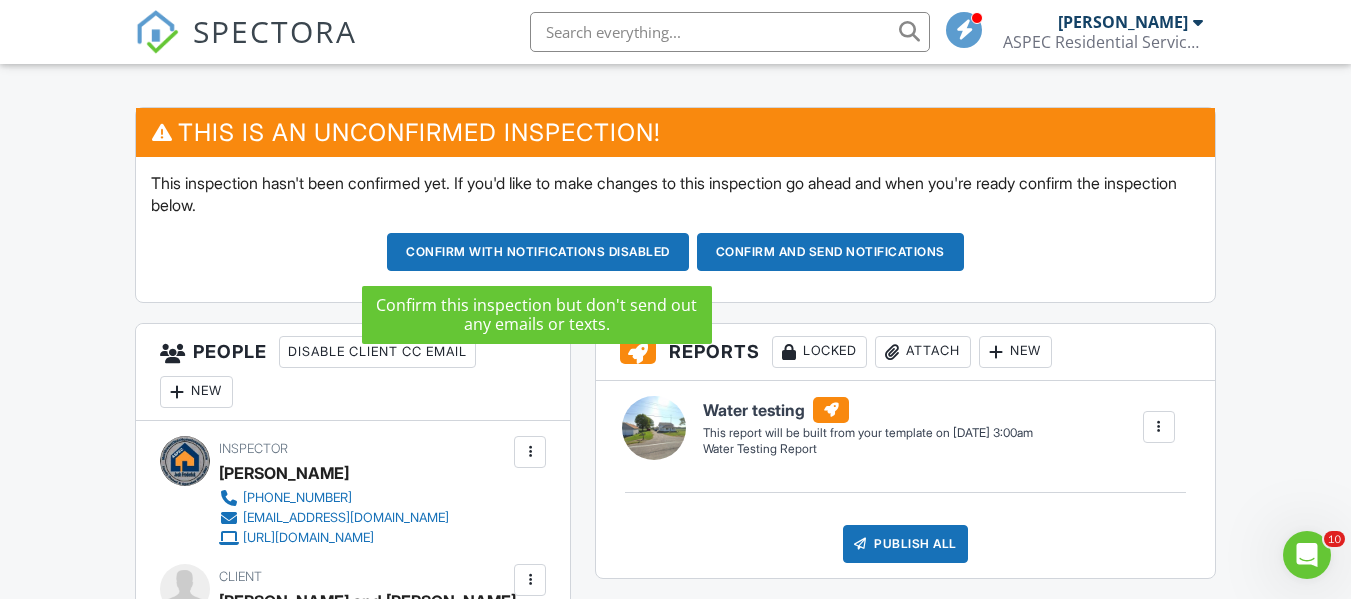 click on "Confirm with notifications disabled" at bounding box center (538, 252) 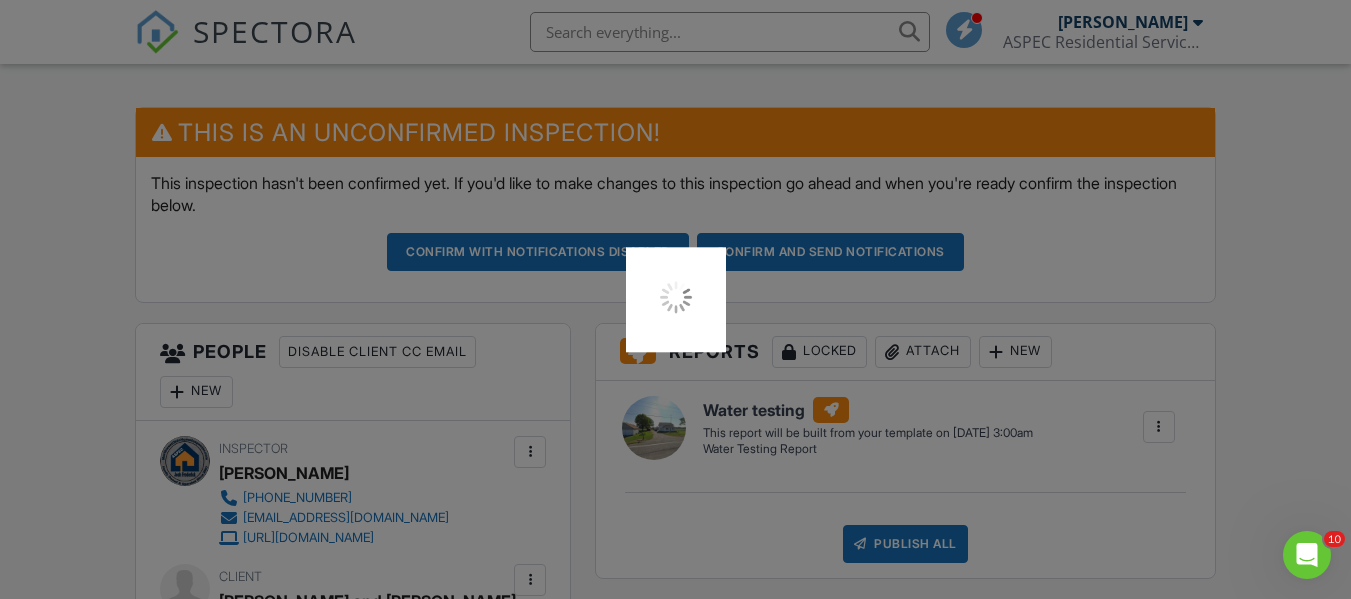 scroll, scrollTop: 900, scrollLeft: 0, axis: vertical 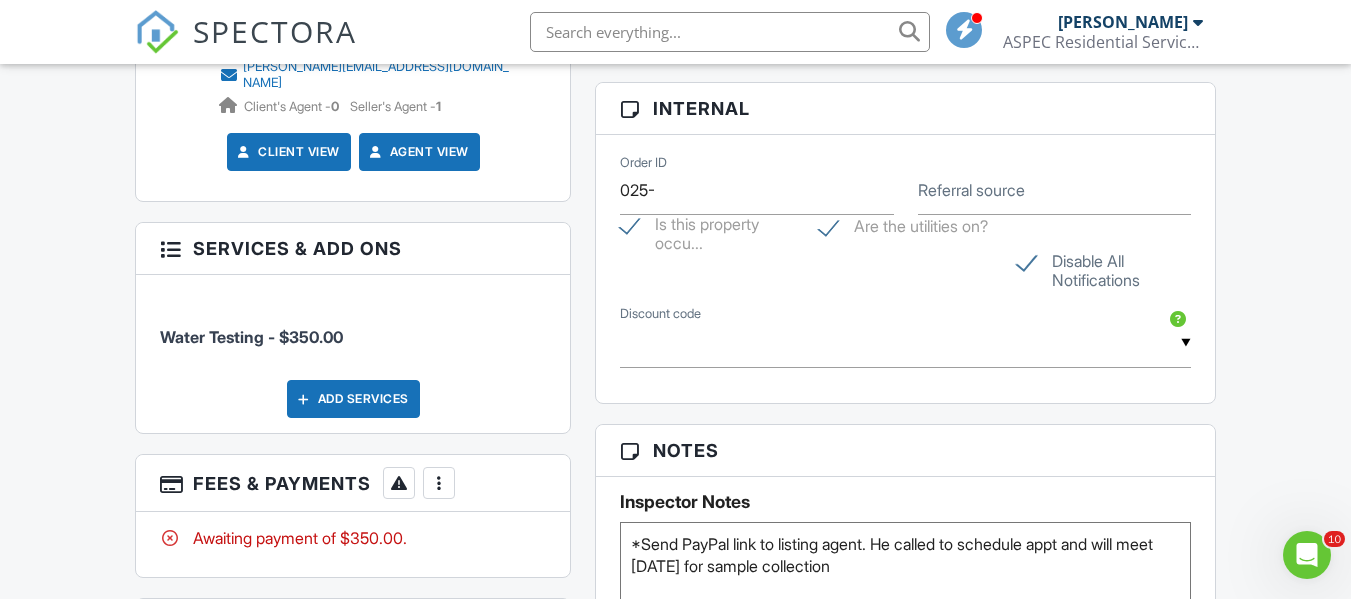 click on "SPECTORA" at bounding box center [275, 31] 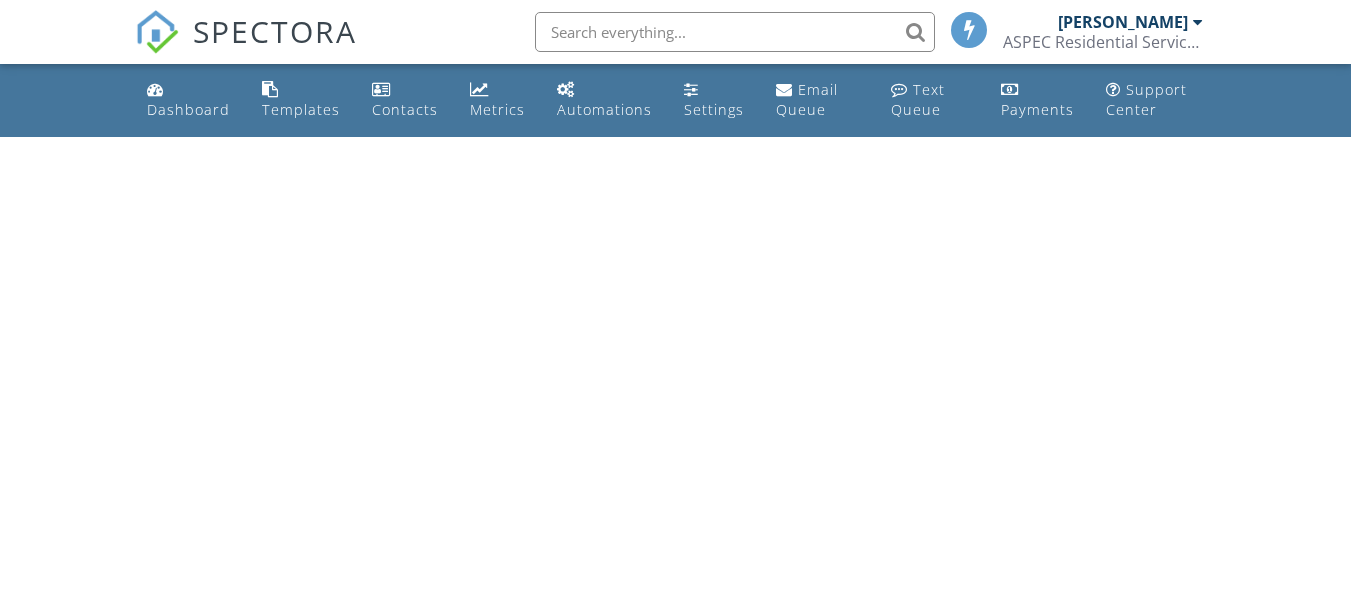 scroll, scrollTop: 0, scrollLeft: 0, axis: both 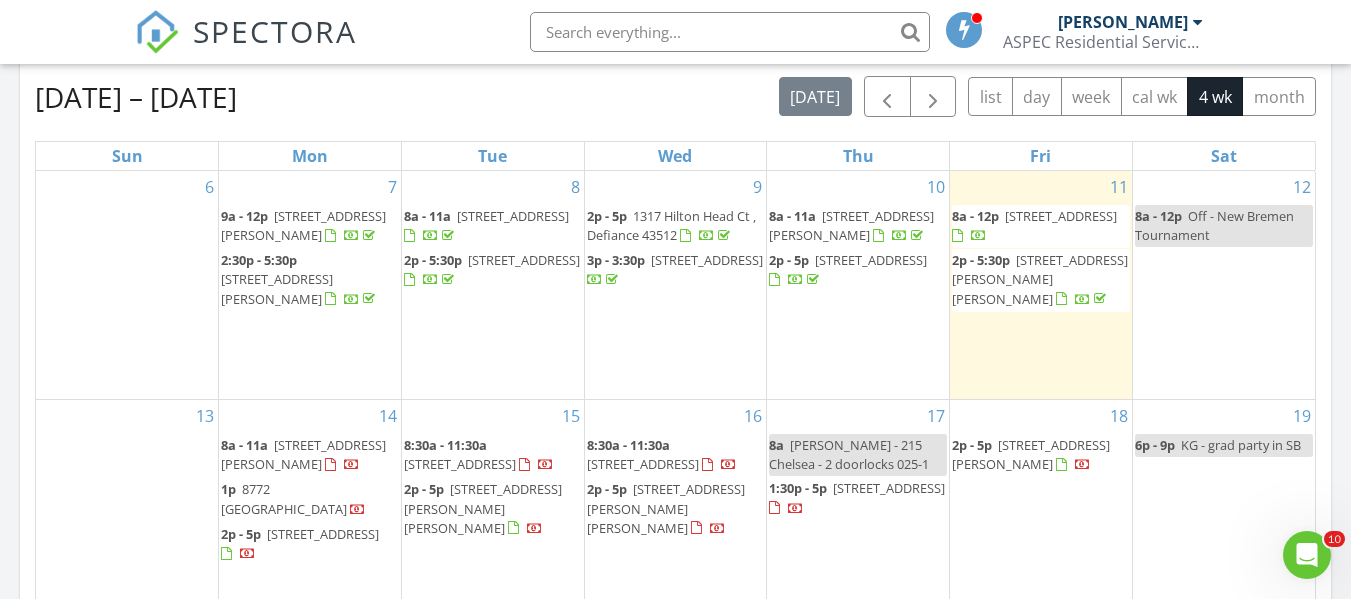 click on "8772 State Route 34, Edon 43518" at bounding box center (284, 498) 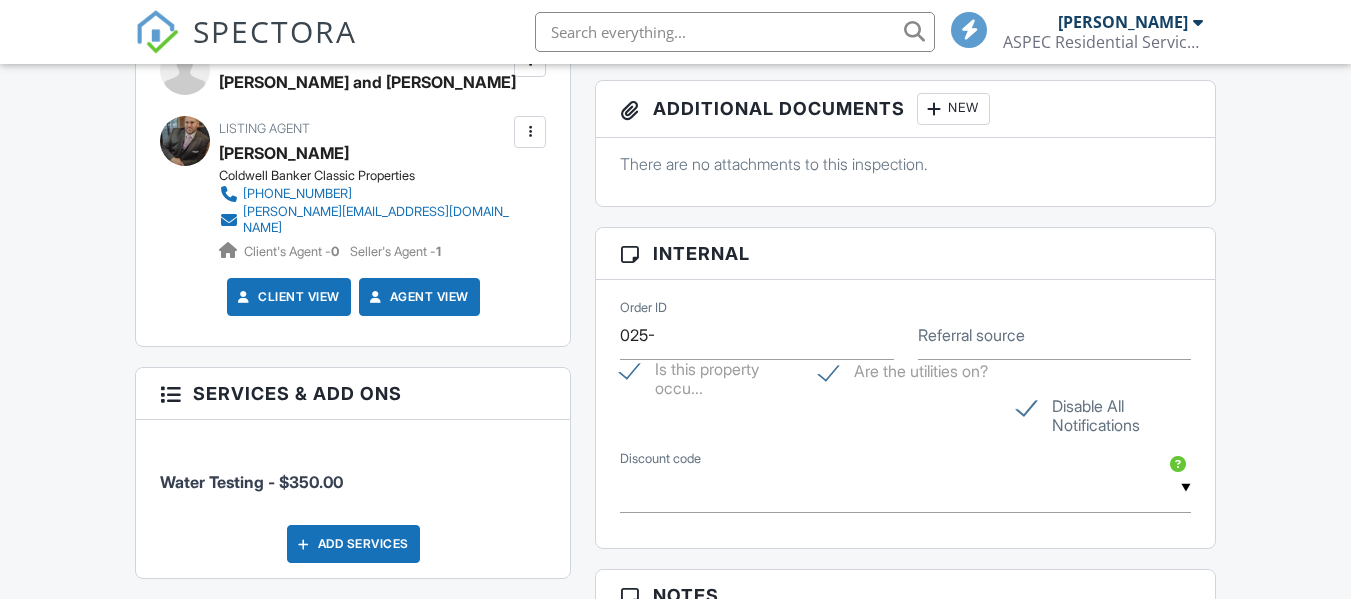 scroll, scrollTop: 1100, scrollLeft: 0, axis: vertical 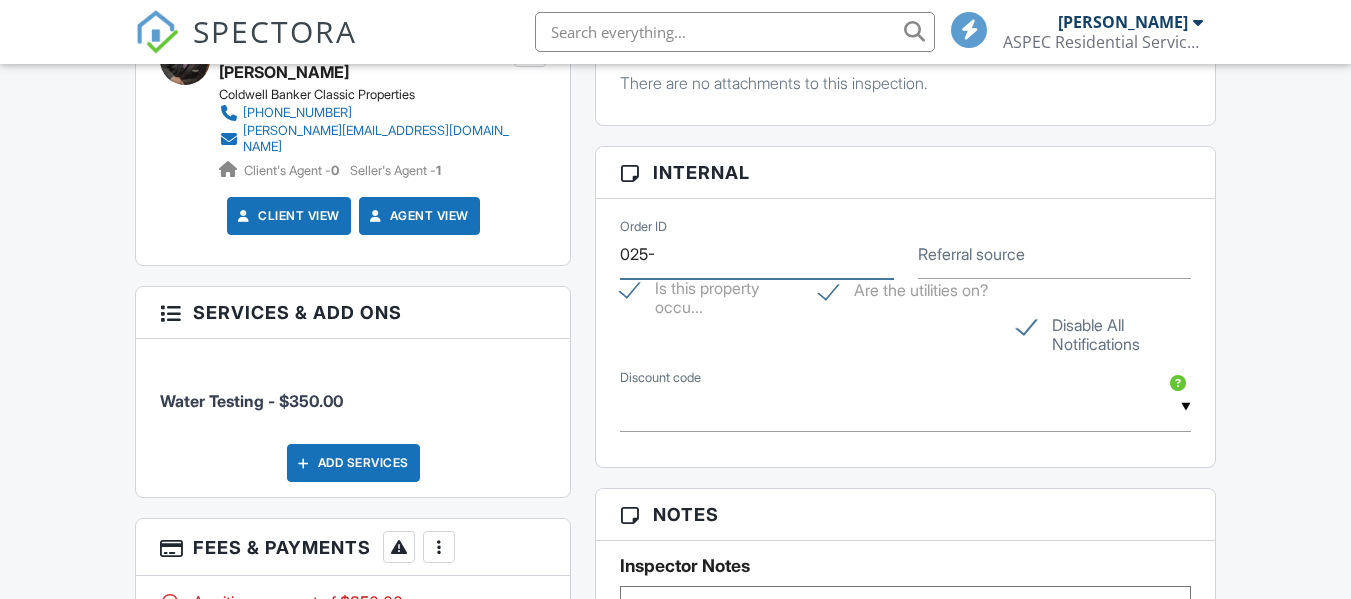 click on "025-" at bounding box center (756, 254) 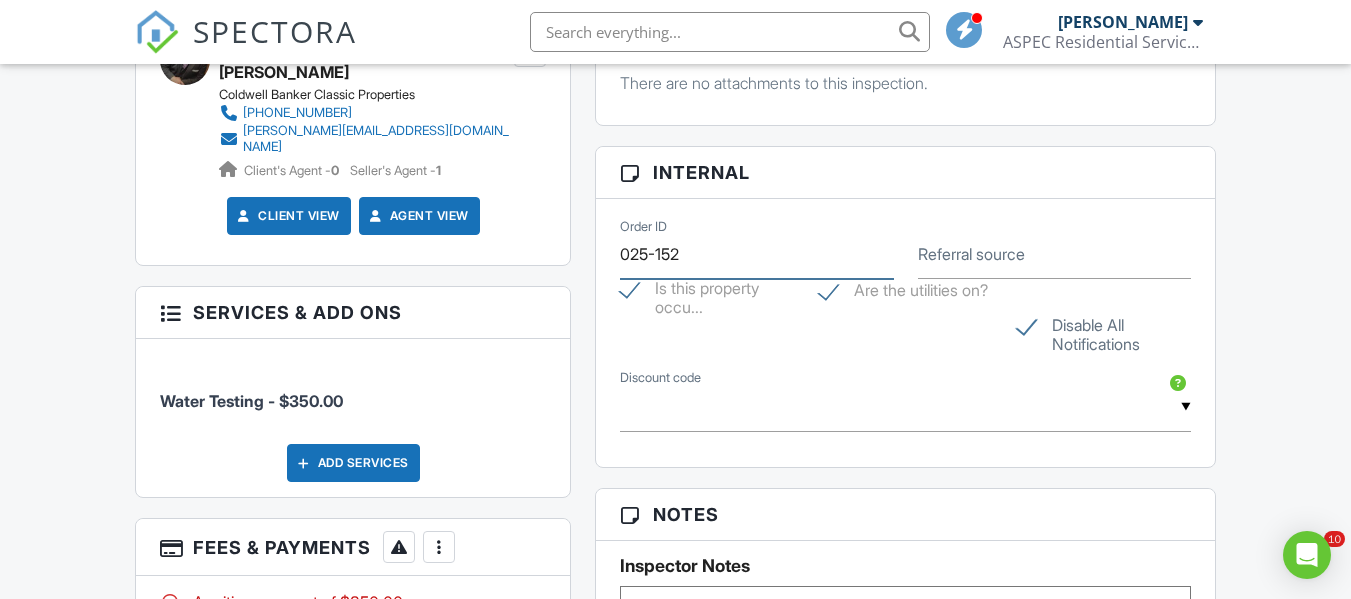 type on "025-152" 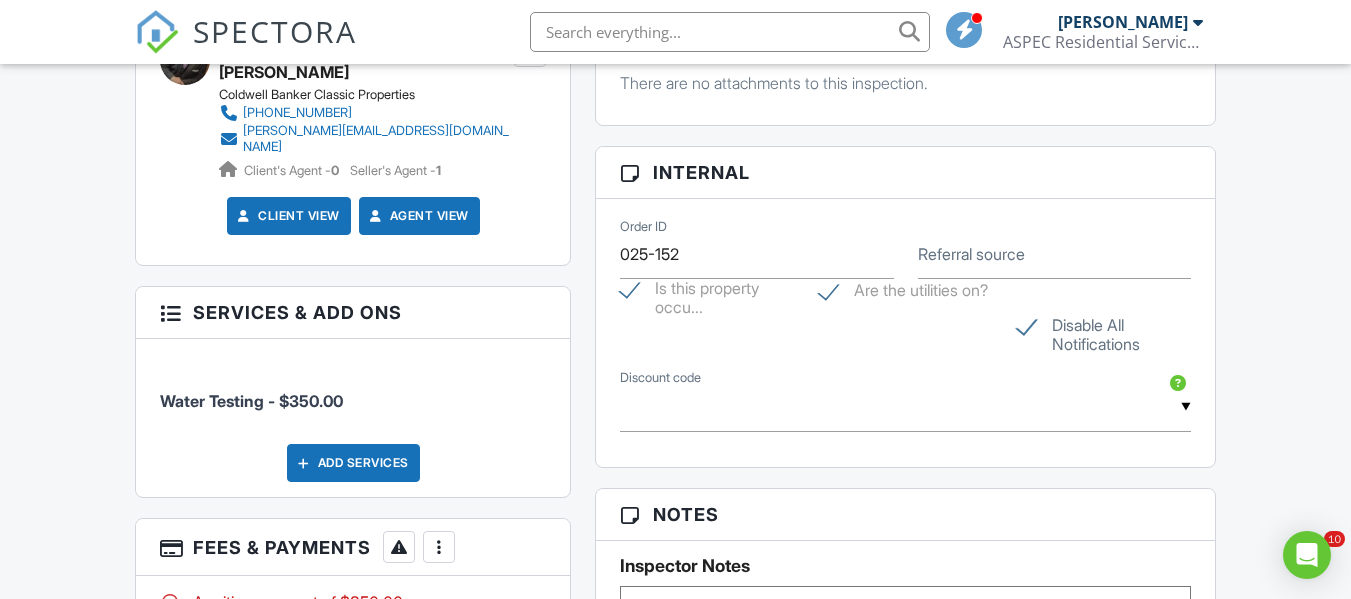 click on "Dashboard
Templates
Contacts
Metrics
Automations
Settings
Email Queue
Text Queue
Payments
Support Center
Inspection Details
Client View
More
Property Details
Reschedule
Reorder / Copy
Share
Cancel
Delete
Print Order
Convert to V9
View Change Log
07/14/2025  1:00 pm
- 1:00 pm
8772 State Route 34
Edon, OH 43518
Built
1920
1472
sq. ft.
Lot Size
77537
sq.ft.
4
bedrooms
1.0
bathrooms
+ −  Leaflet   |   © MapTiler   © OpenStreetMap contributors
All emails and texts are disabled for this inspection!
Turn on emails and texts
Turn on and Requeue Notifications
Reports
Locked
Attach
New
Water testing
Edit" at bounding box center (675, 313) 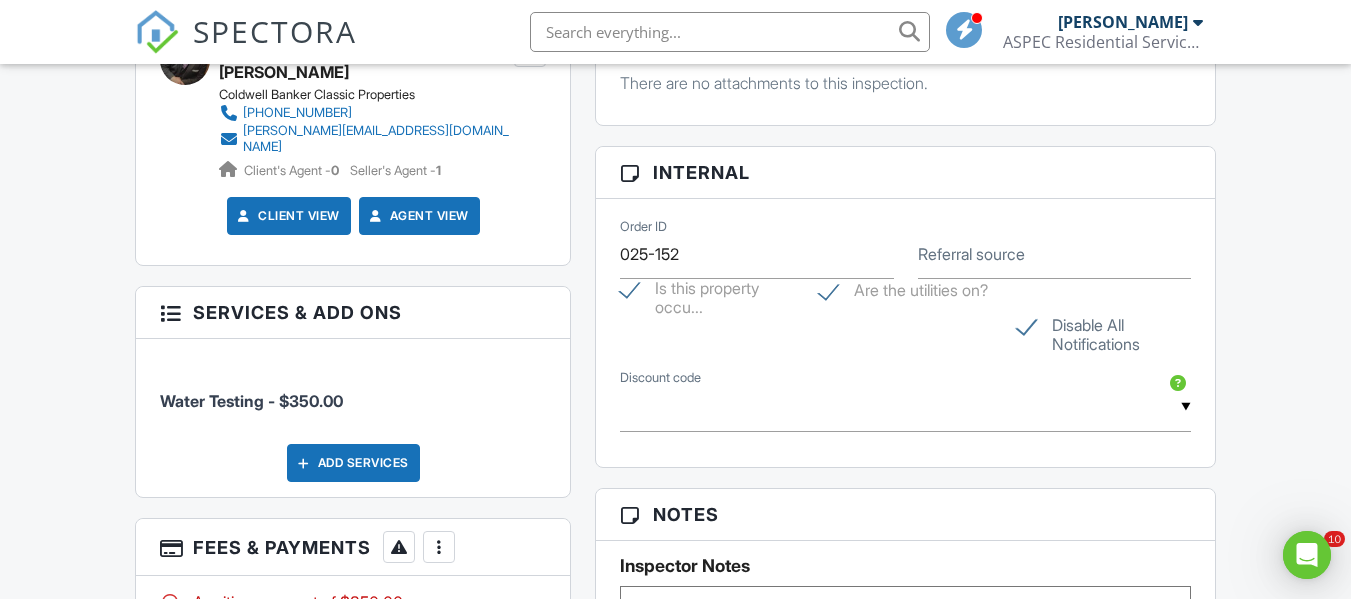 scroll, scrollTop: 0, scrollLeft: 0, axis: both 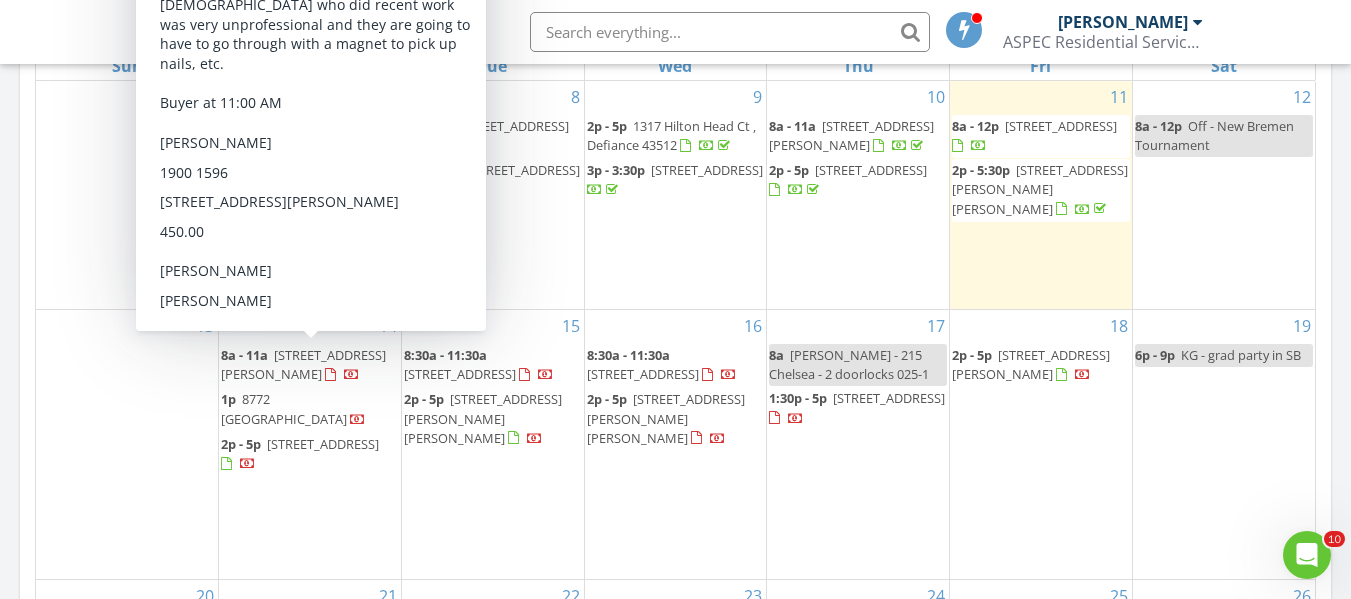 click on "[DATE] – [DATE] [DATE] list day week cal wk 4 wk month Sun Mon Tue Wed Thu Fri Sat 6 7
9a - 12p
[STREET_ADDRESS][PERSON_NAME]
2:30p - 5:30p
[STREET_ADDRESS][PERSON_NAME]
8
8a - 11a
[STREET_ADDRESS]
2p - 5:30p
[STREET_ADDRESS]
9
2p - 5p
[STREET_ADDRESS]" at bounding box center [675, 425] 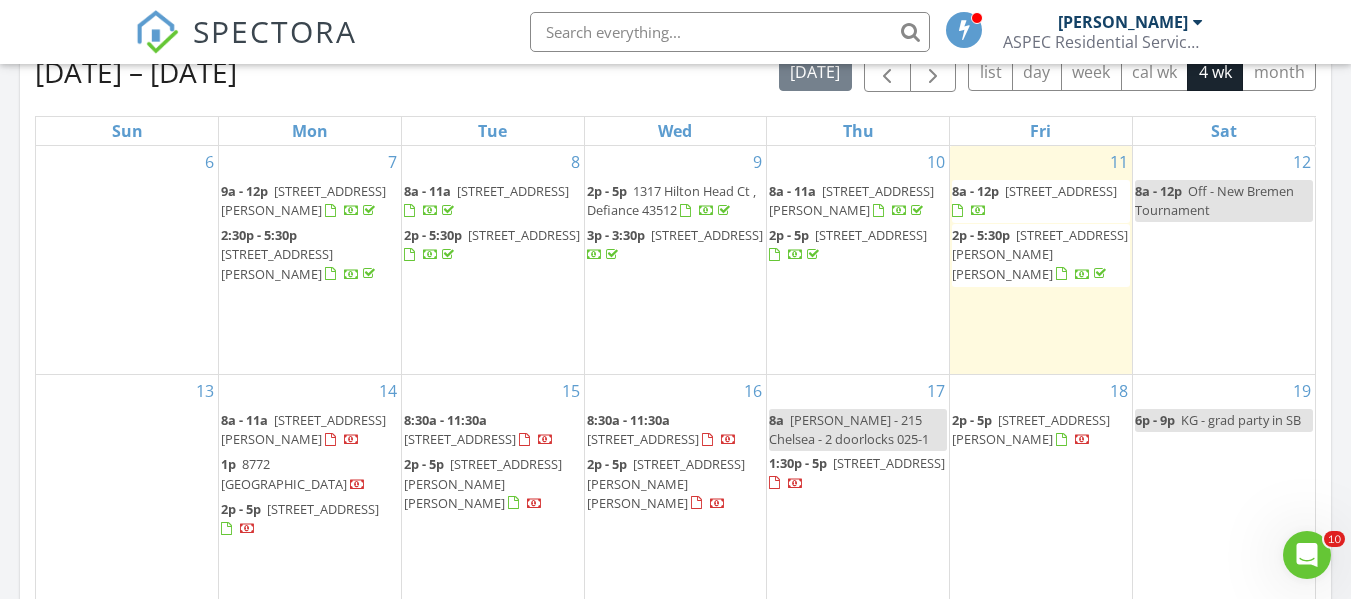 scroll, scrollTop: 890, scrollLeft: 0, axis: vertical 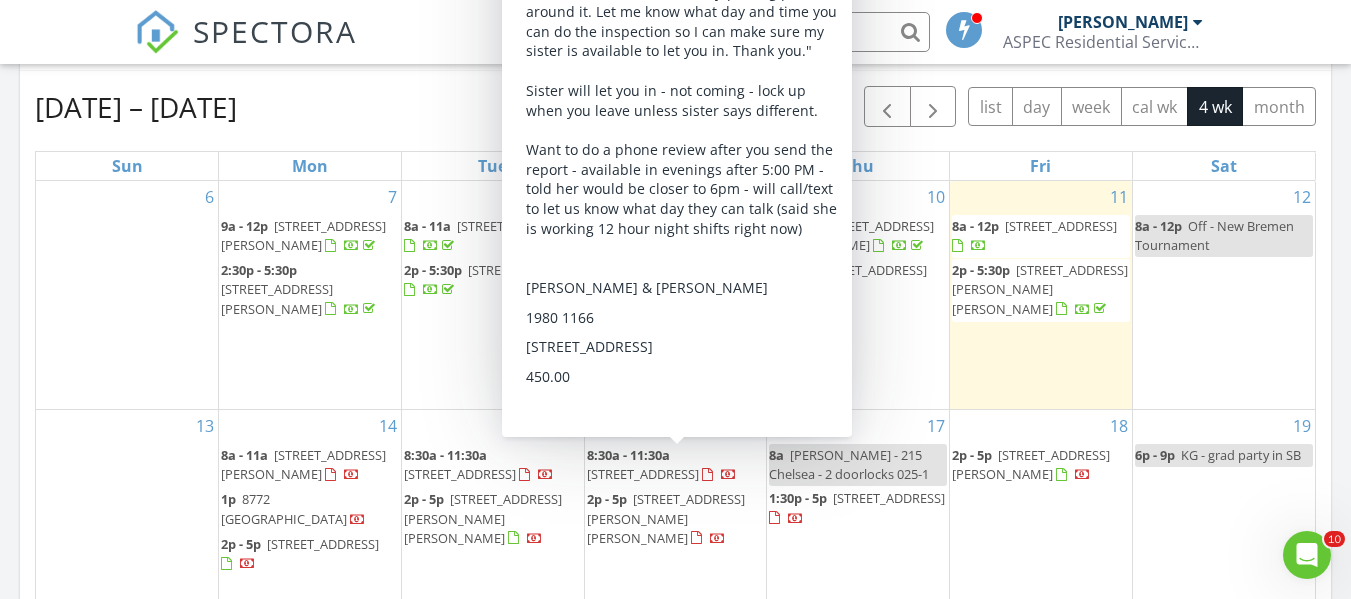 click on "[DATE]
[PERSON_NAME]
8:00 am
[STREET_ADDRESS]
[PERSON_NAME]
39 minutes drive time   25.4 miles       2:00 pm
[STREET_ADDRESS][PERSON_NAME][PERSON_NAME]
[PERSON_NAME]
1 hours and 7 minutes drive time   40.8 miles       New Inspection     New Quote         Map               1 2 + − US 24, US 6; US 24, US 6, [GEOGRAPHIC_DATA] 106.6 km, 1 h 46 min Head north on [GEOGRAPHIC_DATA] 80 m Turn left onto [GEOGRAPHIC_DATA] 200 m Turn right onto [GEOGRAPHIC_DATA] (SR 66) 3.5 km Turn left onto [GEOGRAPHIC_DATA] (SR 15) 250 m Turn right onto [GEOGRAPHIC_DATA] (SR 15) 2.5 km Take the ramp on the right 500 m Merge left onto US 24 25 km Keep right towards US 6 East: Bowling Green 400 m Take exit 44A towards CR 424: Napoleon 450 m Turn left onto [GEOGRAPHIC_DATA] (CR 424) 550 m Turn left onto TR 10 3.5 km" at bounding box center (675, 300) 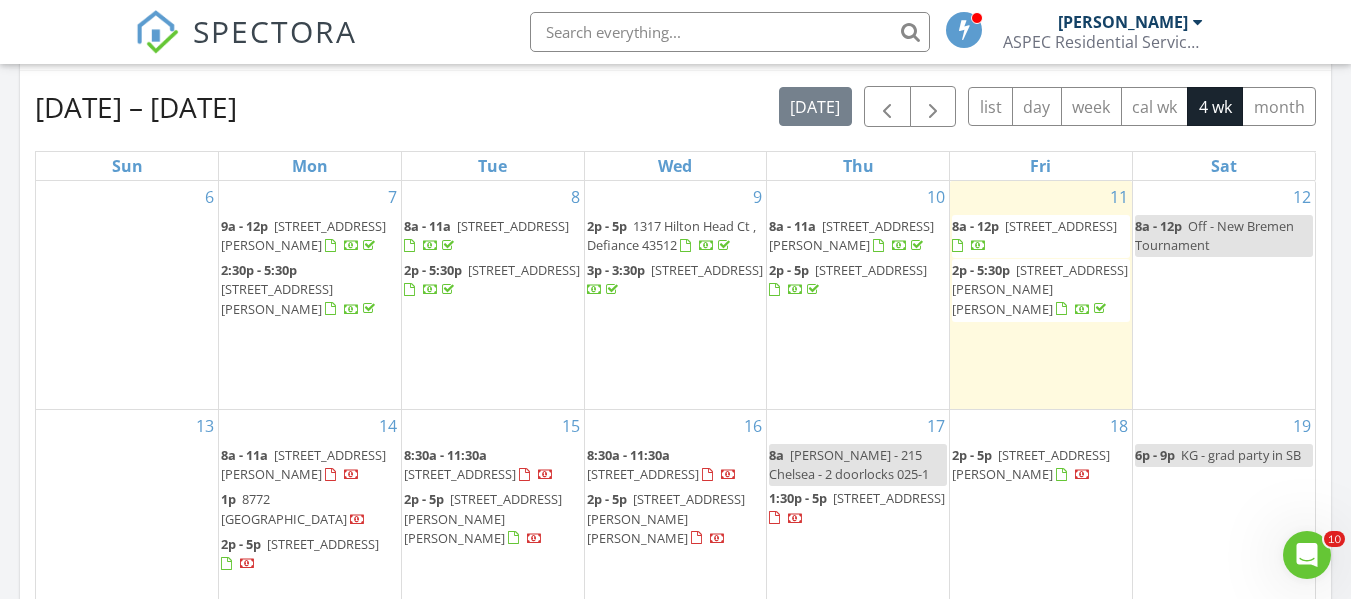 click on "327 Klingler Road, Paulding 45879" at bounding box center [1031, 464] 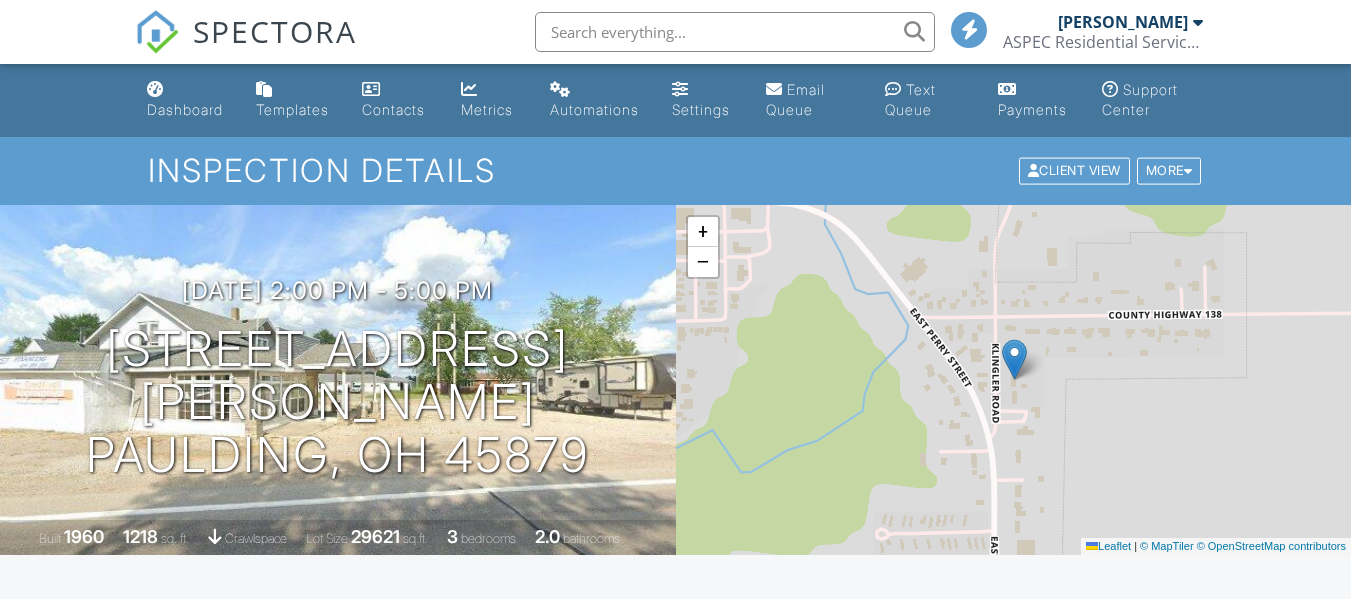 scroll, scrollTop: 2116, scrollLeft: 0, axis: vertical 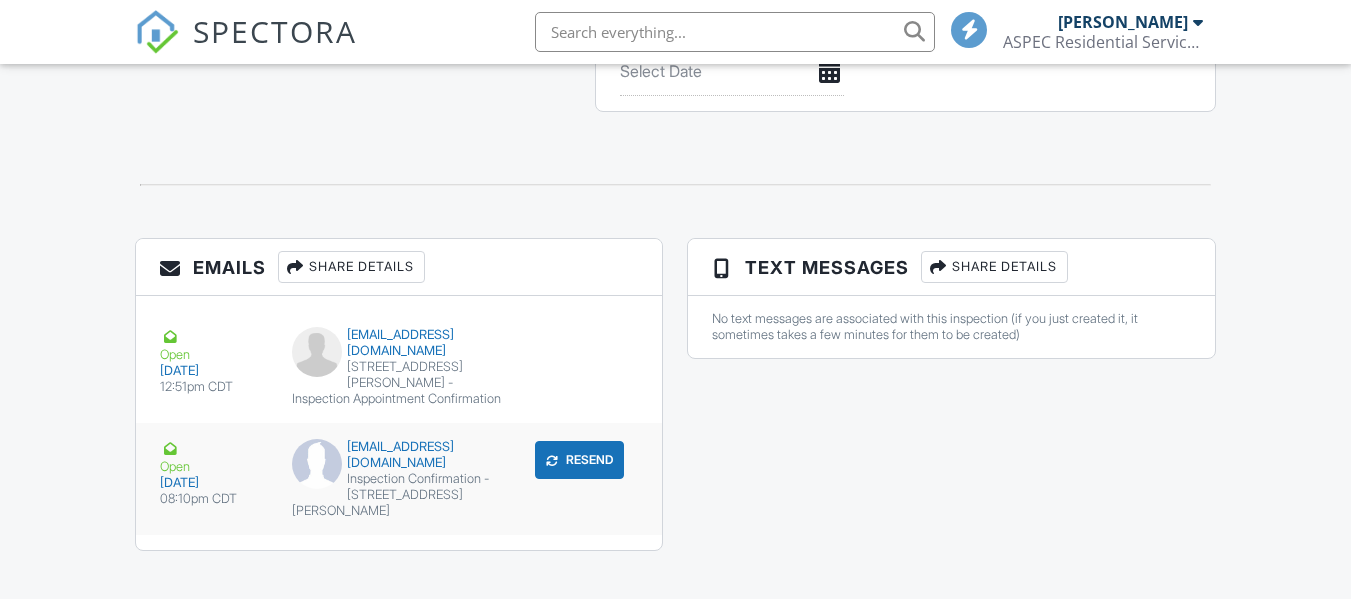 click on "Inspection Confirmation - 327 Klingler Road" at bounding box center (399, 495) 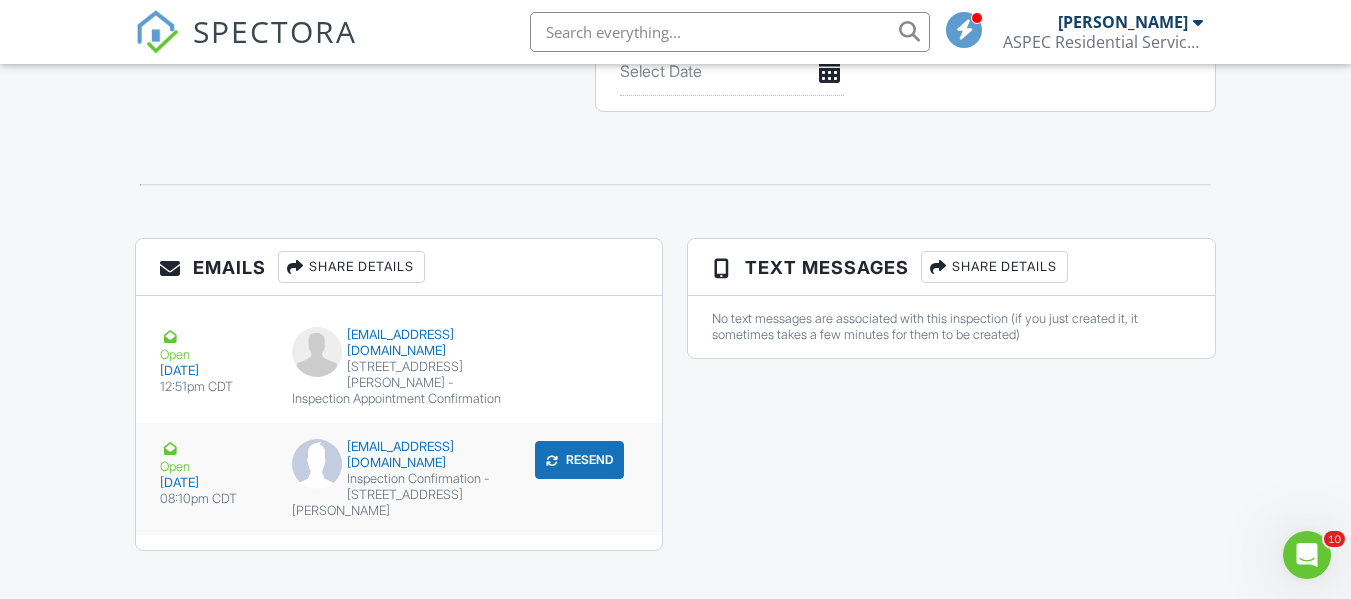 scroll, scrollTop: 0, scrollLeft: 0, axis: both 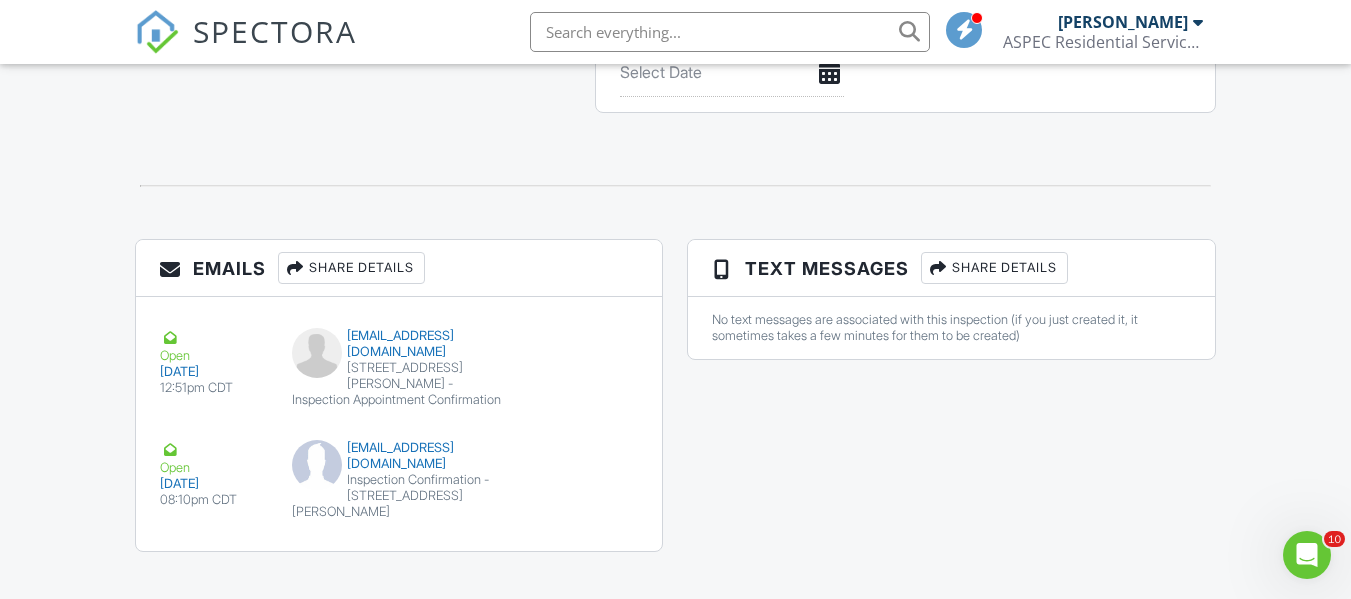 click on "SPECTORA" at bounding box center (275, 31) 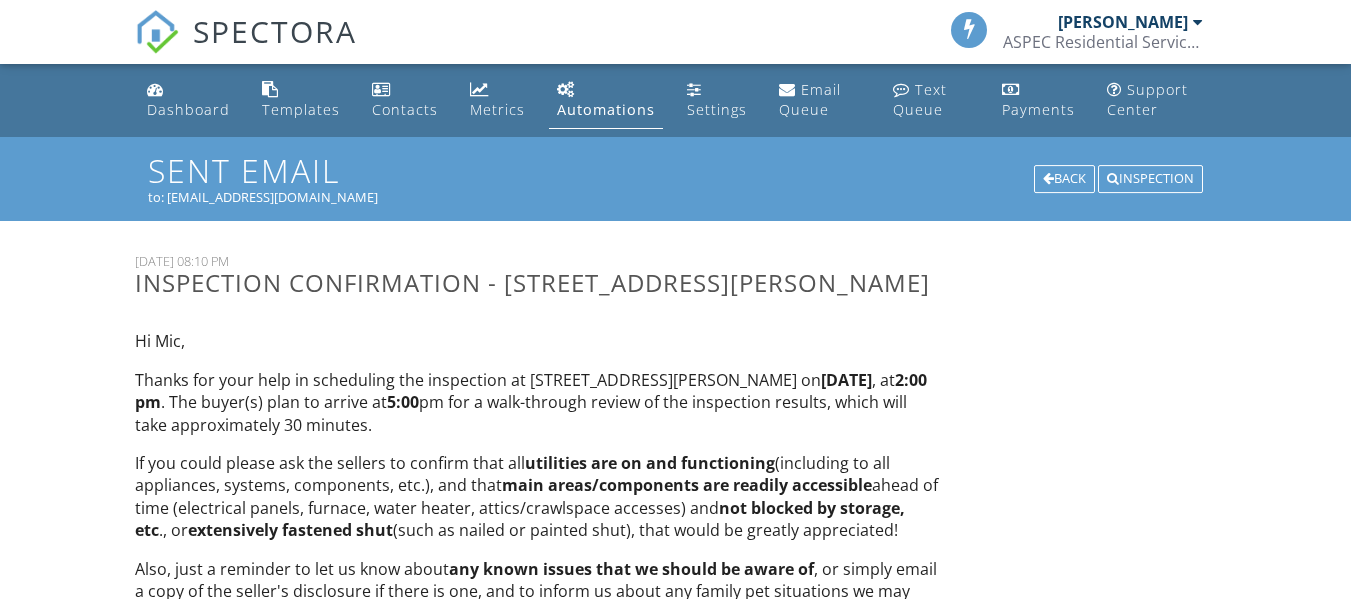 scroll, scrollTop: 0, scrollLeft: 0, axis: both 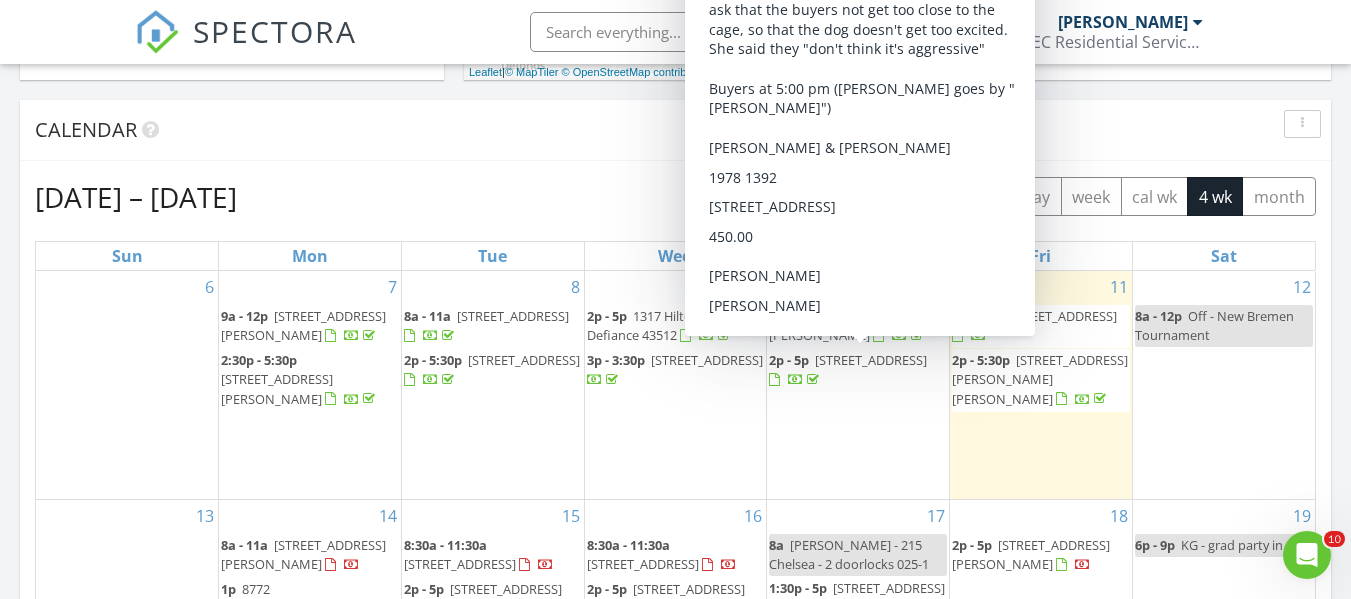click on "205 N Grant Street , Paulding 45879" at bounding box center [871, 360] 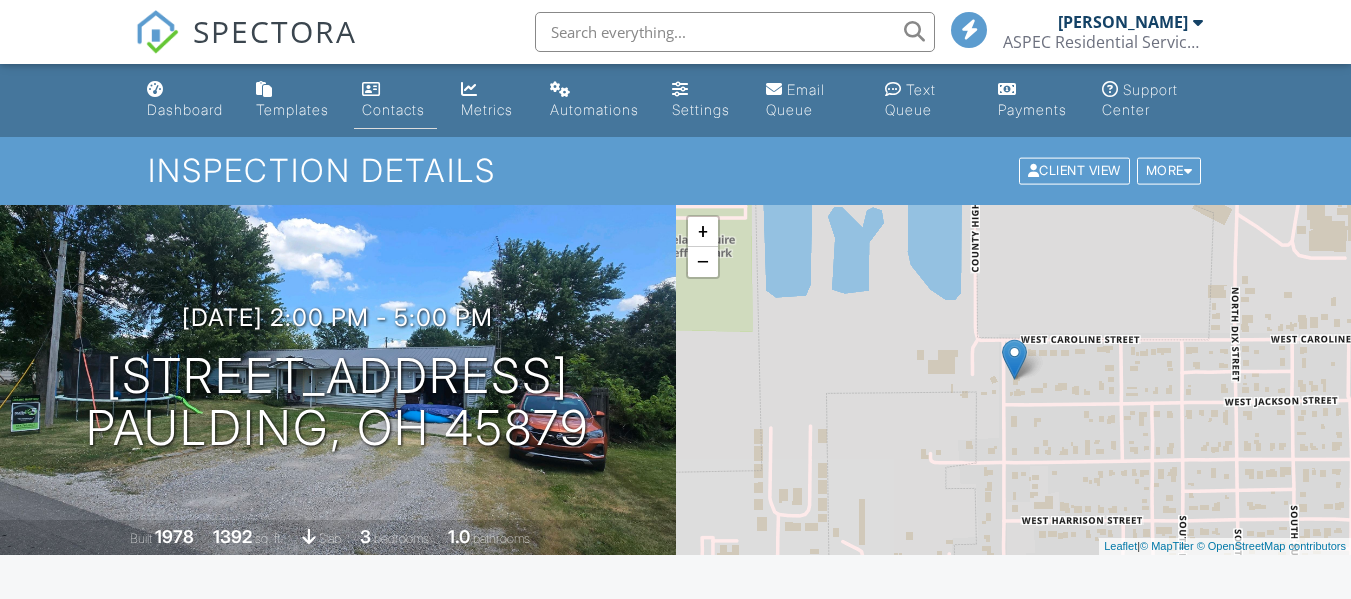 scroll, scrollTop: 0, scrollLeft: 0, axis: both 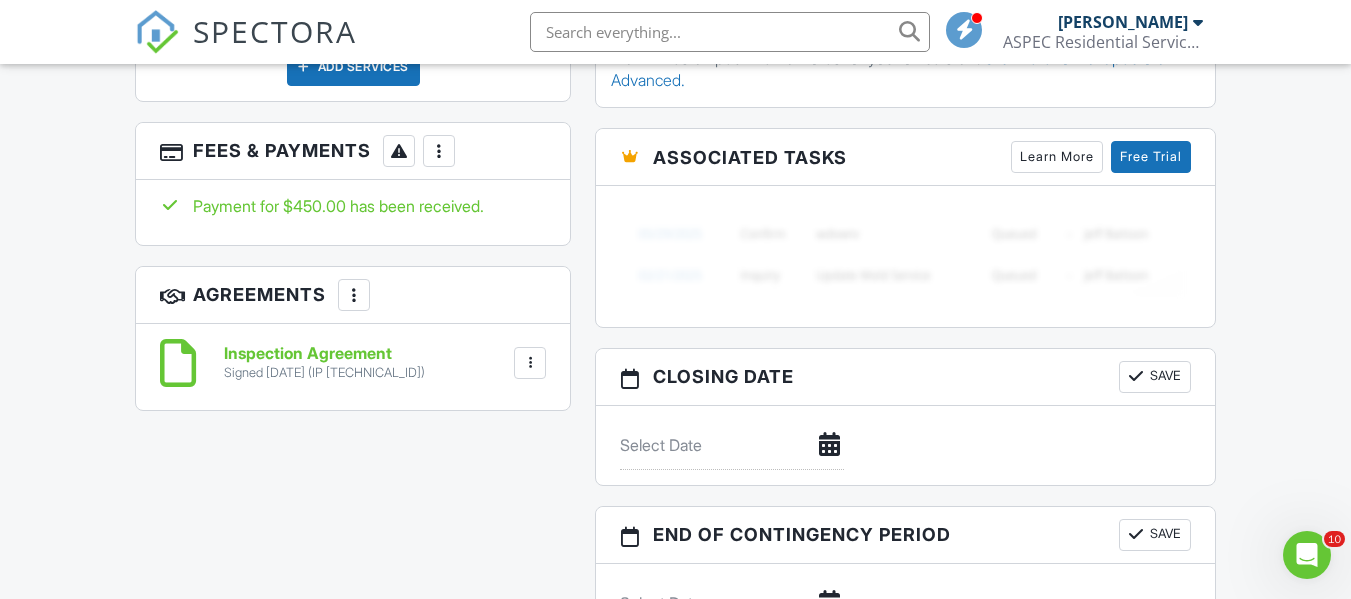 click on "Inspection Agreement" at bounding box center [324, 354] 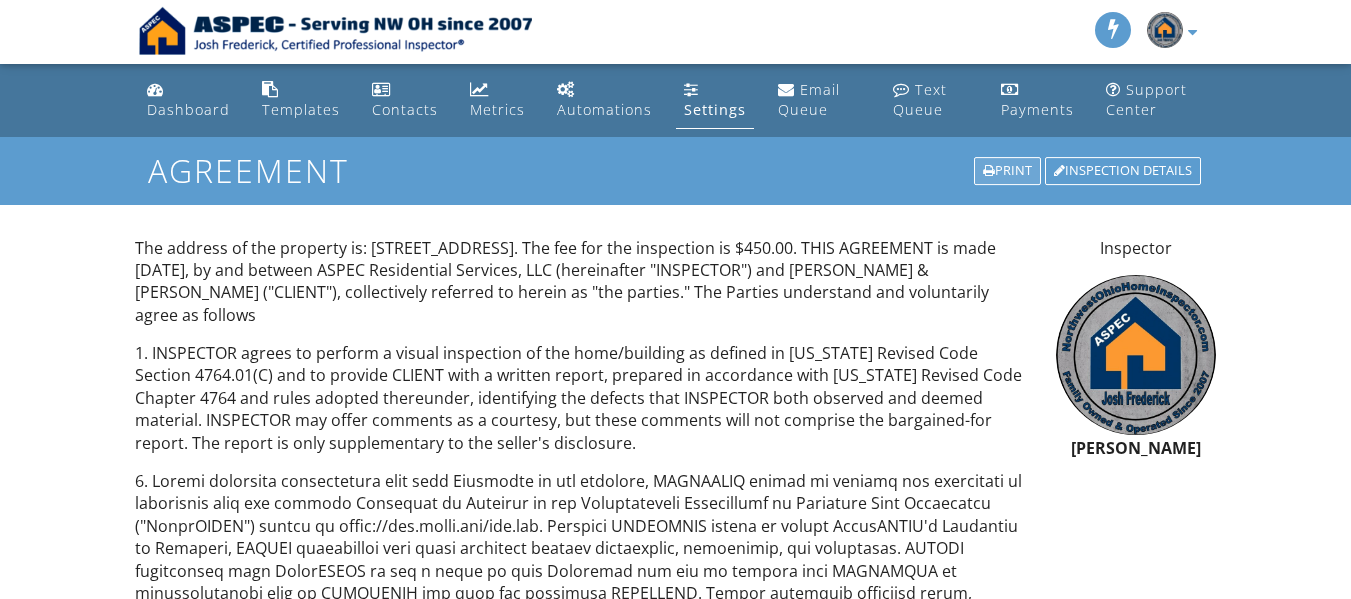 scroll, scrollTop: 0, scrollLeft: 0, axis: both 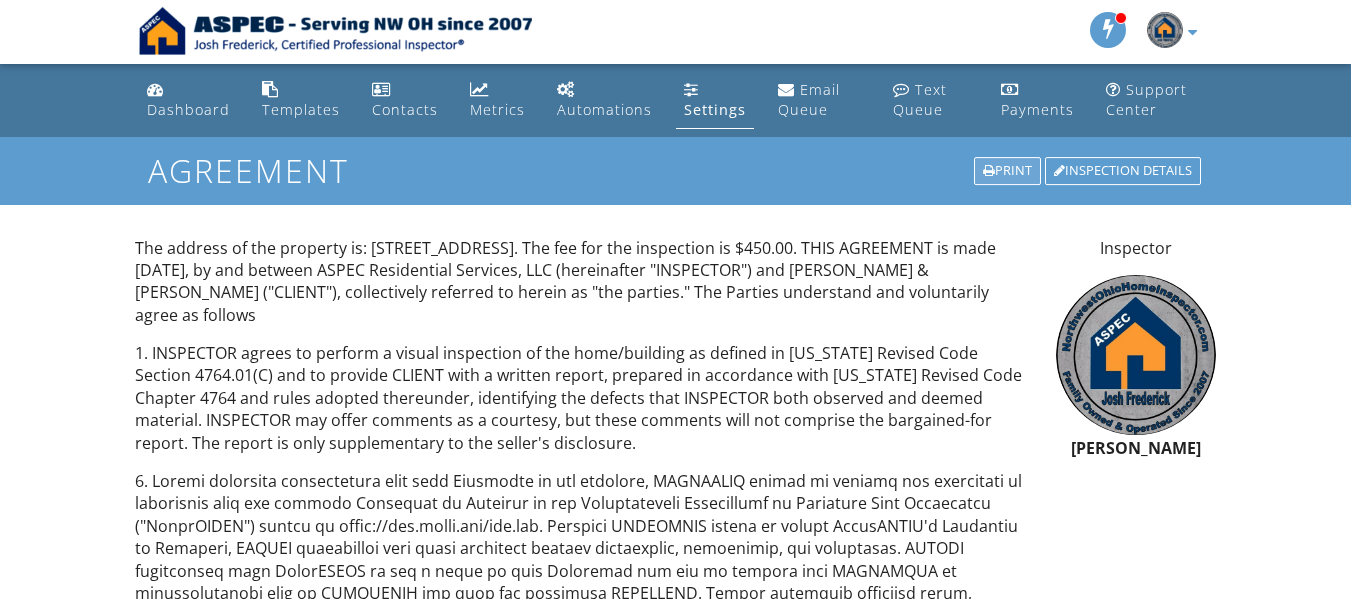 click on "Print" at bounding box center [1007, 171] 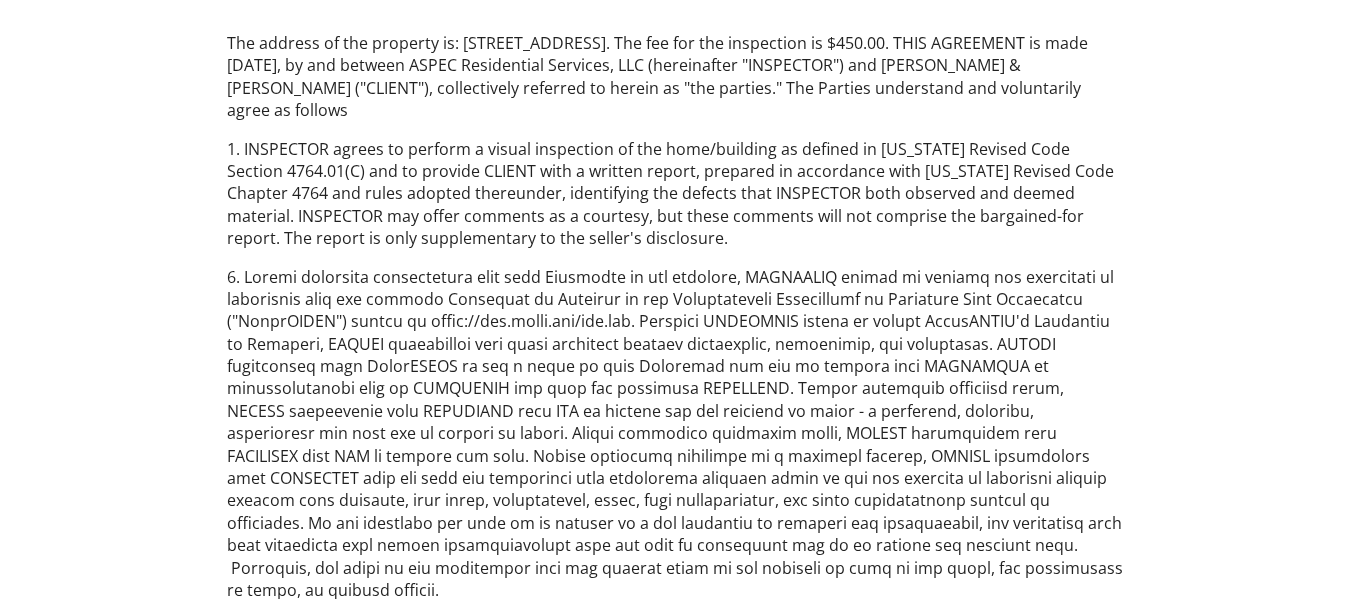 scroll, scrollTop: 0, scrollLeft: 0, axis: both 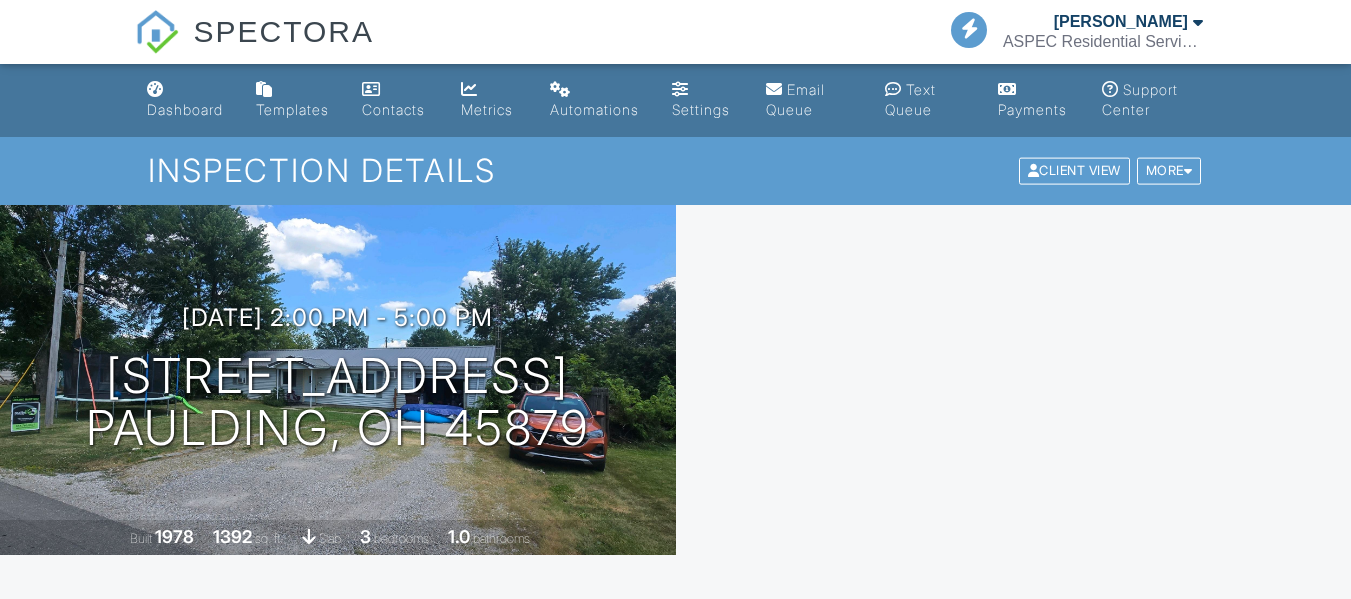 click at bounding box center (439, 1751) 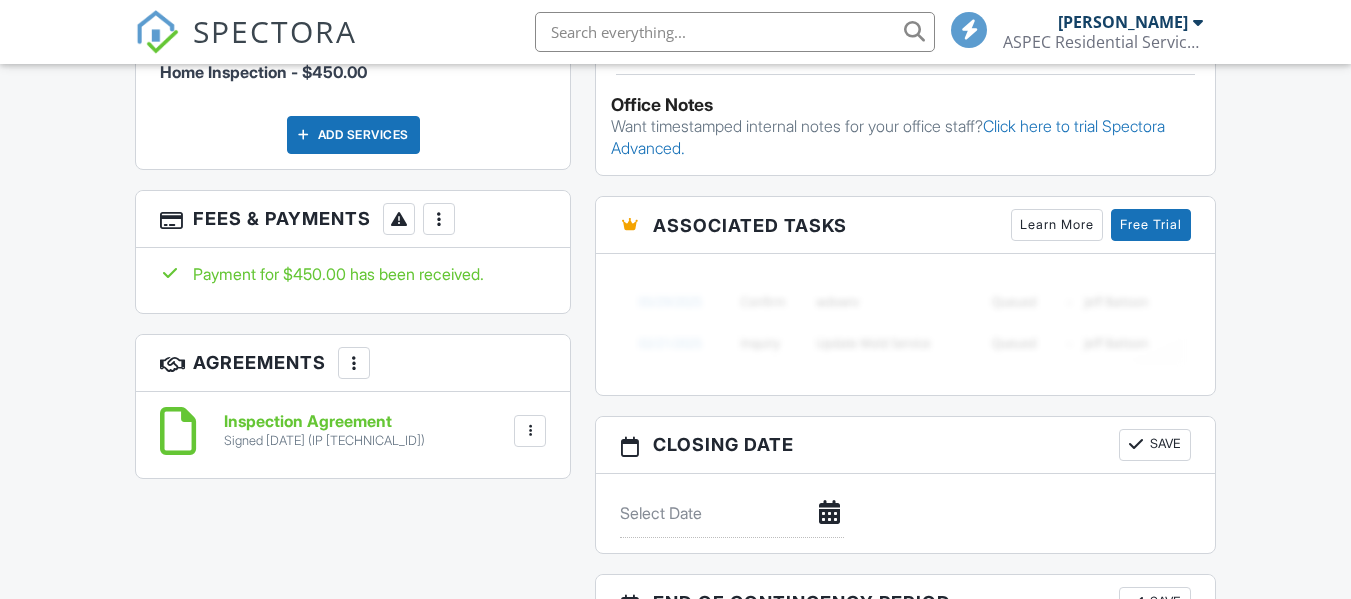 scroll, scrollTop: 1600, scrollLeft: 0, axis: vertical 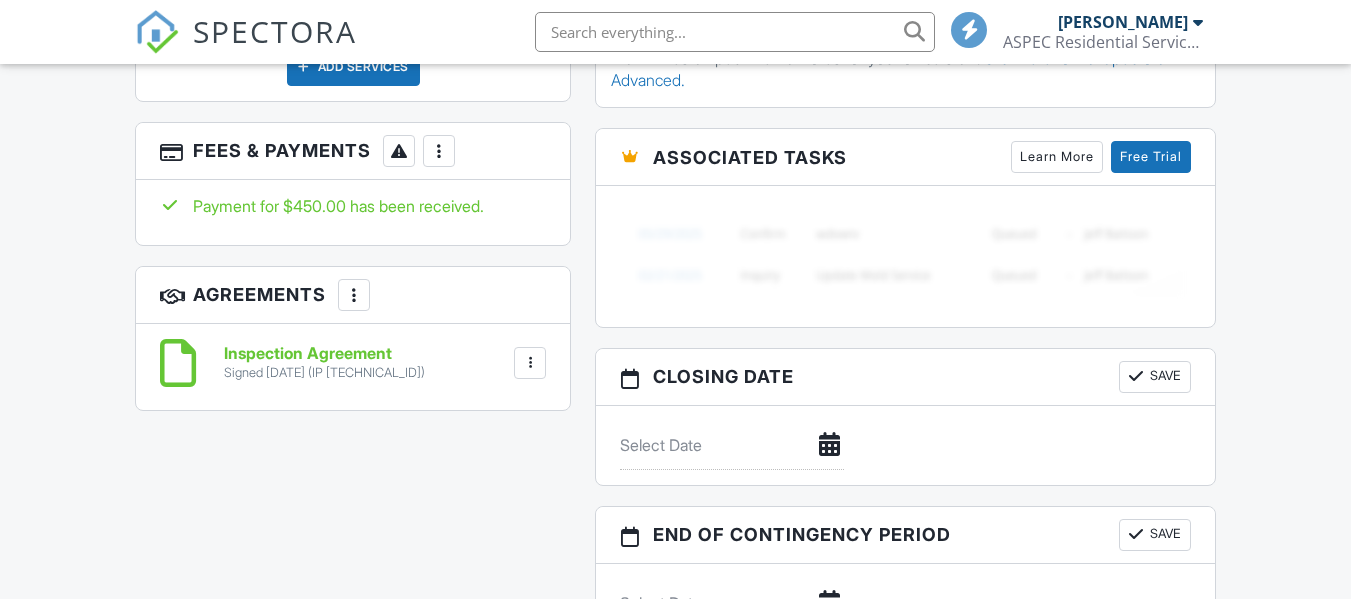 click at bounding box center [439, 151] 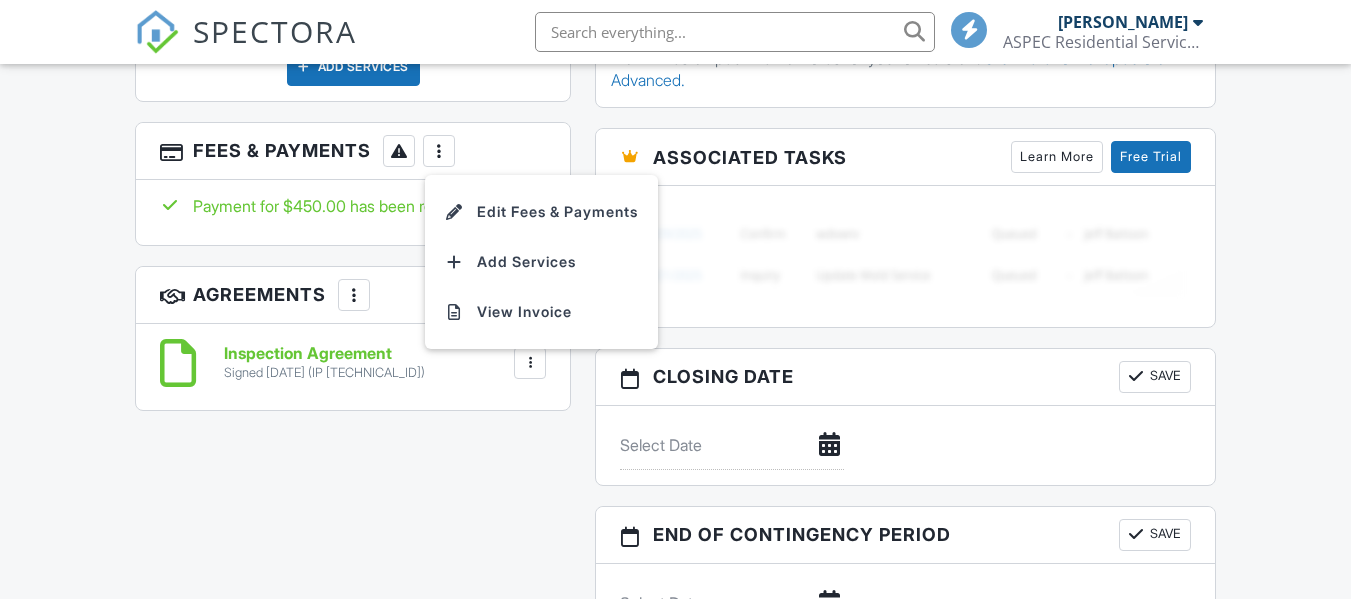 scroll, scrollTop: 0, scrollLeft: 0, axis: both 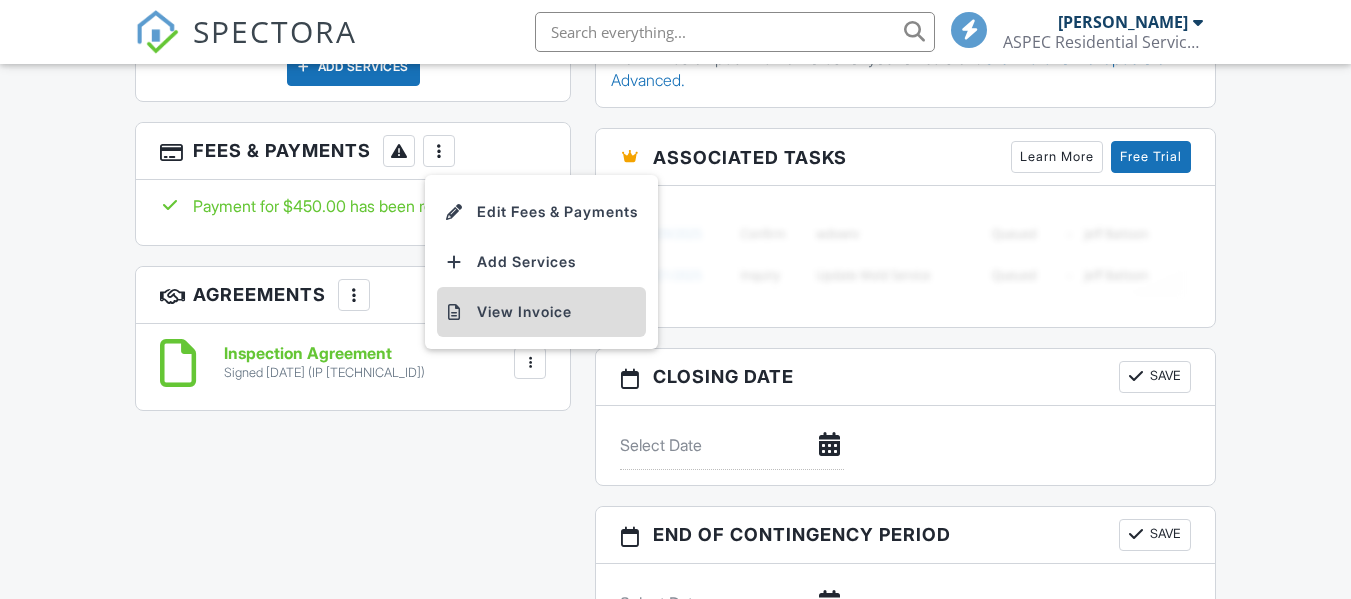 click on "View Invoice" at bounding box center [541, 312] 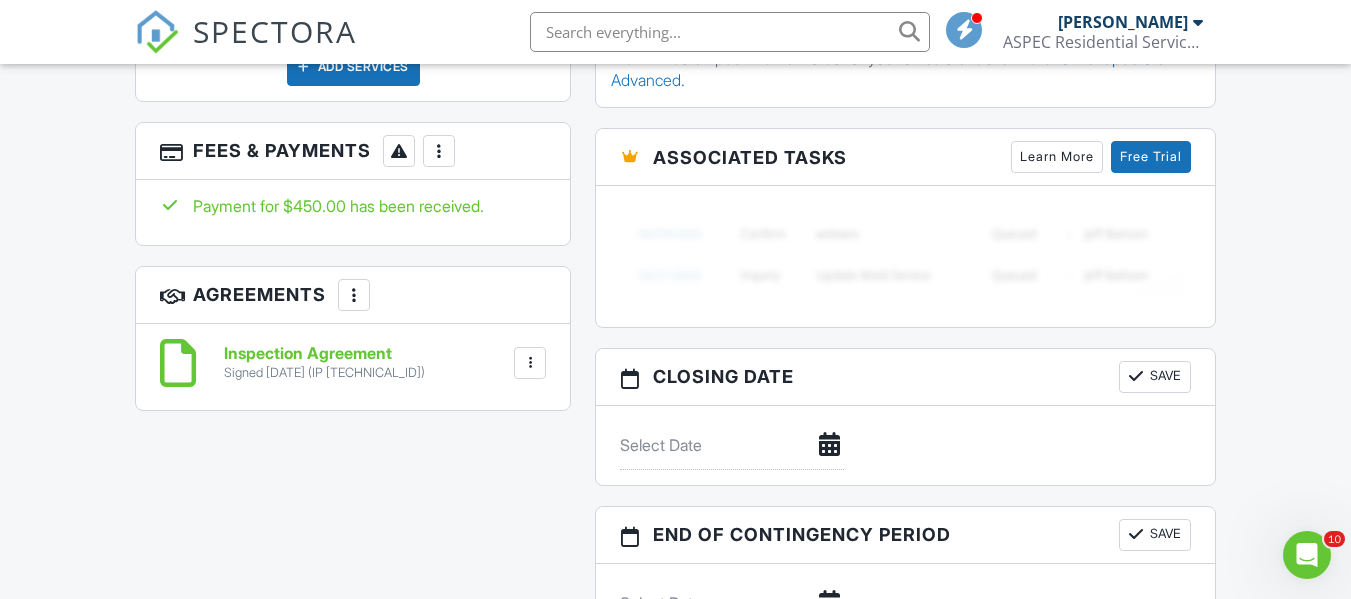 scroll, scrollTop: 0, scrollLeft: 0, axis: both 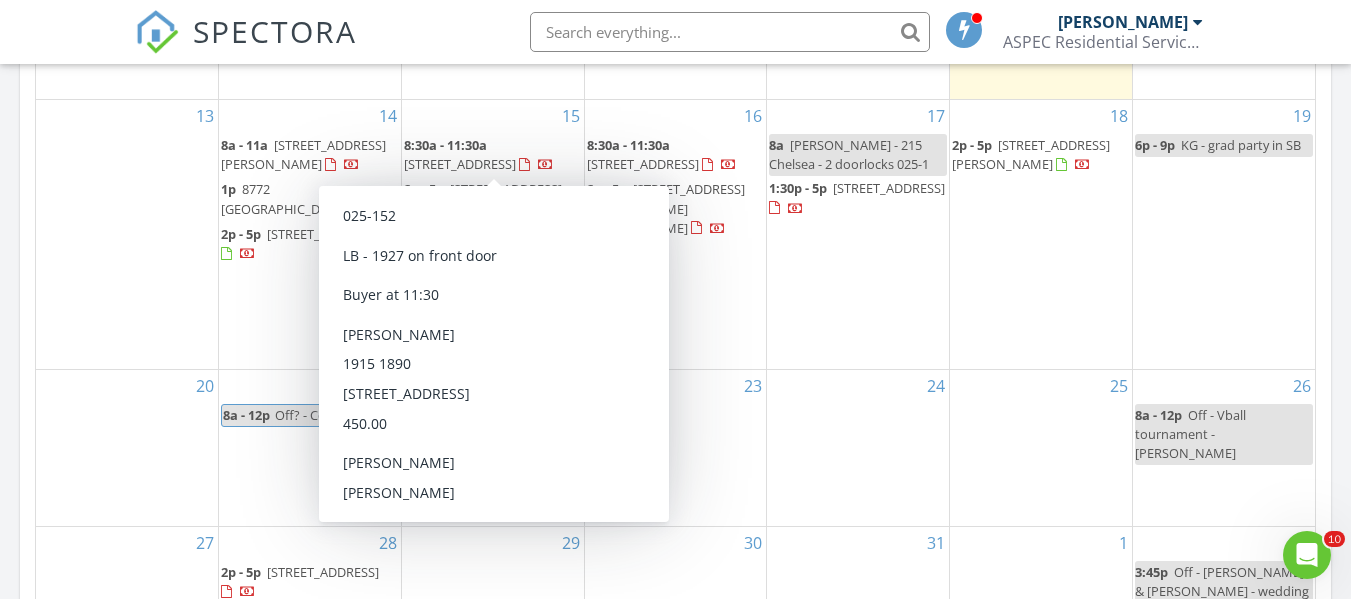 click on "[DATE]
[PERSON_NAME]
8:00 am
[STREET_ADDRESS]
[PERSON_NAME]
39 minutes drive time   25.4 miles       2:00 pm
[STREET_ADDRESS][PERSON_NAME][PERSON_NAME]
[PERSON_NAME]
1 hours and 7 minutes drive time   40.8 miles       New Inspection     New Quote         Map               1 2 + − US 24, US 6; US 24, US 6, [GEOGRAPHIC_DATA] 106.6 km, 1 h 46 min Head north on [GEOGRAPHIC_DATA] 80 m Turn left onto [GEOGRAPHIC_DATA] 200 m Turn right onto [GEOGRAPHIC_DATA] (SR 66) 3.5 km Turn left onto [GEOGRAPHIC_DATA] (SR 15) 250 m Turn right onto [GEOGRAPHIC_DATA] (SR 15) 2.5 km Take the ramp on the right 500 m Merge left onto US 24 25 km Keep right towards US 6 East: Bowling Green 400 m Take exit 44A towards CR 424: Napoleon 450 m Turn left onto [GEOGRAPHIC_DATA] (CR 424) 550 m Turn left onto TR 10 3.5 km" at bounding box center [675, -10] 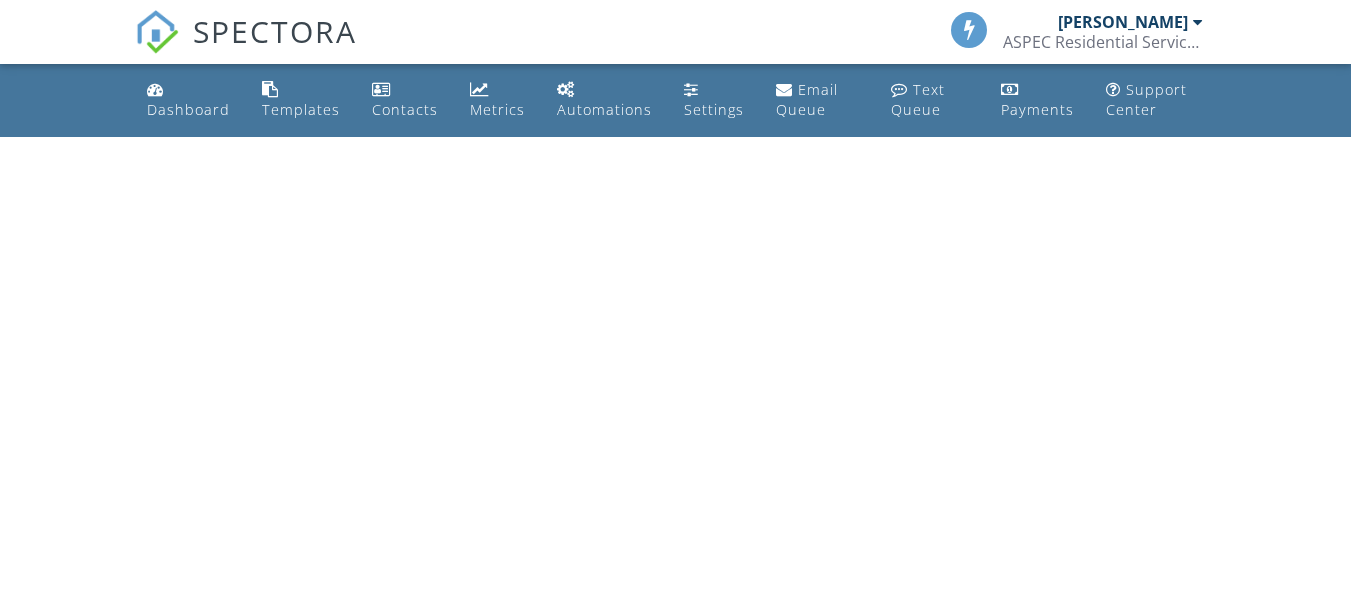 scroll, scrollTop: 0, scrollLeft: 0, axis: both 